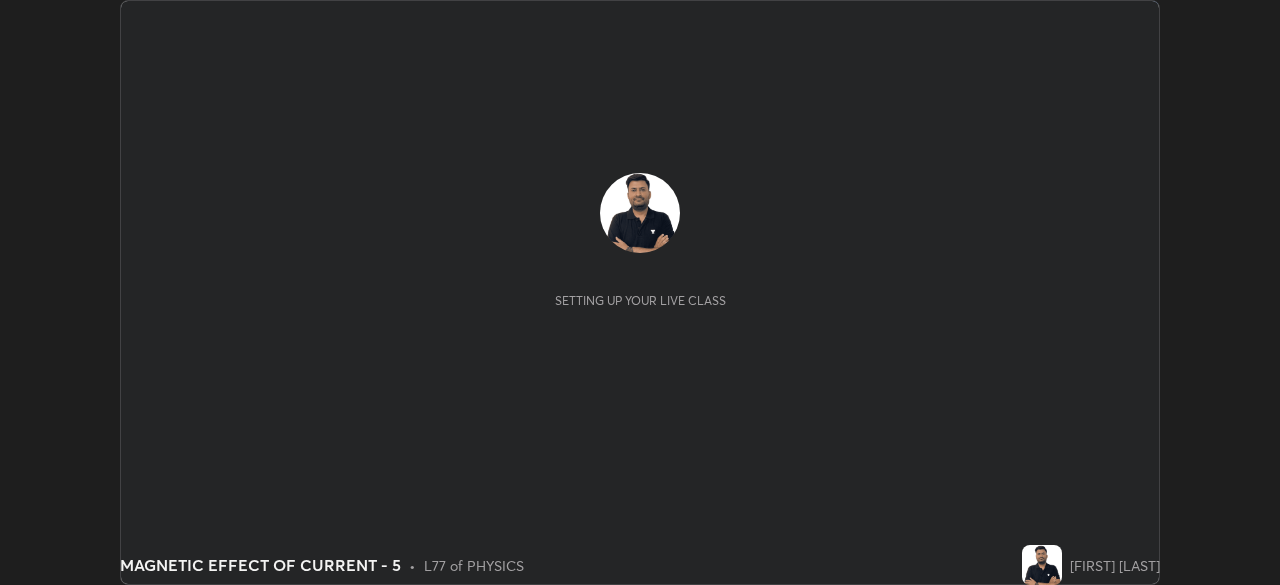scroll, scrollTop: 0, scrollLeft: 0, axis: both 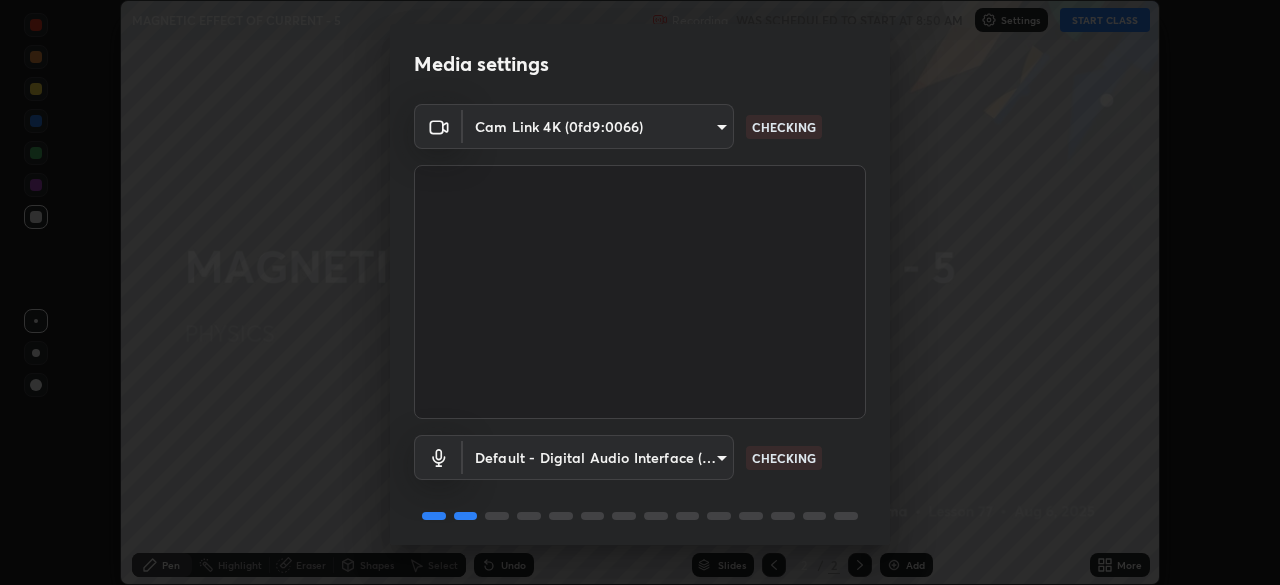 click on "Media settings Cam Link 4K (0fd9:0066) d31d9444a1b6bfd0547e6c26bd2f09e246e08685cb44adc5ba2be97b2ea18fda CHECKING Default - Digital Audio Interface (Cam Link 4K) default CHECKING 1 / 5 Next" at bounding box center (640, 292) 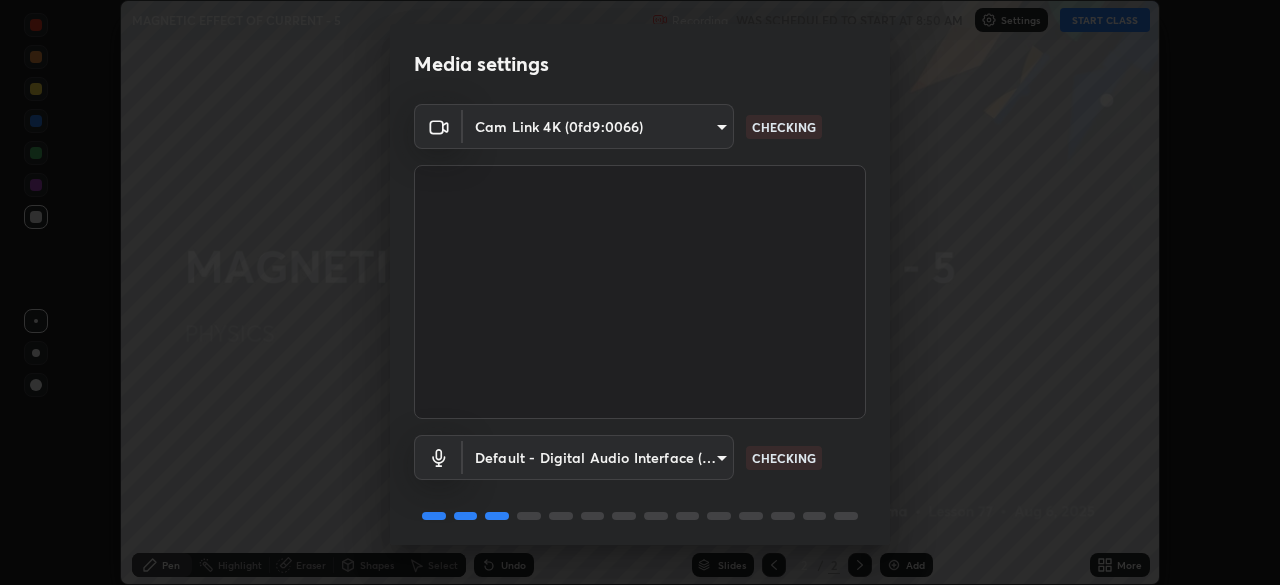 scroll, scrollTop: 71, scrollLeft: 0, axis: vertical 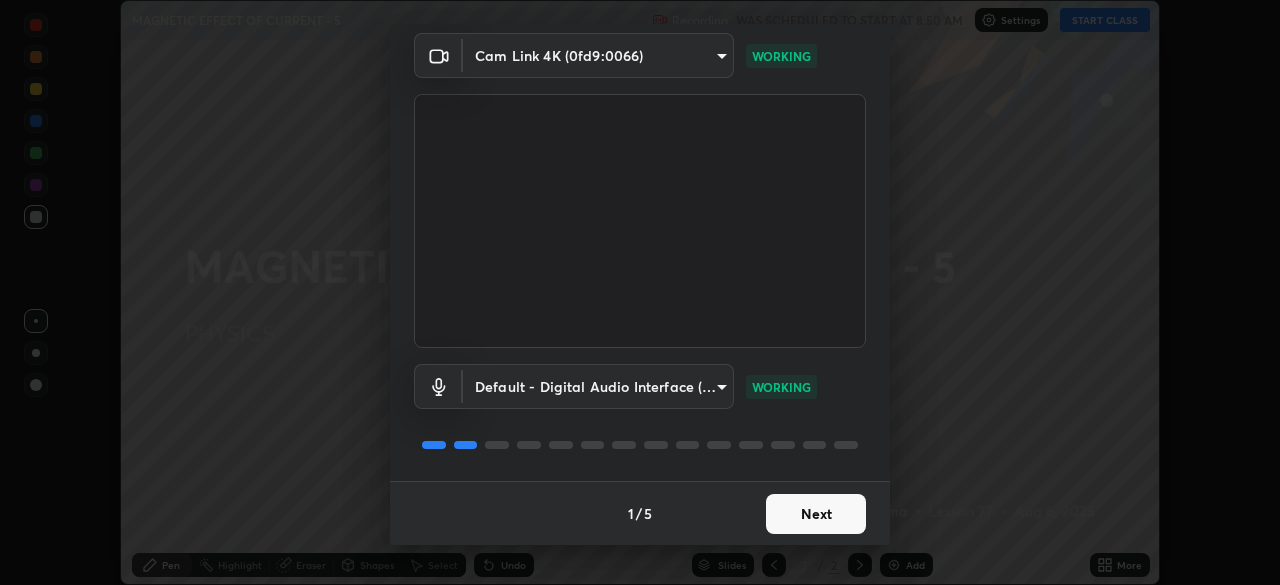 click on "Next" at bounding box center (816, 514) 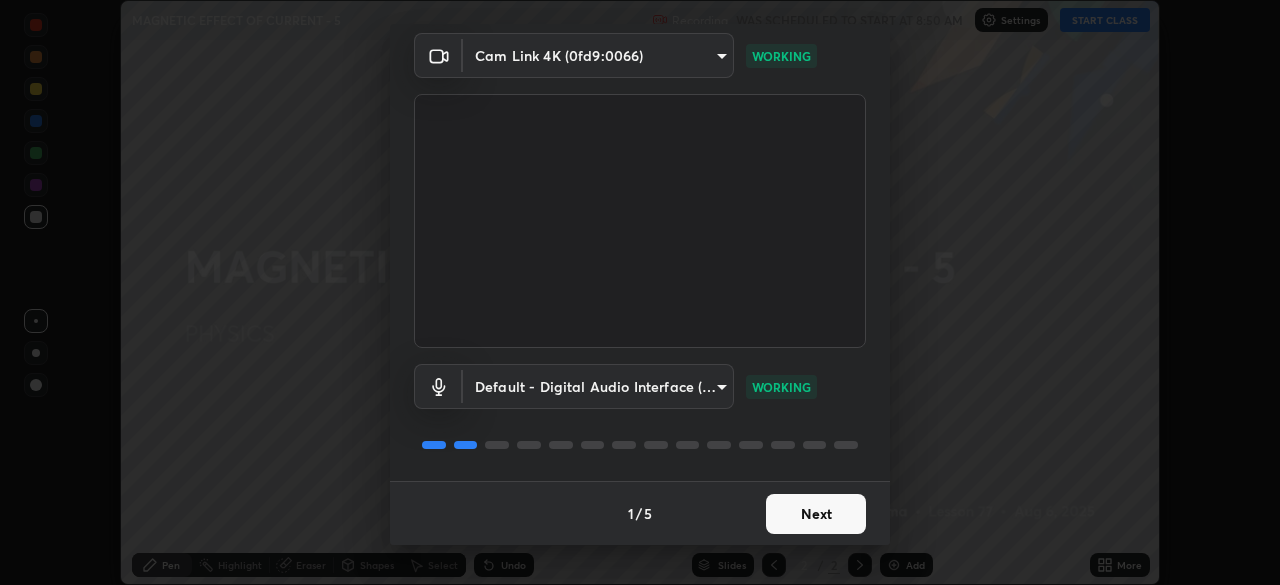 scroll, scrollTop: 0, scrollLeft: 0, axis: both 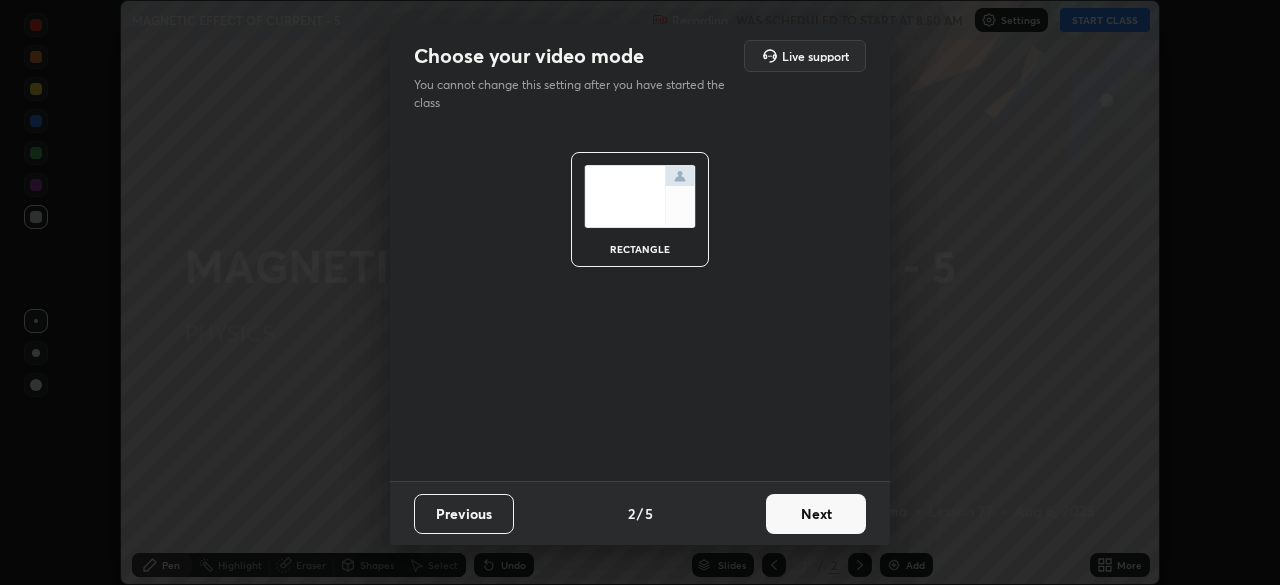 click on "Next" at bounding box center [816, 514] 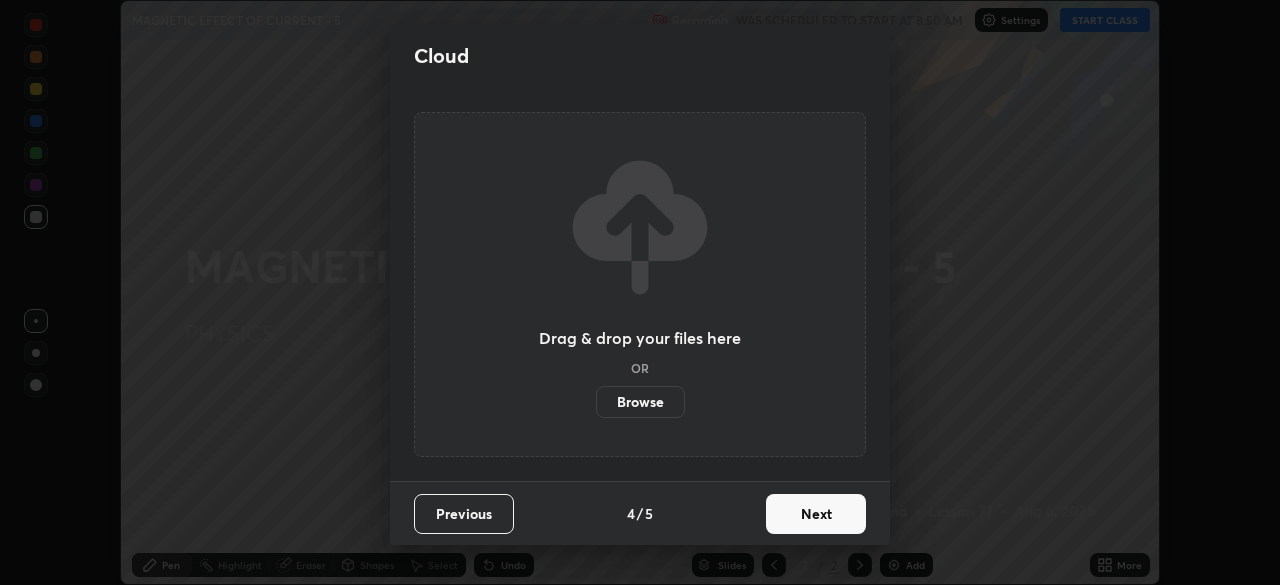 click on "Next" at bounding box center (816, 514) 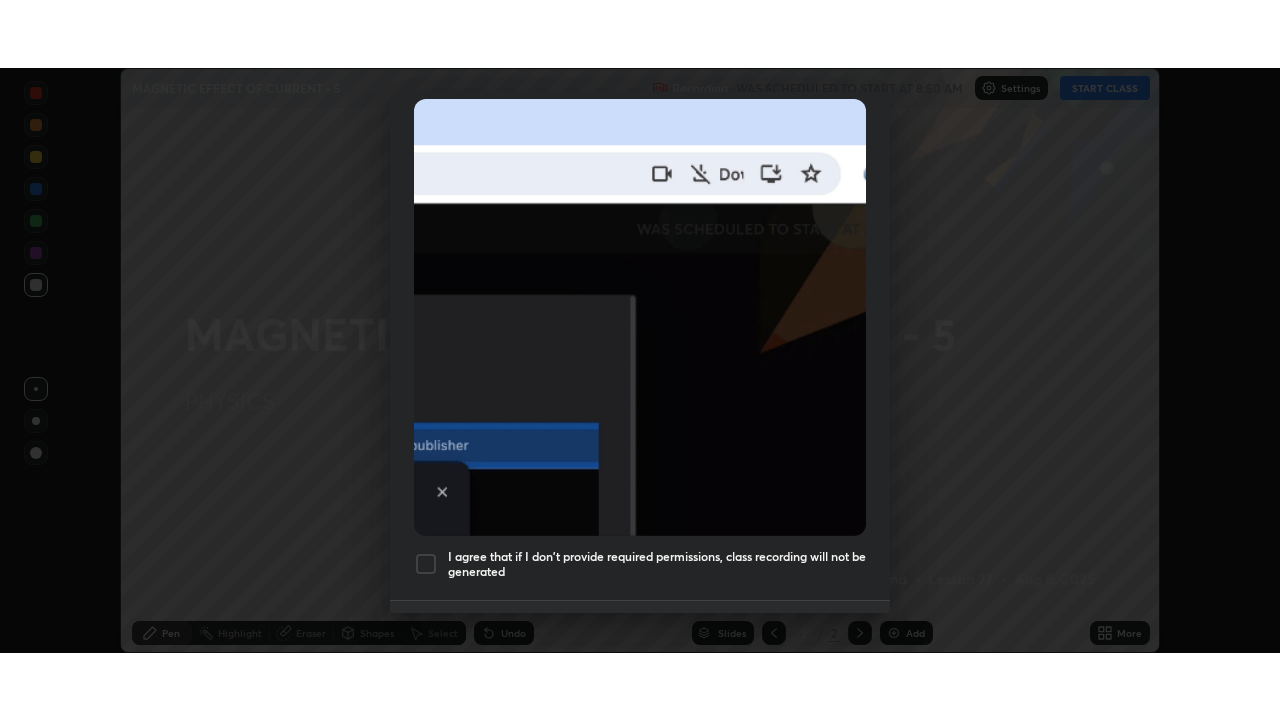 scroll, scrollTop: 479, scrollLeft: 0, axis: vertical 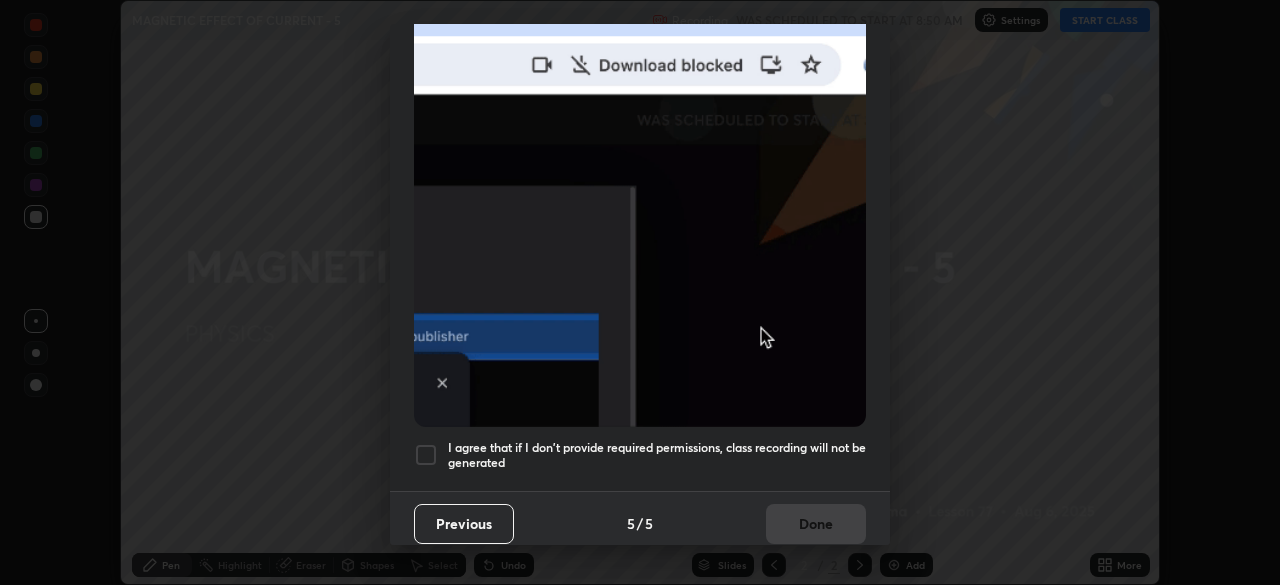 click on "Previous 5 / 5 Done" at bounding box center [640, 523] 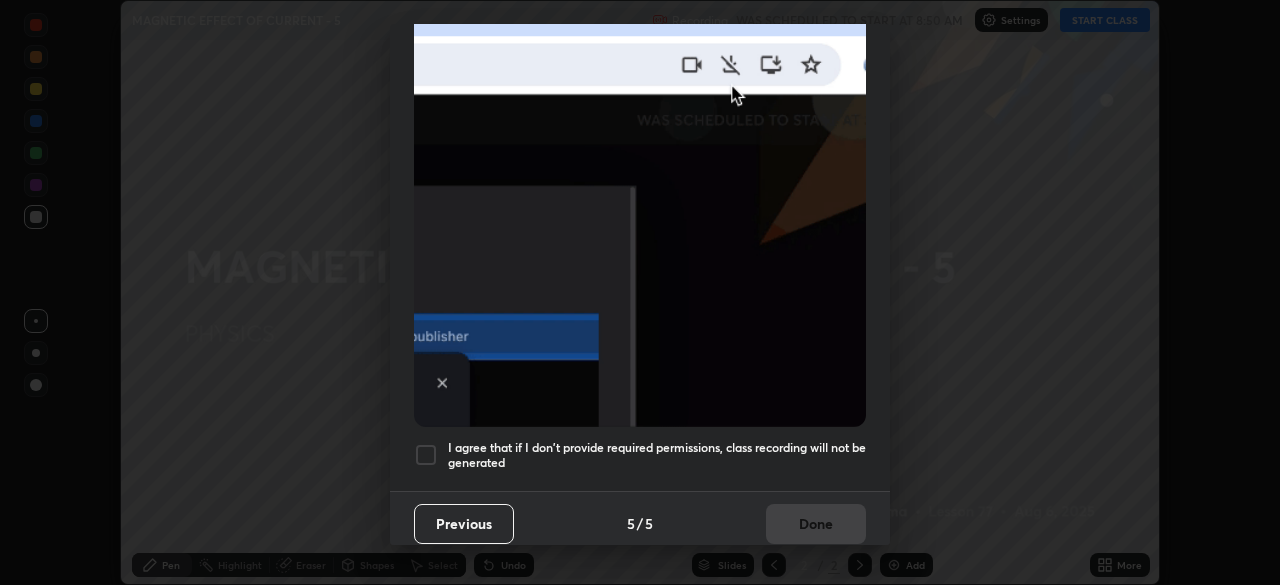 click on "I agree that if I don't provide required permissions, class recording will not be generated" at bounding box center (657, 455) 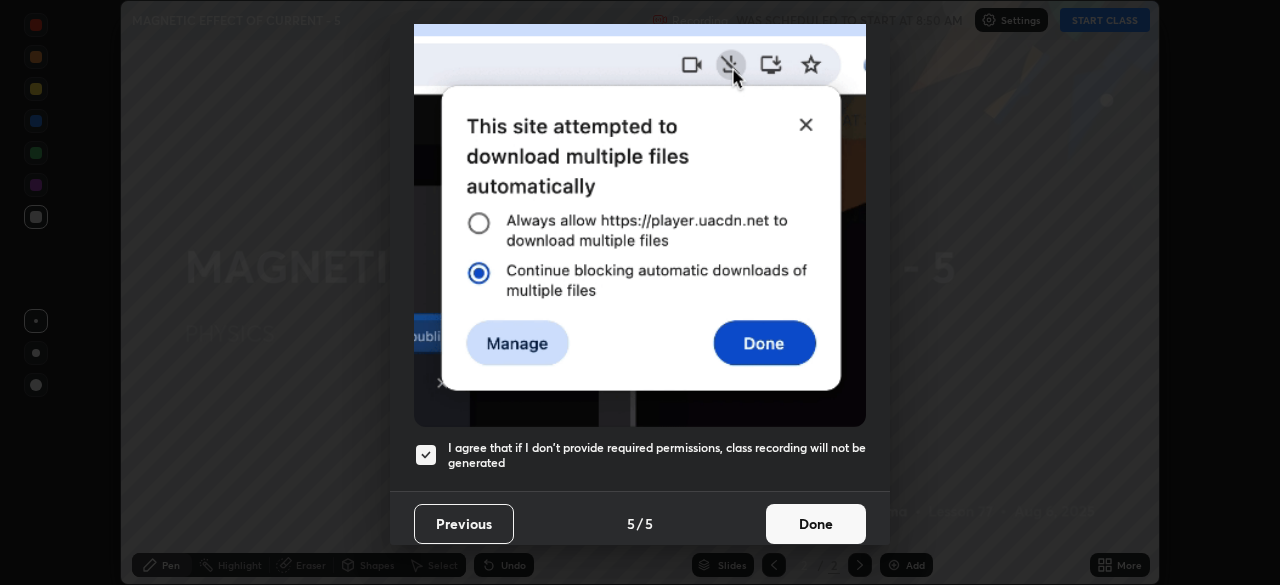 click on "Done" at bounding box center (816, 524) 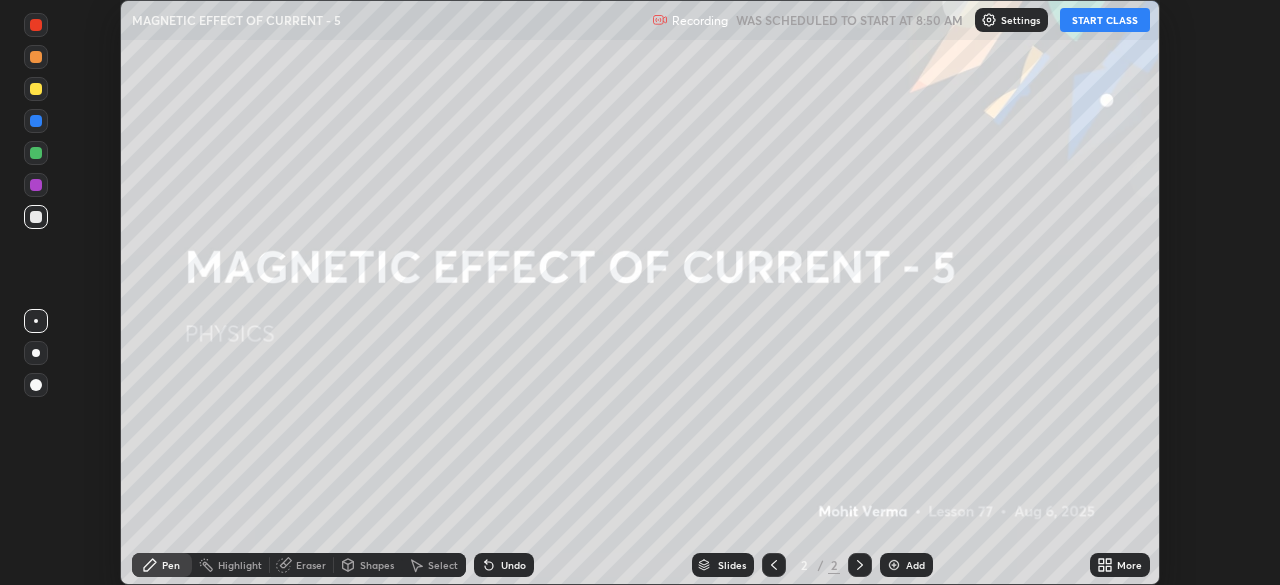 click on "START CLASS" at bounding box center (1105, 20) 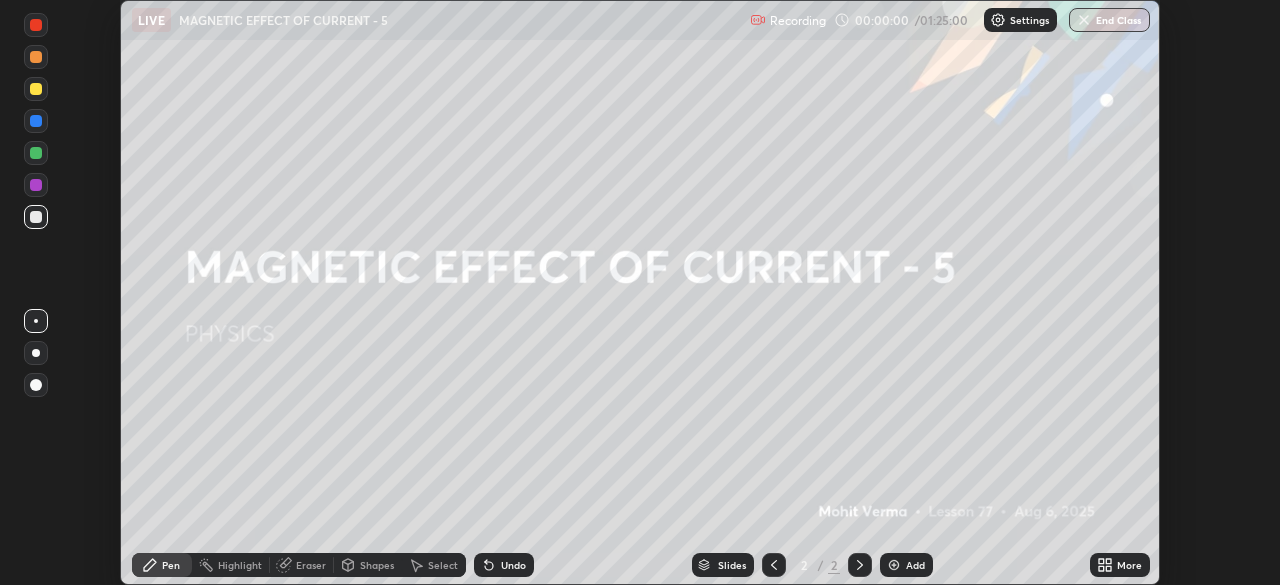 click 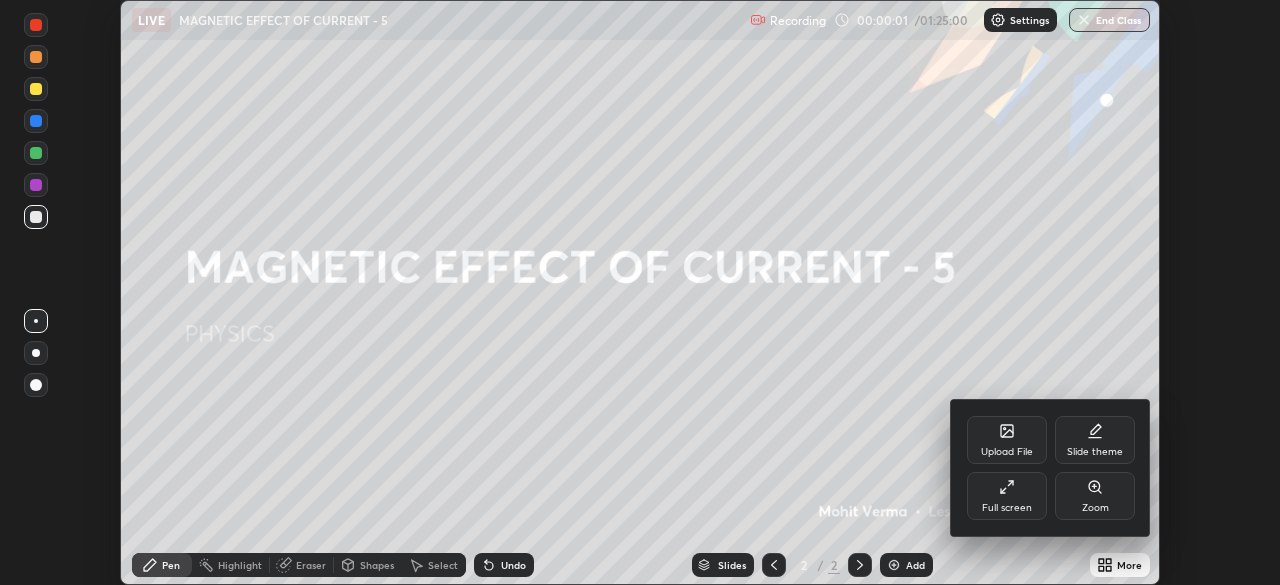 click on "Full screen" at bounding box center [1007, 496] 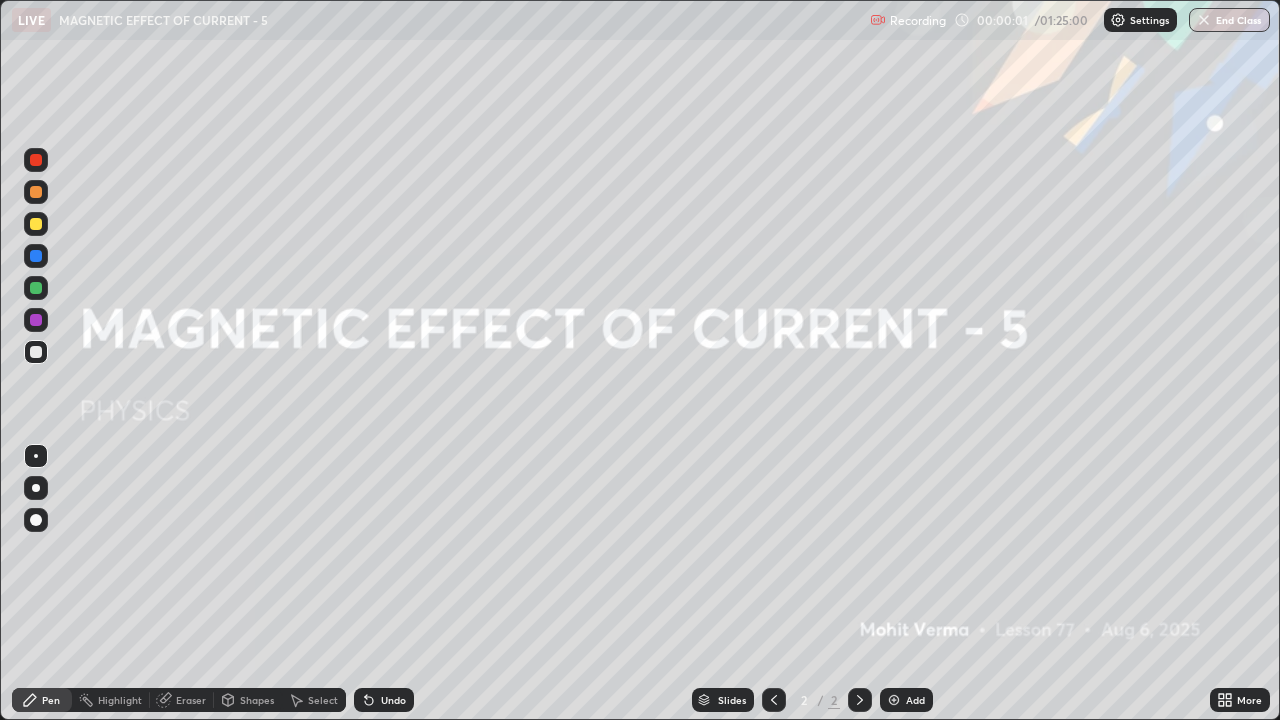 scroll, scrollTop: 99280, scrollLeft: 98720, axis: both 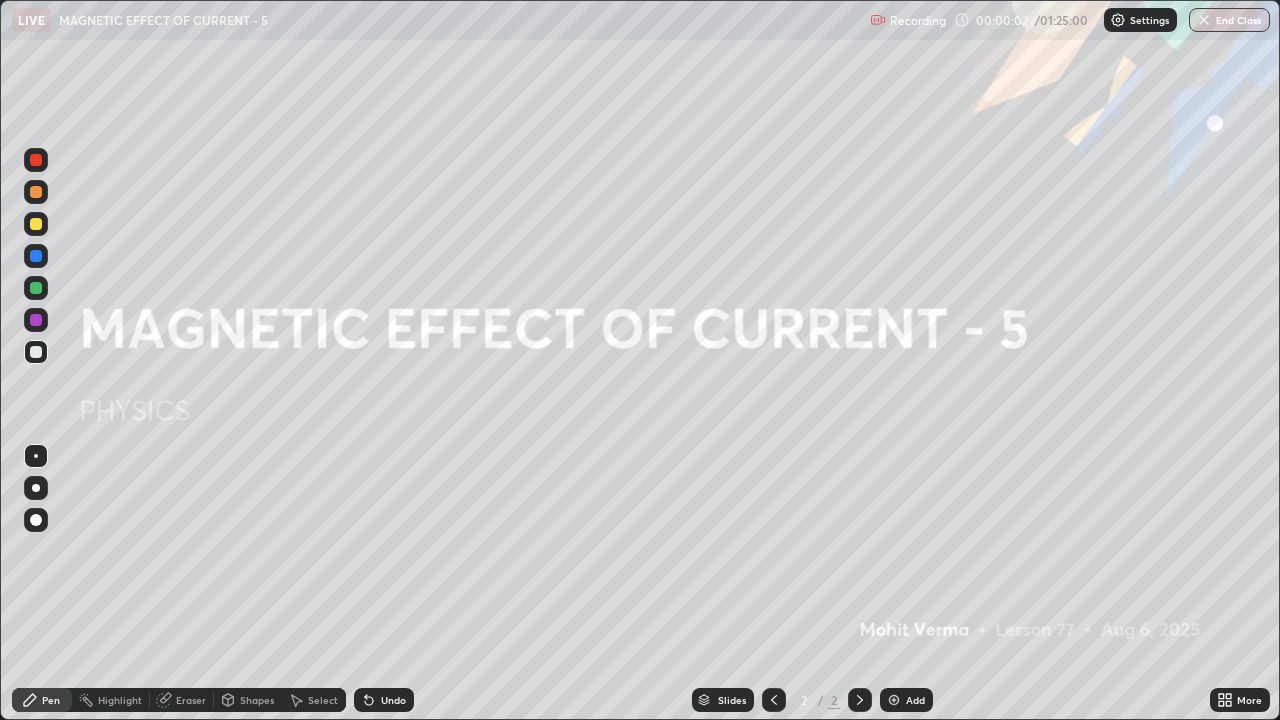 click on "Add" at bounding box center (915, 700) 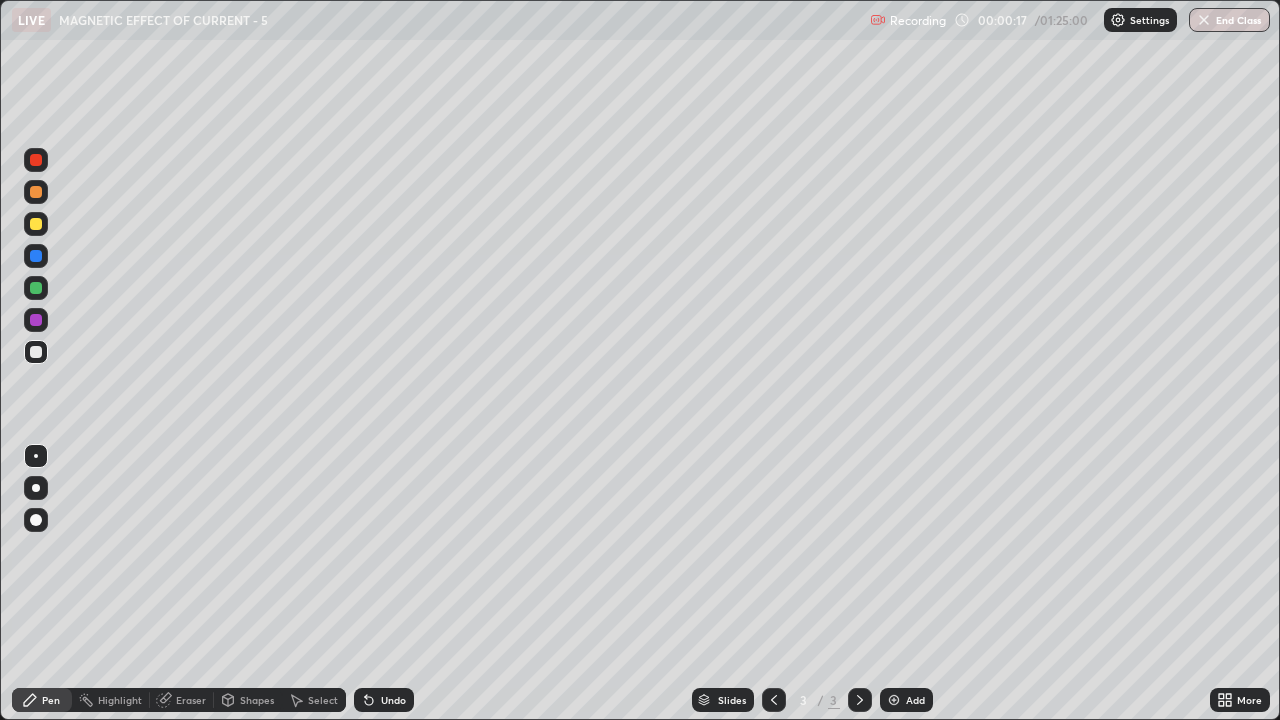 click on "Undo" at bounding box center [393, 700] 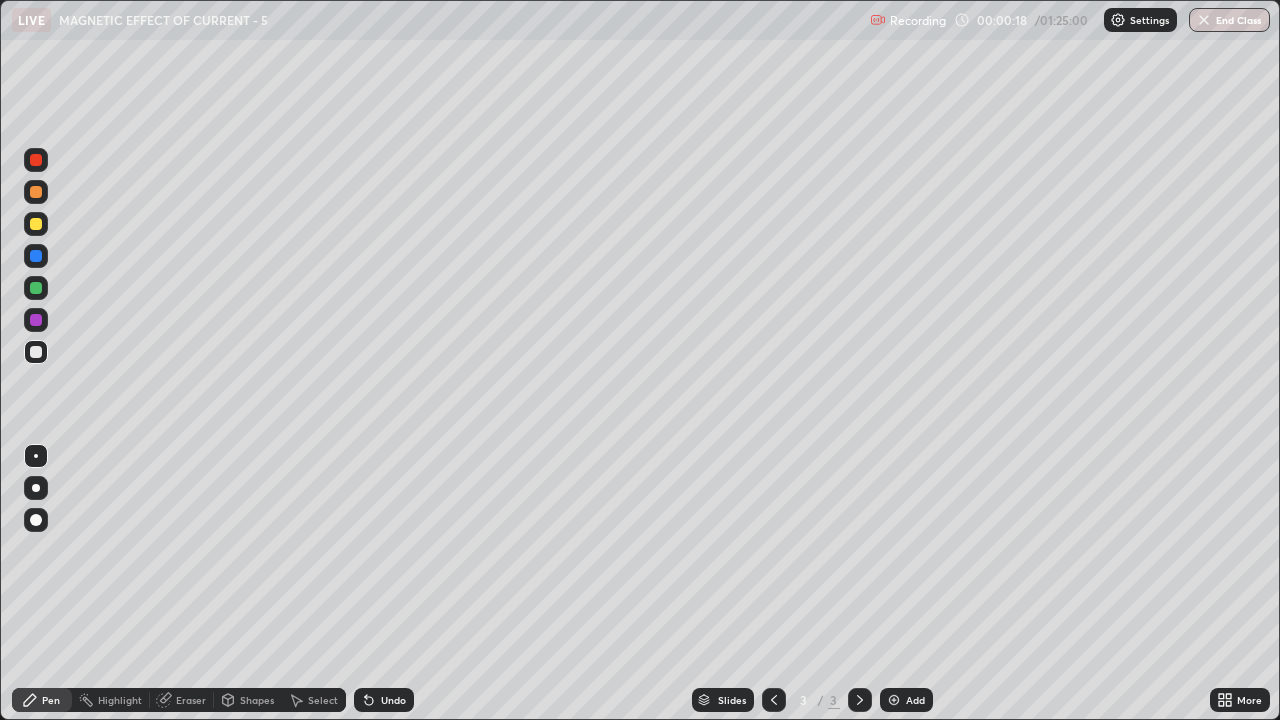 click on "Undo" at bounding box center (393, 700) 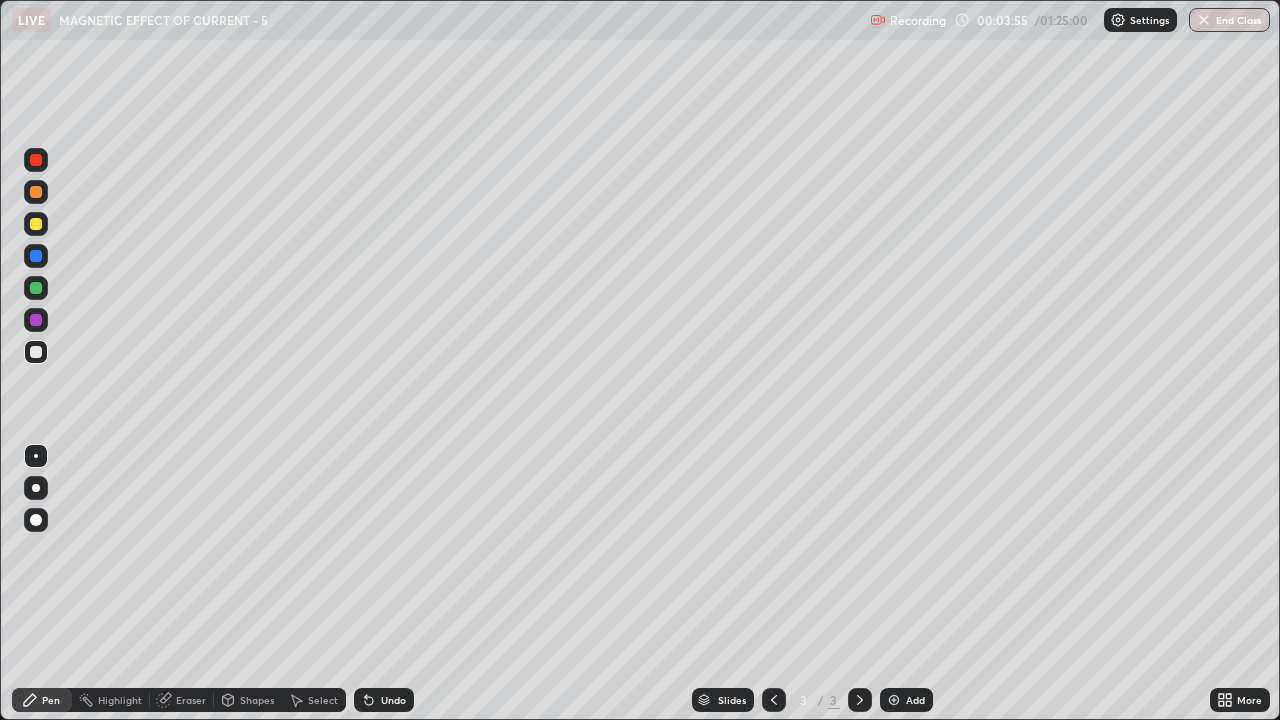 click on "Add" at bounding box center (906, 700) 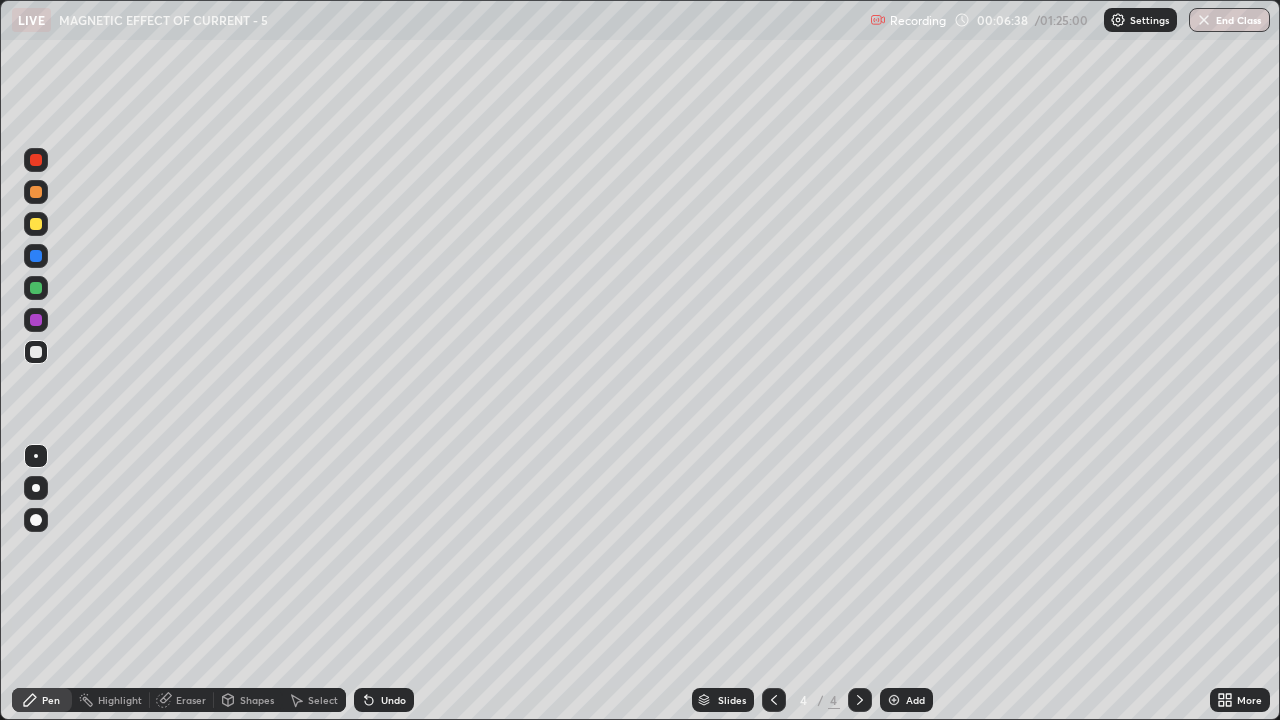 click 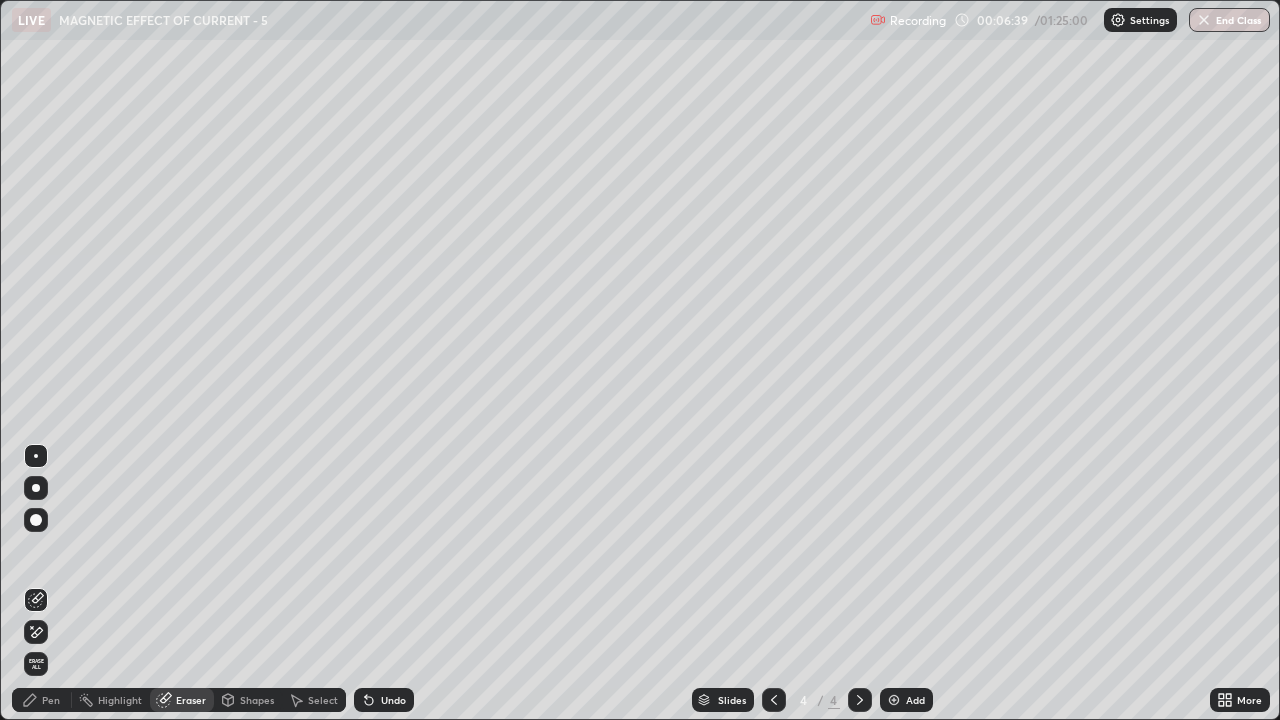 click on "Erase all" at bounding box center (36, 664) 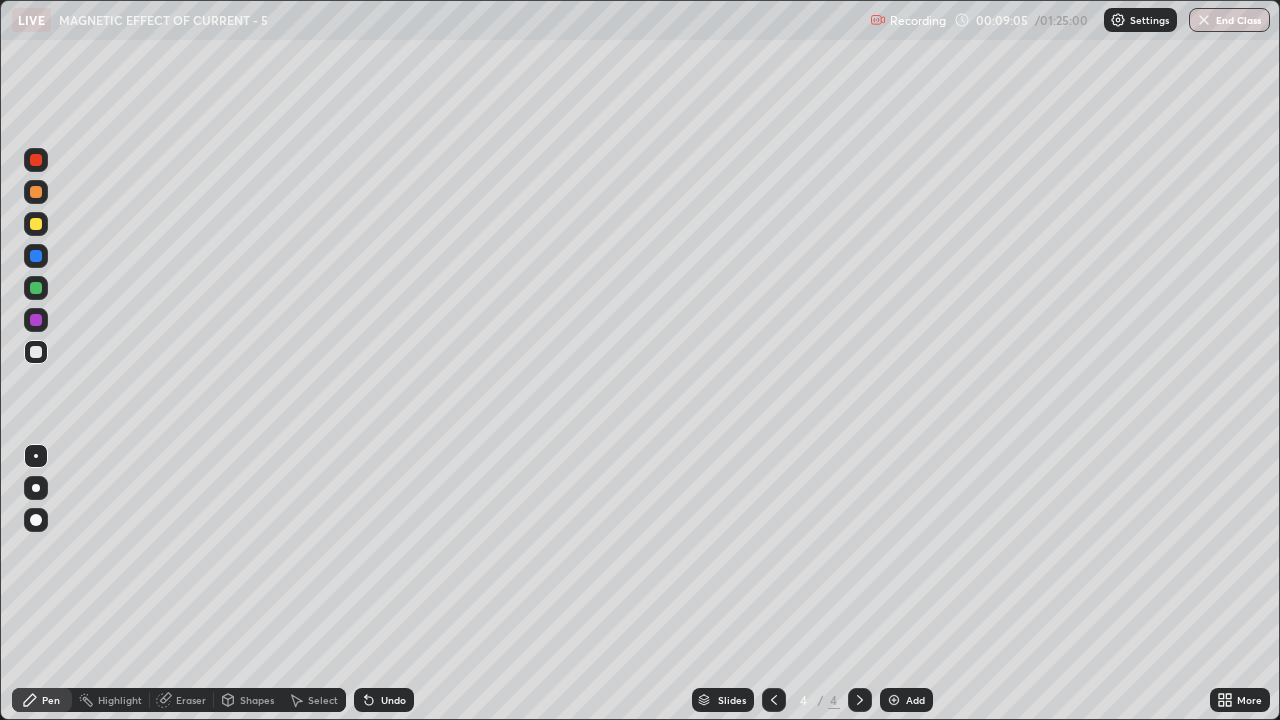 click on "Eraser" at bounding box center [191, 700] 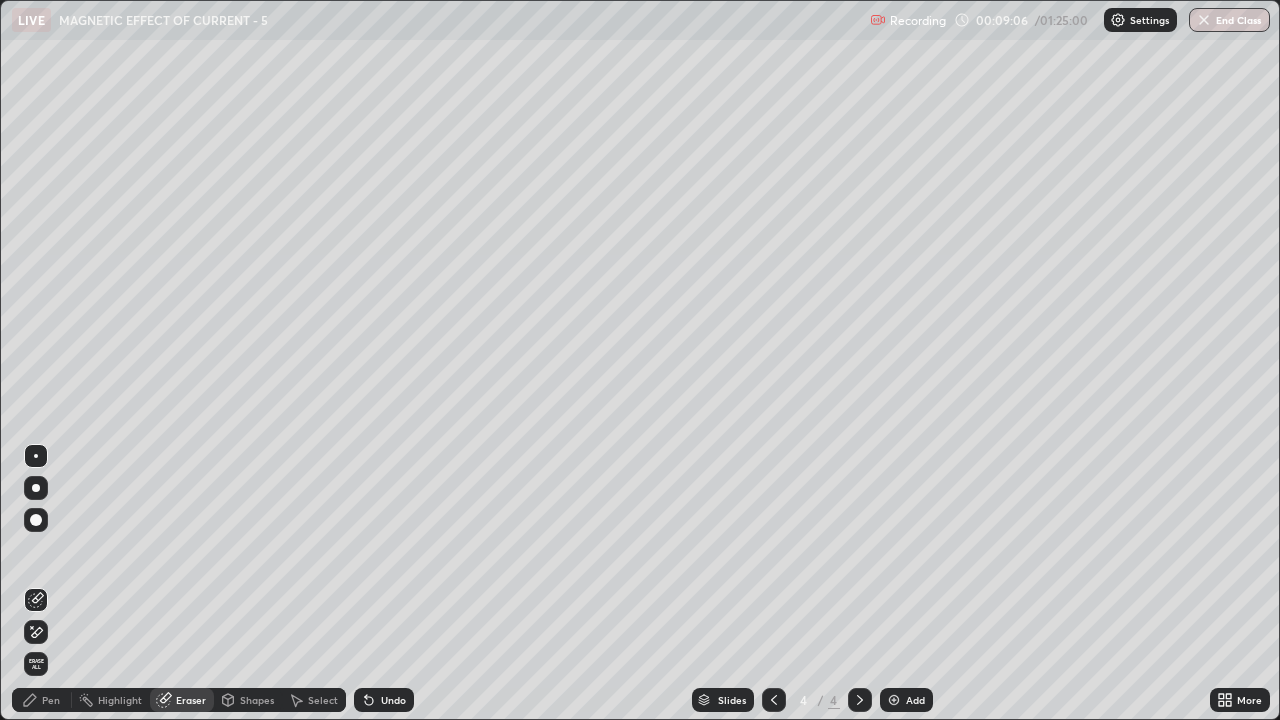 click on "Erase all" at bounding box center (36, 664) 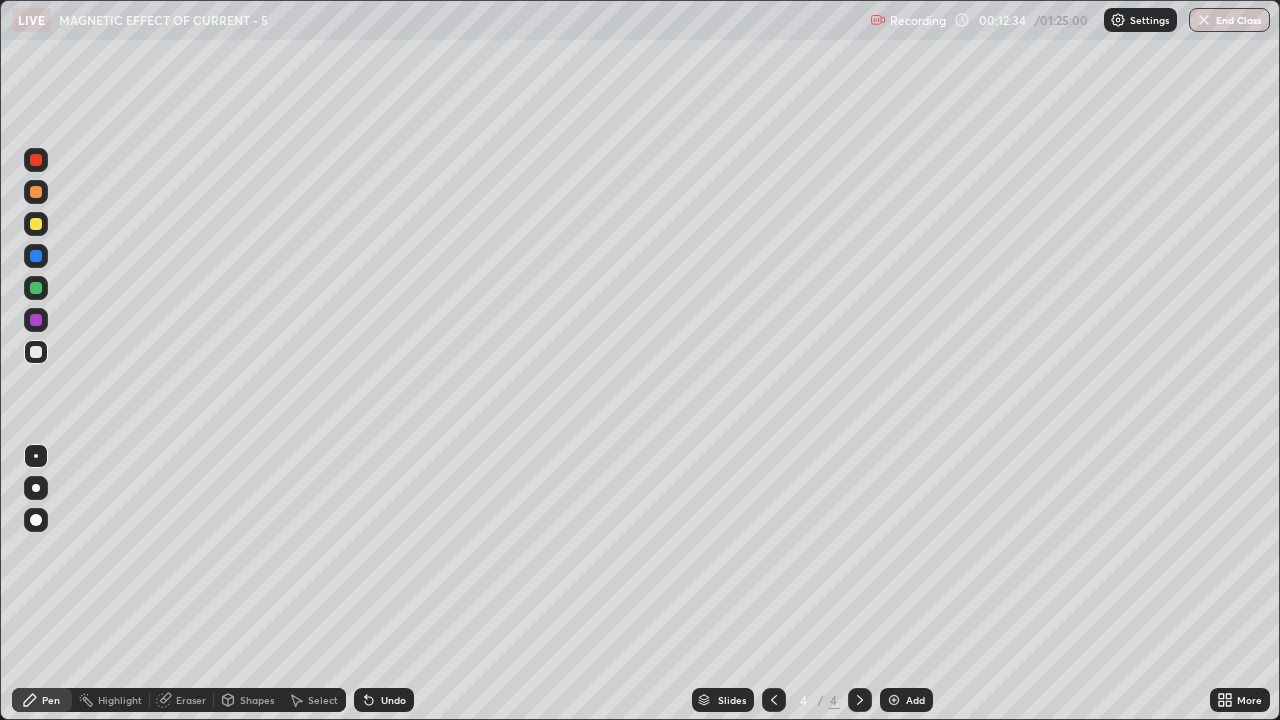 click on "Add" at bounding box center (906, 700) 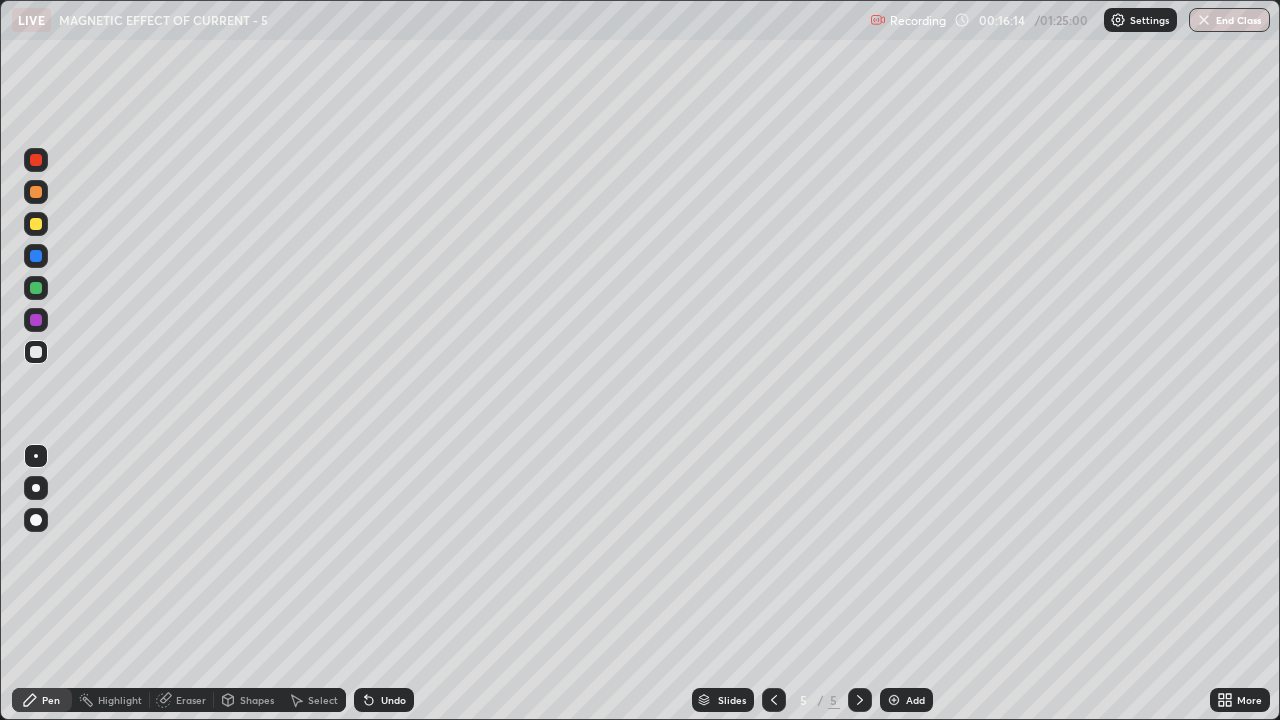 click on "Eraser" at bounding box center [182, 700] 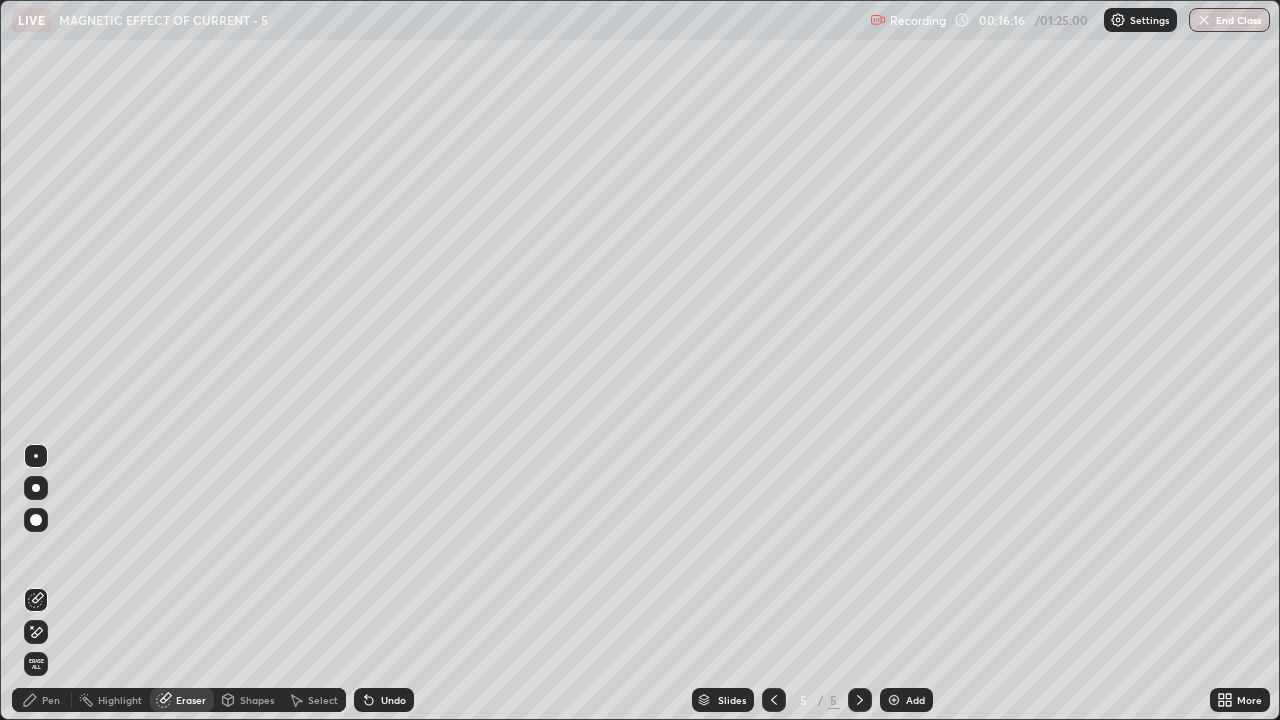 click 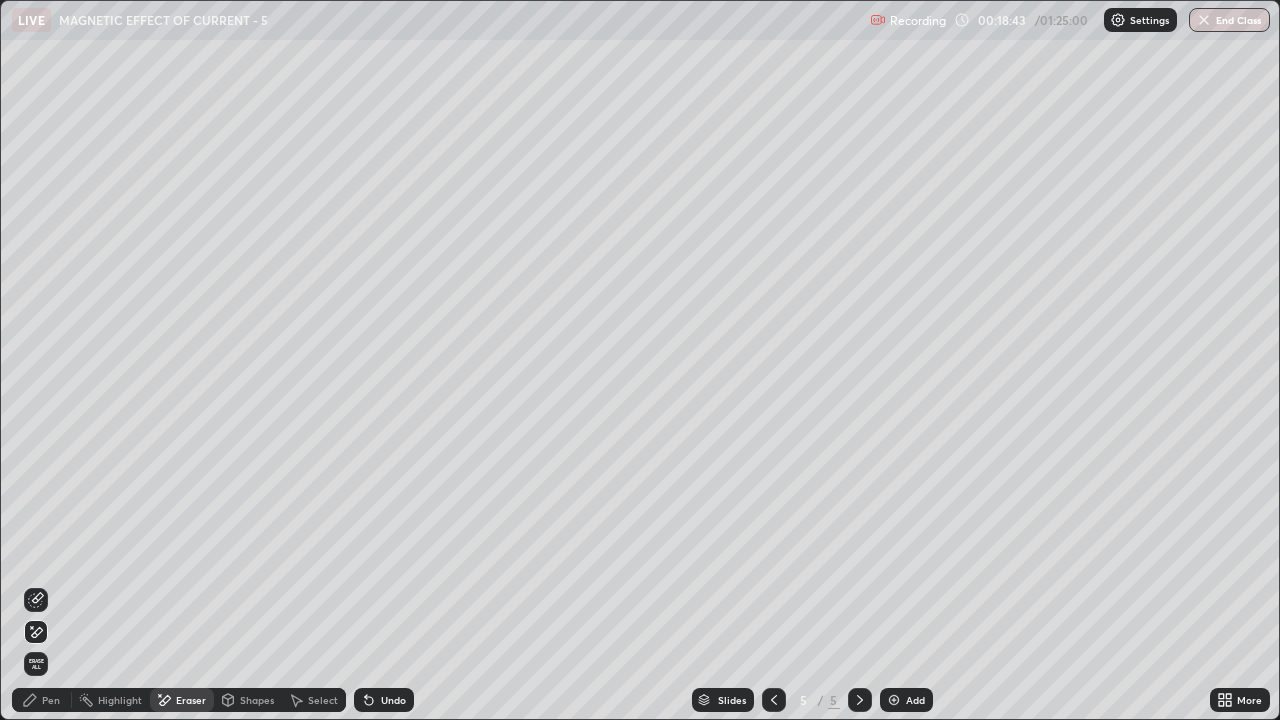 click on "Pen" at bounding box center [42, 700] 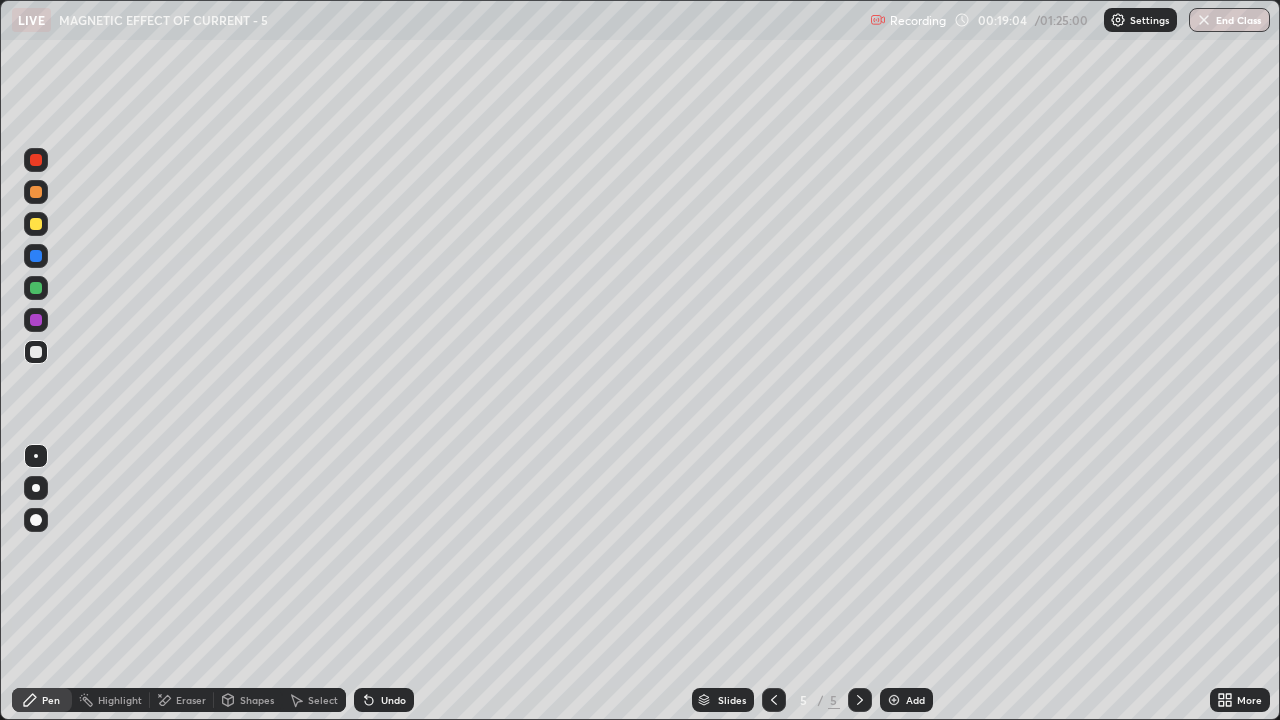 click on "Eraser" at bounding box center [191, 700] 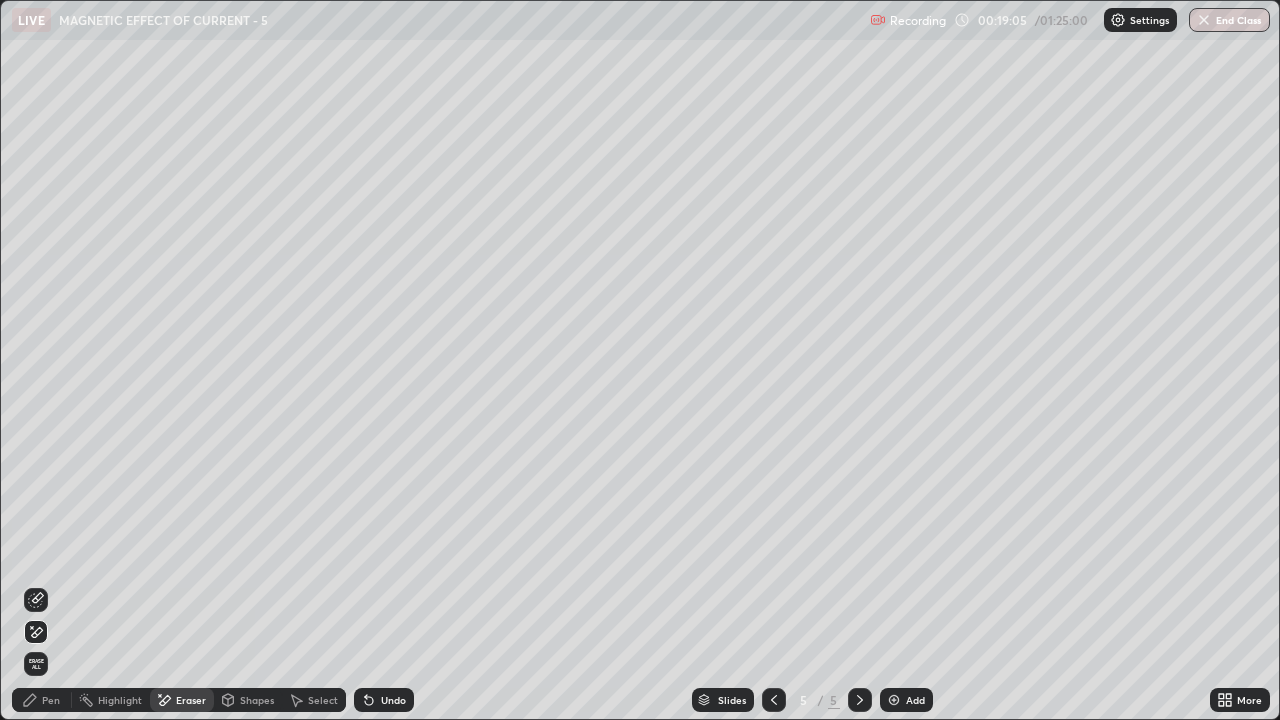 click 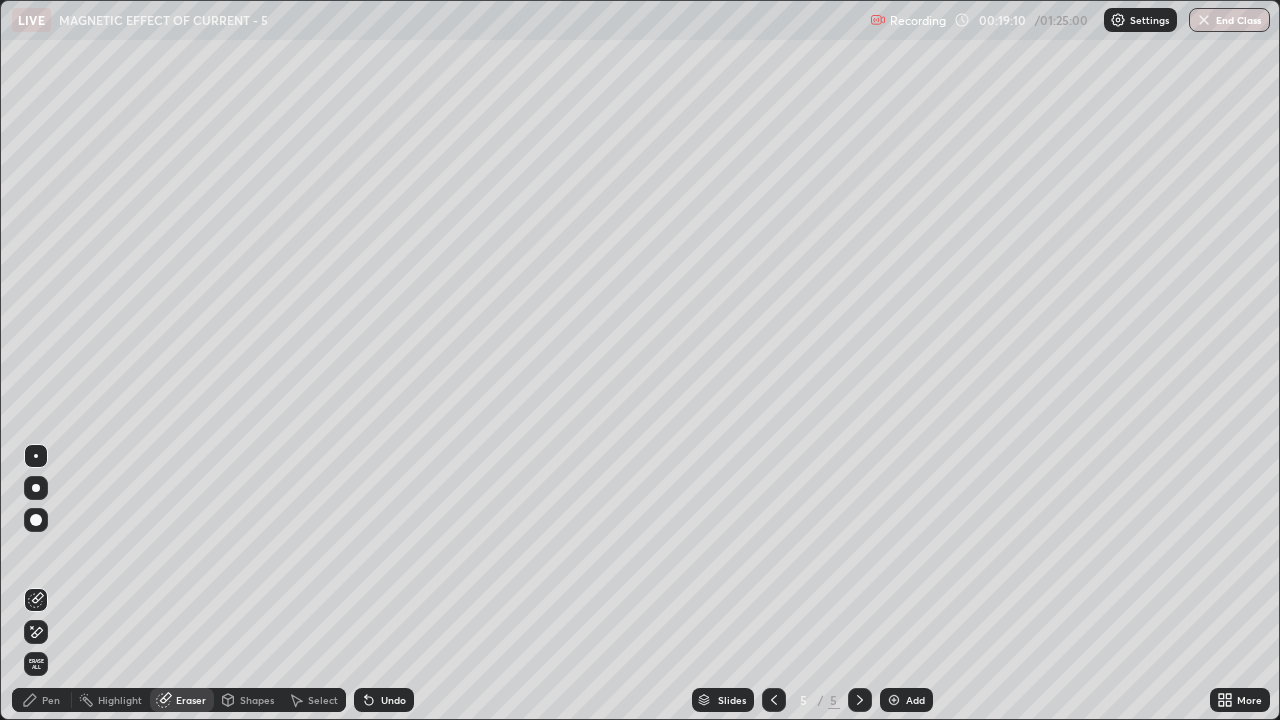 click on "Pen" at bounding box center [51, 700] 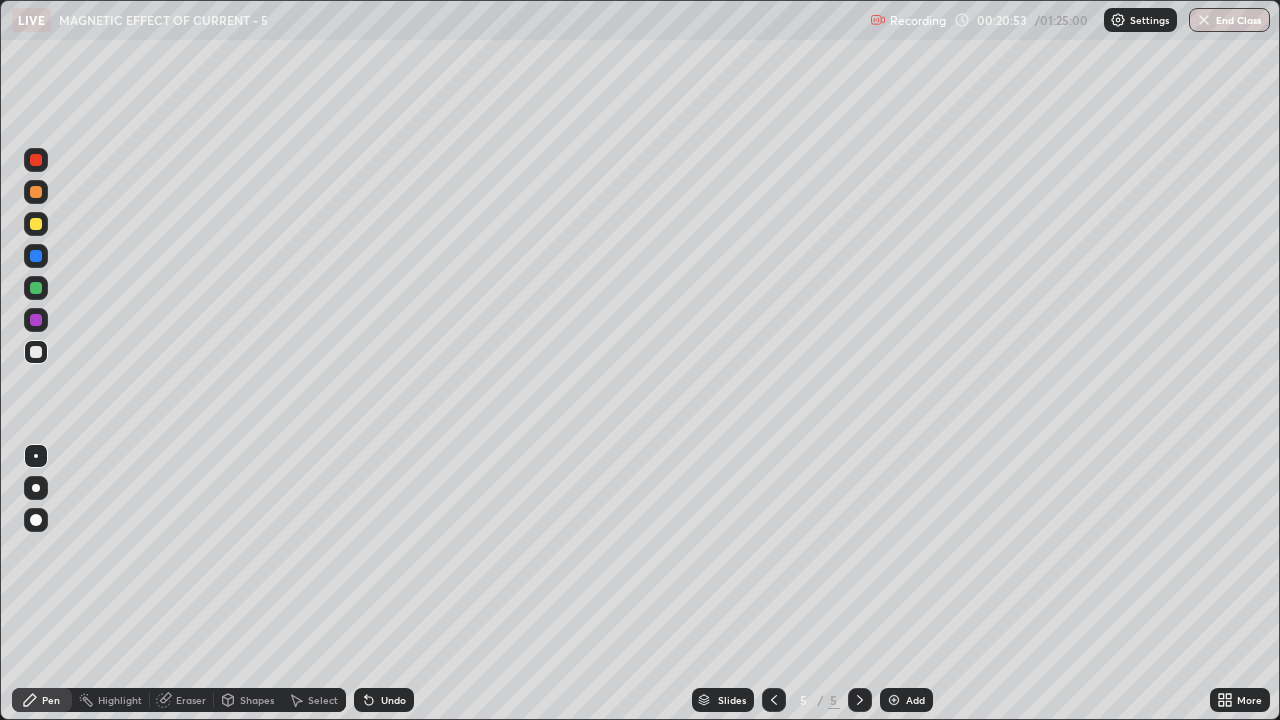 click at bounding box center [36, 256] 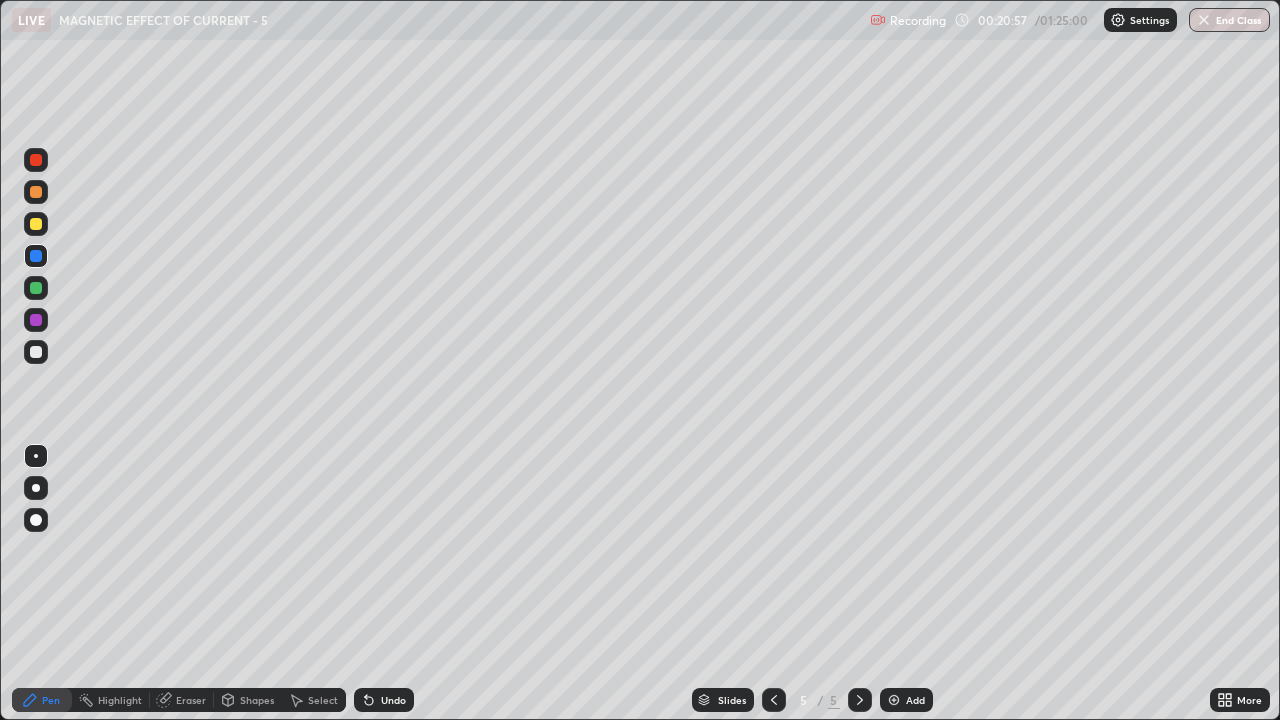 click on "Slides 5 / 5 Add" at bounding box center (812, 700) 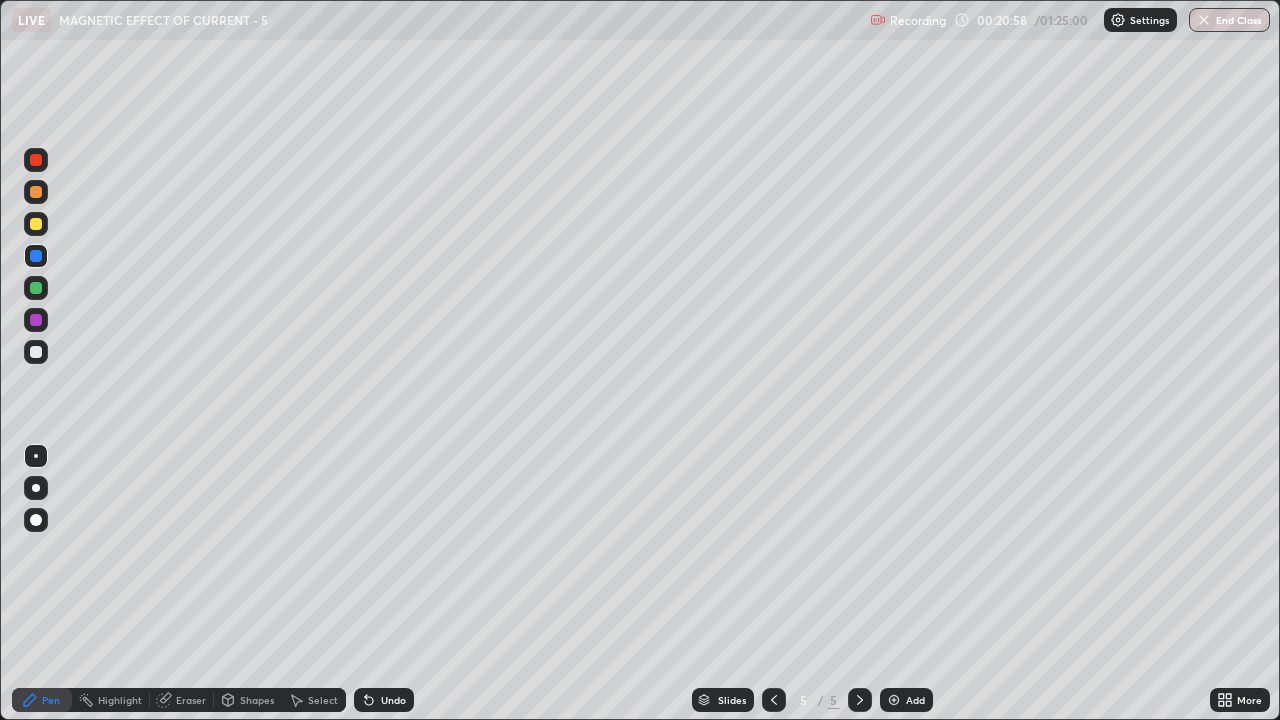click on "Slides 5 / 5 Add" at bounding box center [812, 700] 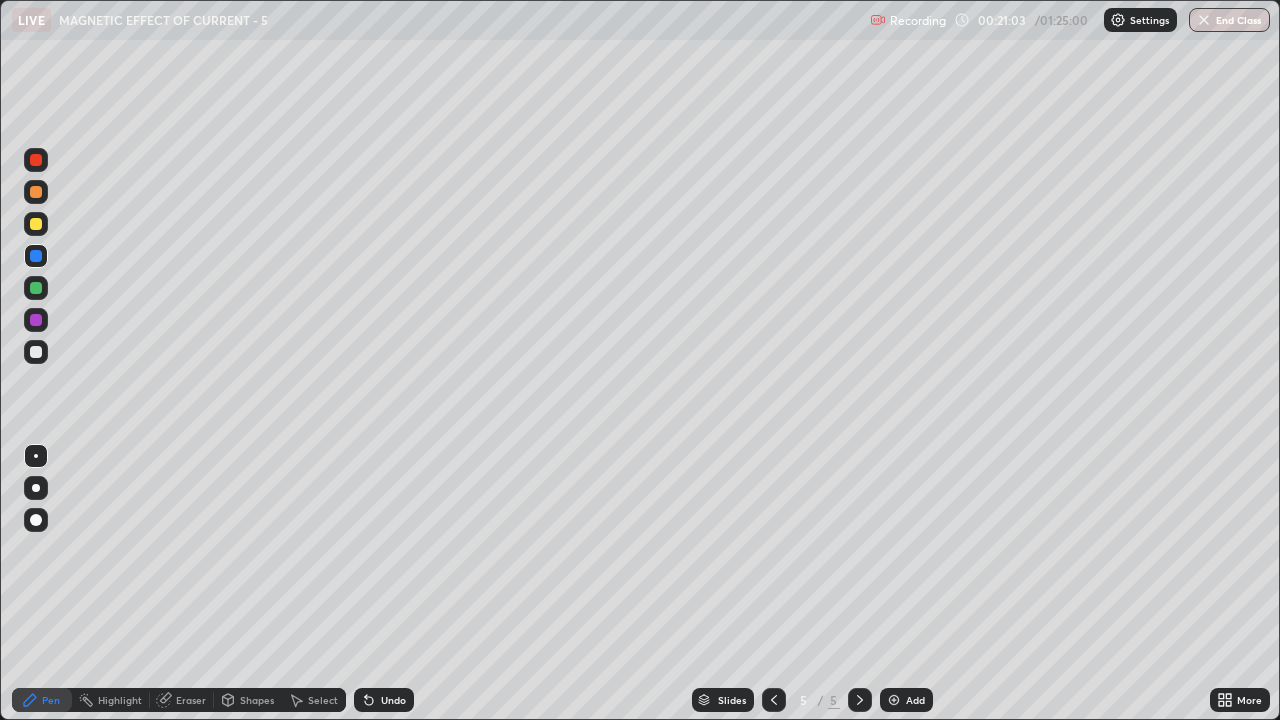 click on "Undo" at bounding box center (393, 700) 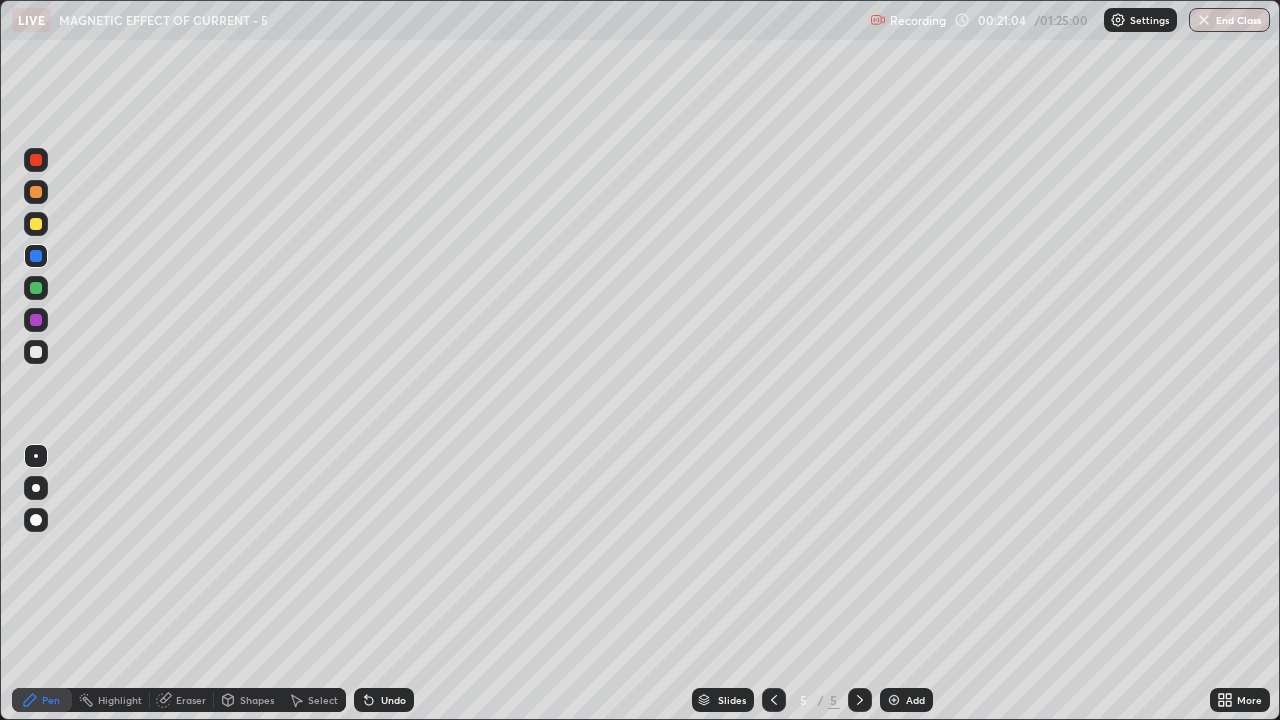 click on "Undo" at bounding box center [384, 700] 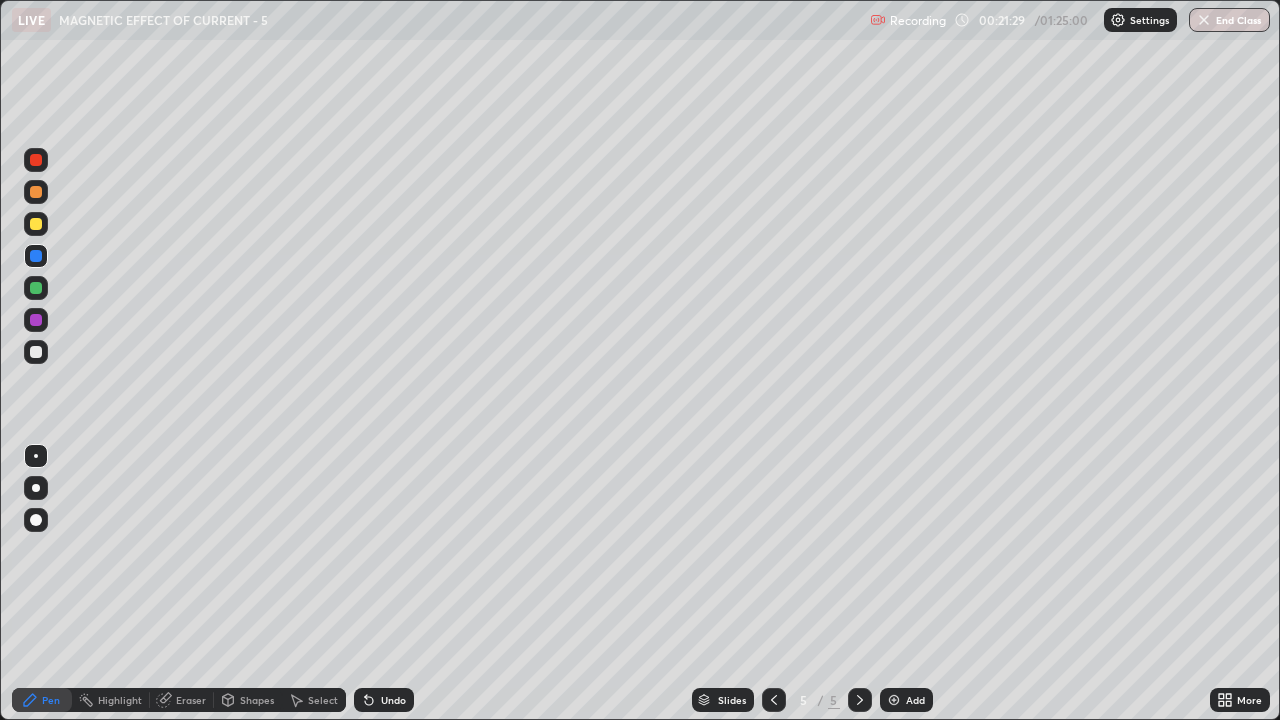 click at bounding box center [36, 160] 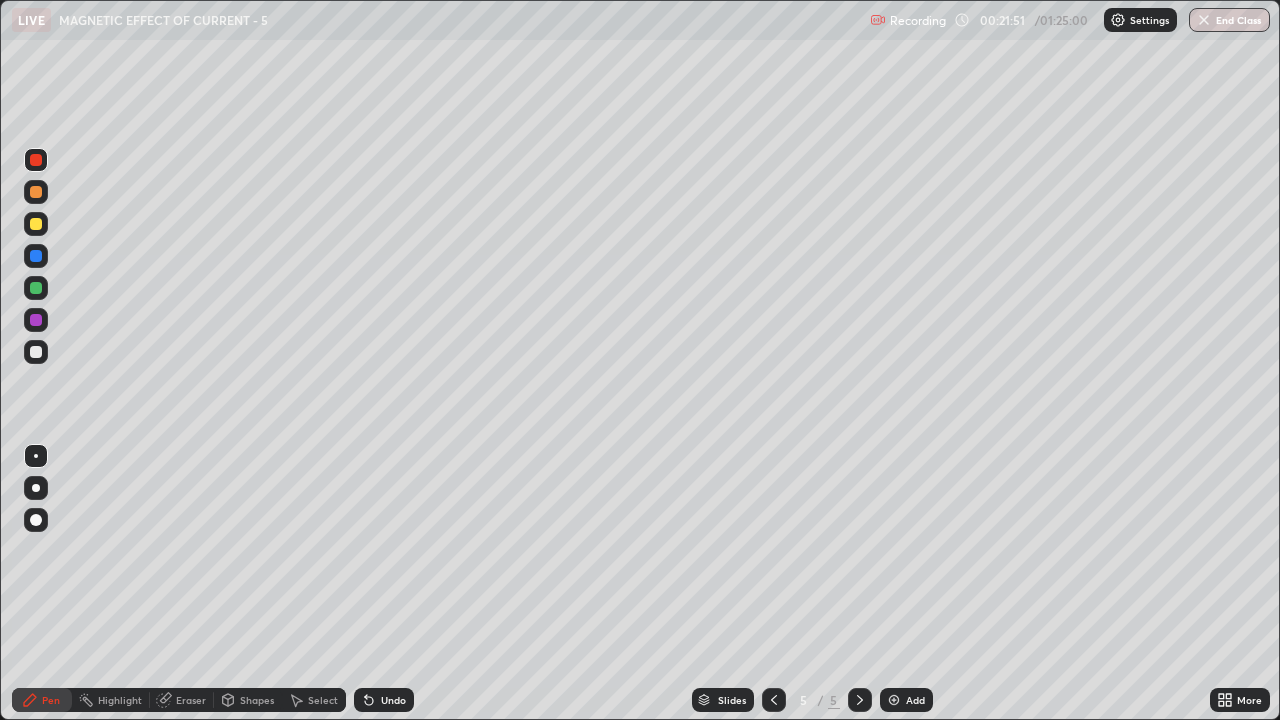 click at bounding box center (36, 224) 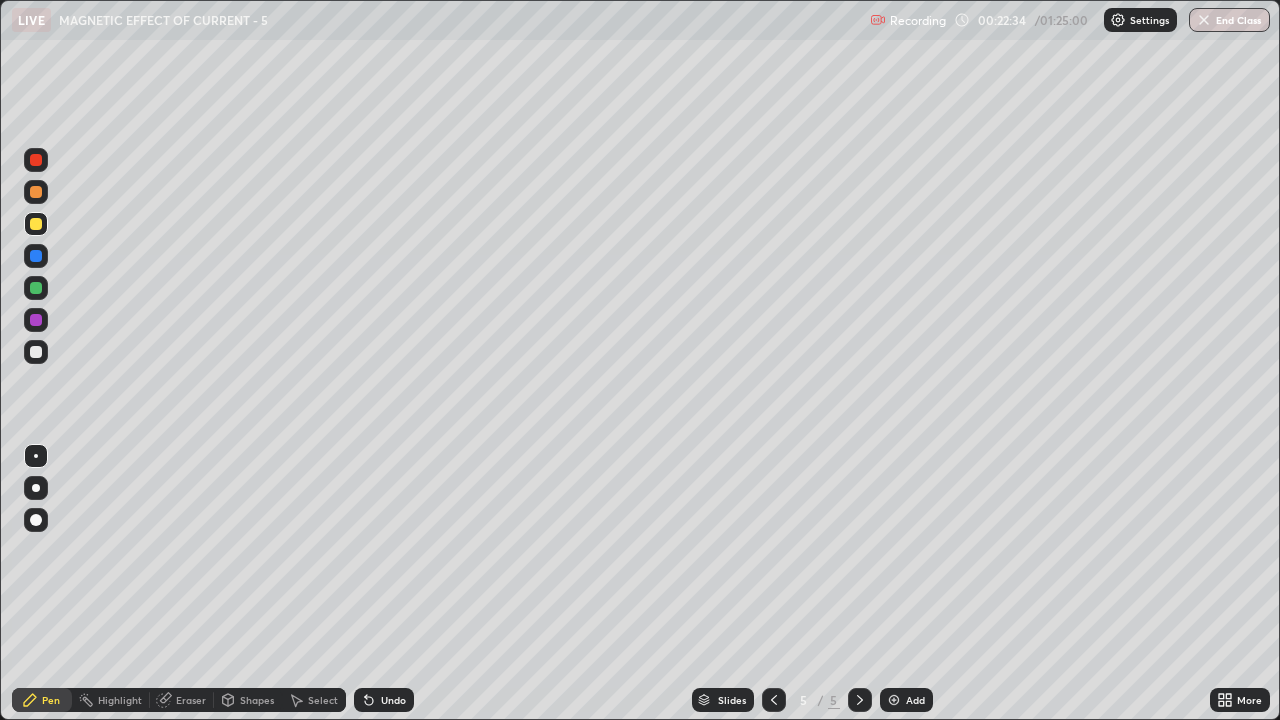 click 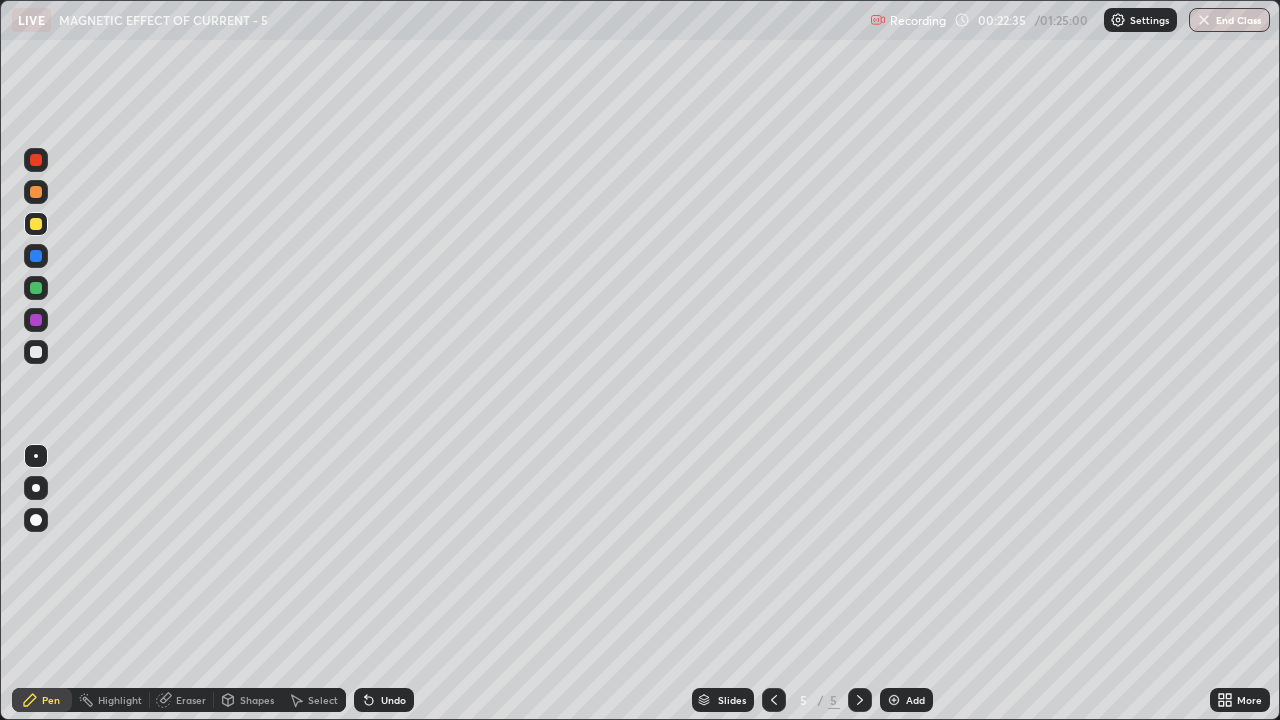 click on "Undo" at bounding box center (384, 700) 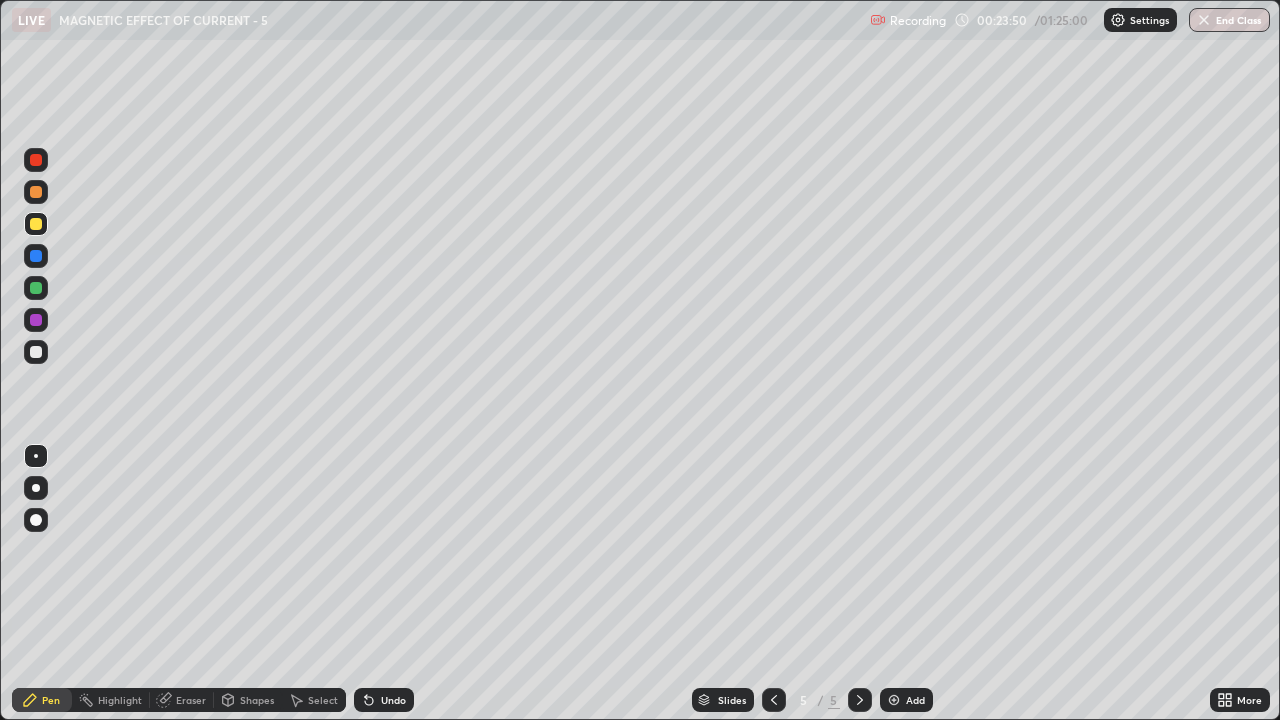 click on "Undo" at bounding box center [384, 700] 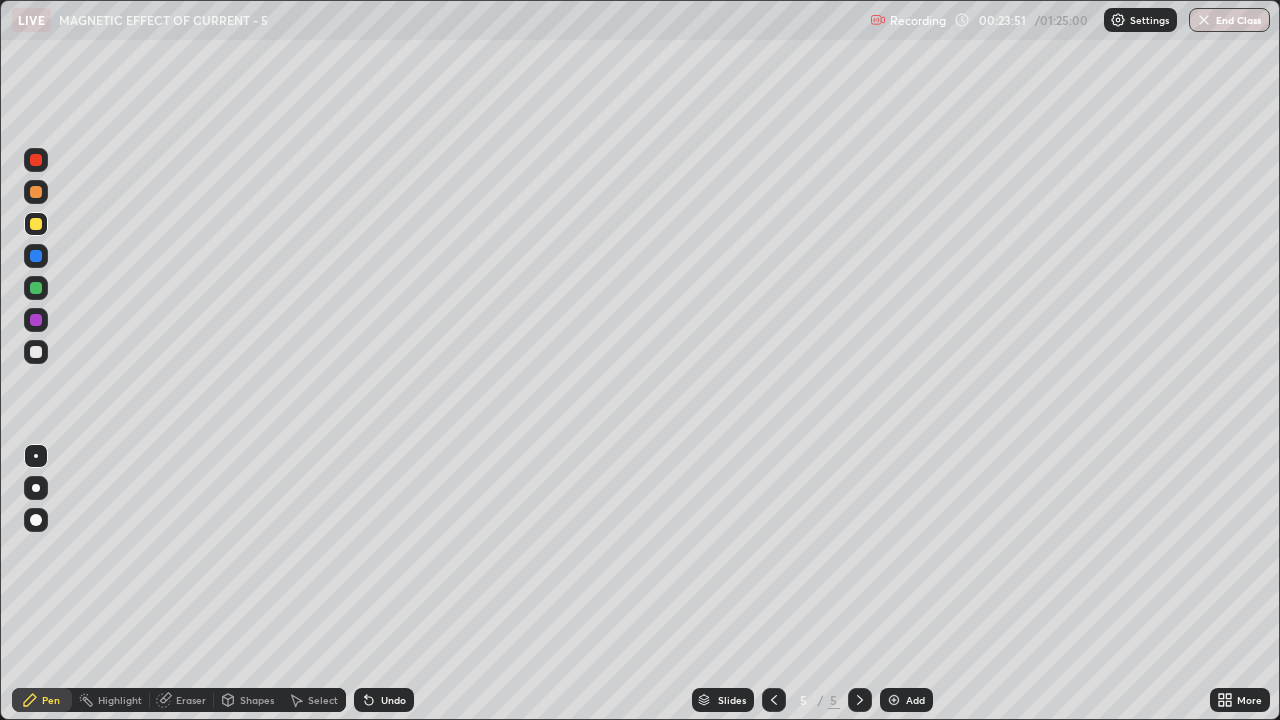 click on "Undo" at bounding box center [393, 700] 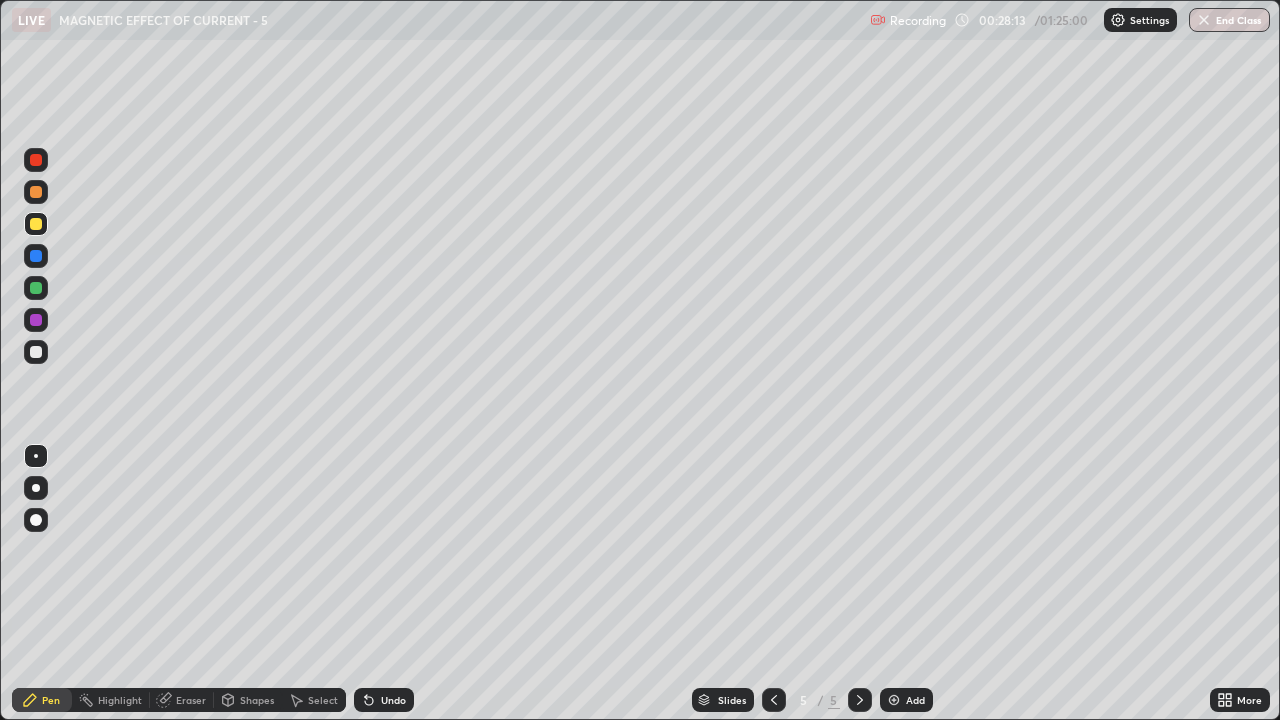 click on "Add" at bounding box center (906, 700) 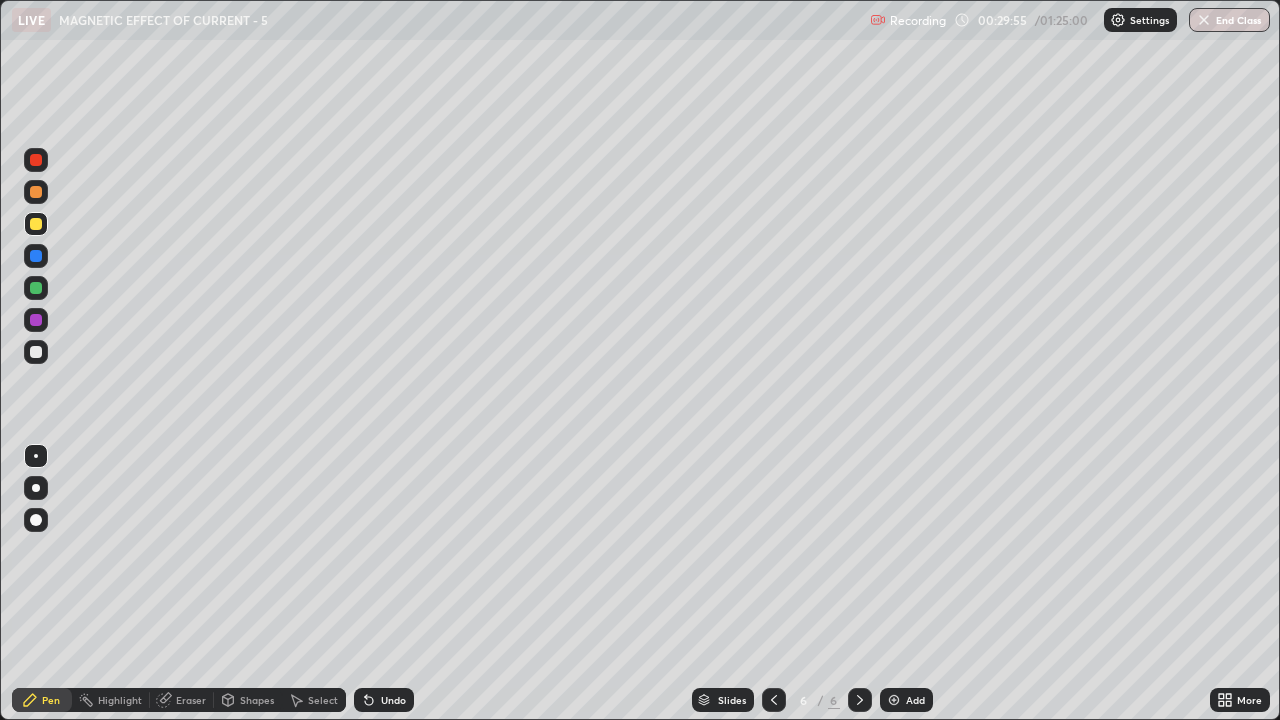 click on "Undo" at bounding box center (393, 700) 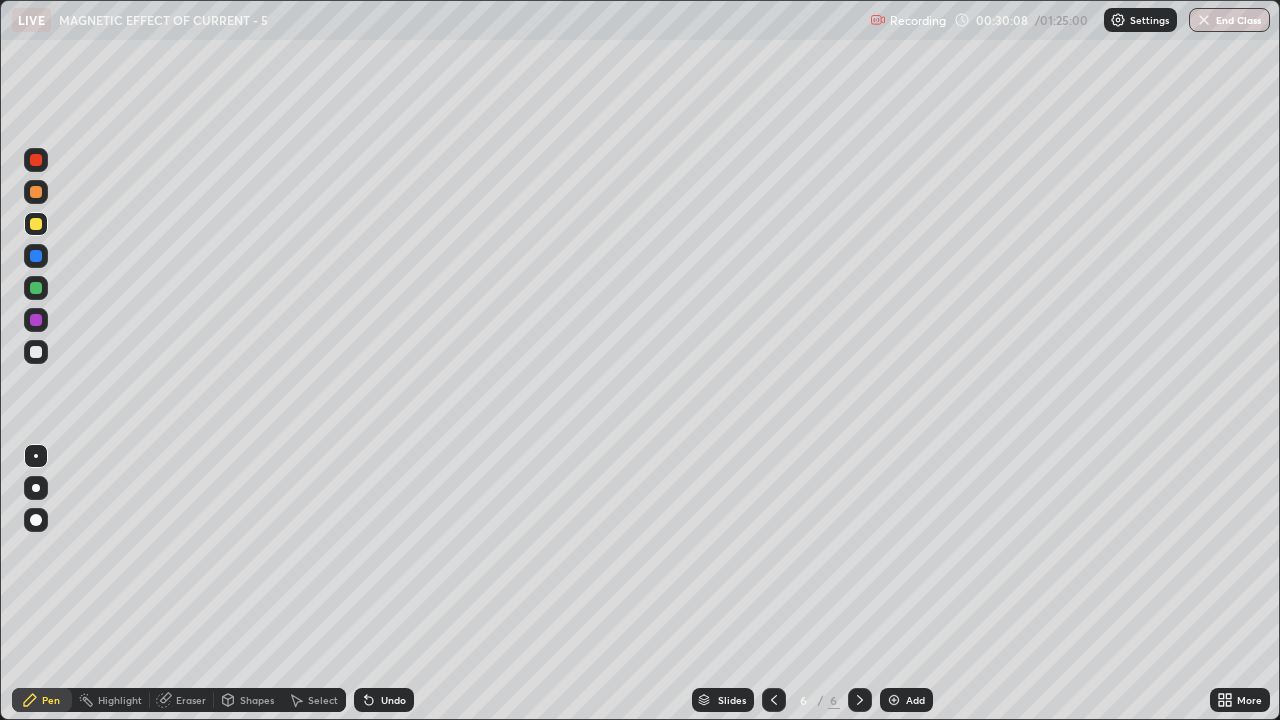 click on "Eraser" at bounding box center (182, 700) 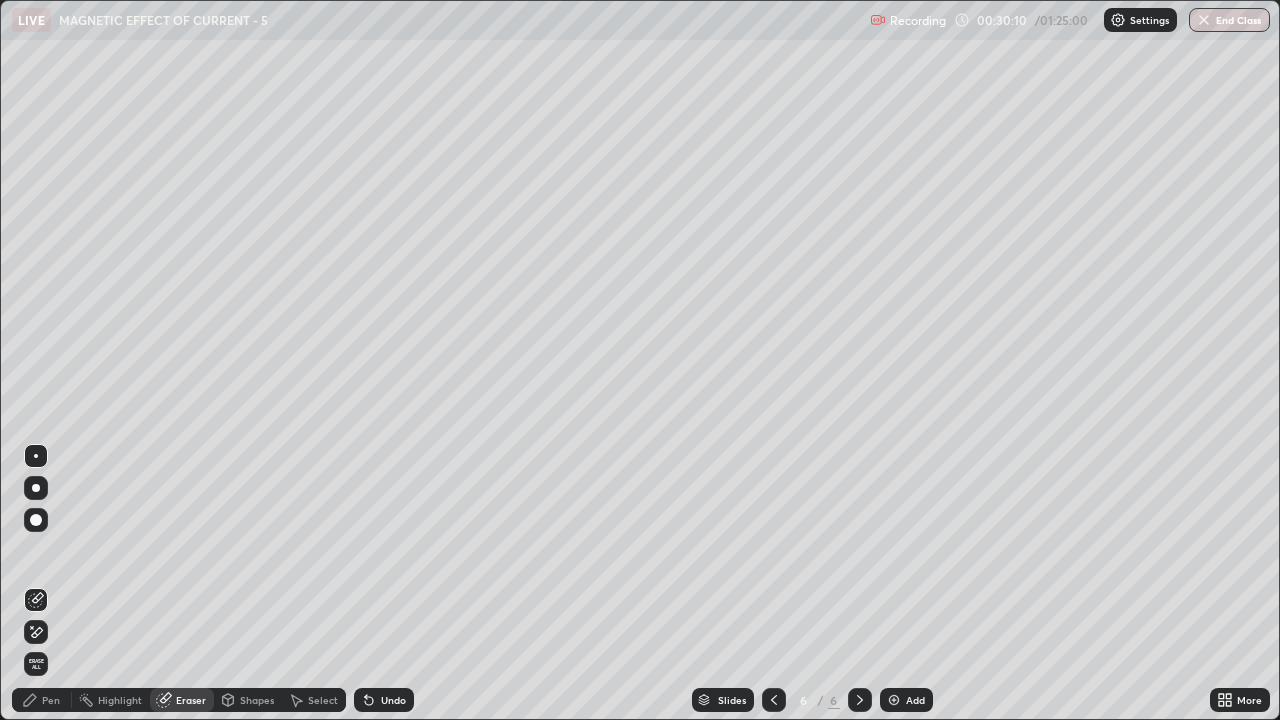 click on "Pen" at bounding box center (51, 700) 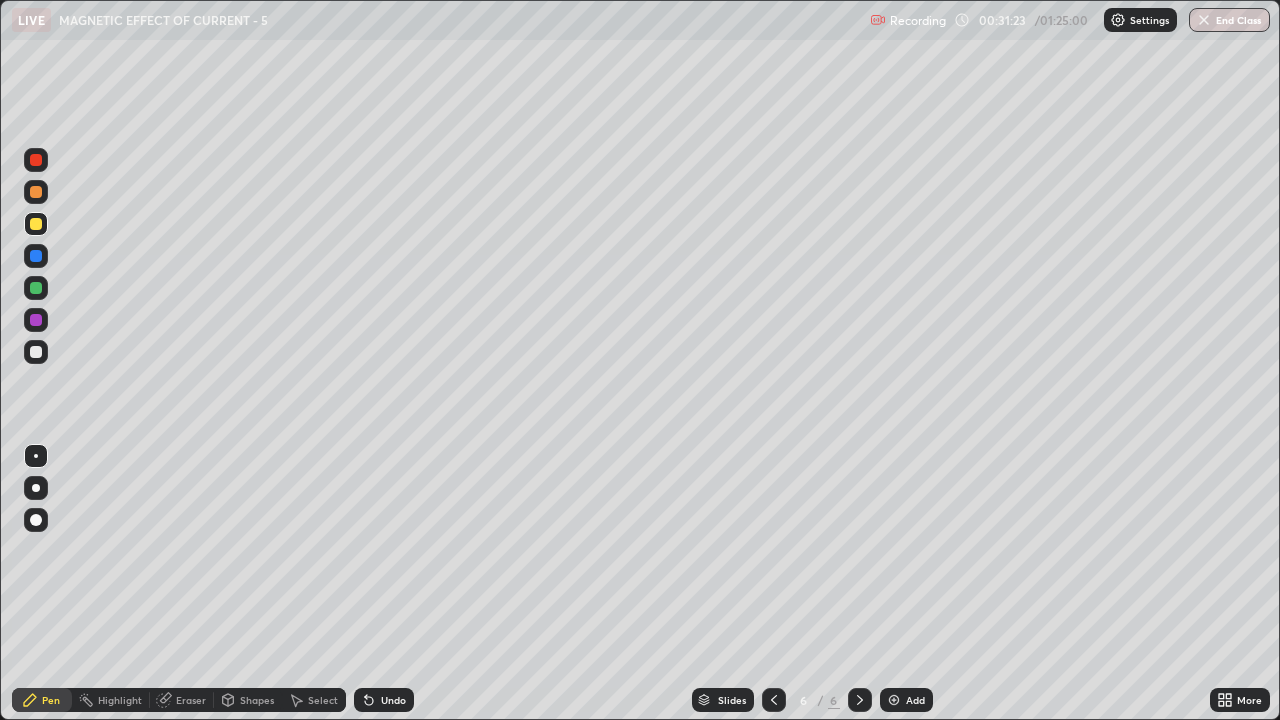 click on "Undo" at bounding box center (393, 700) 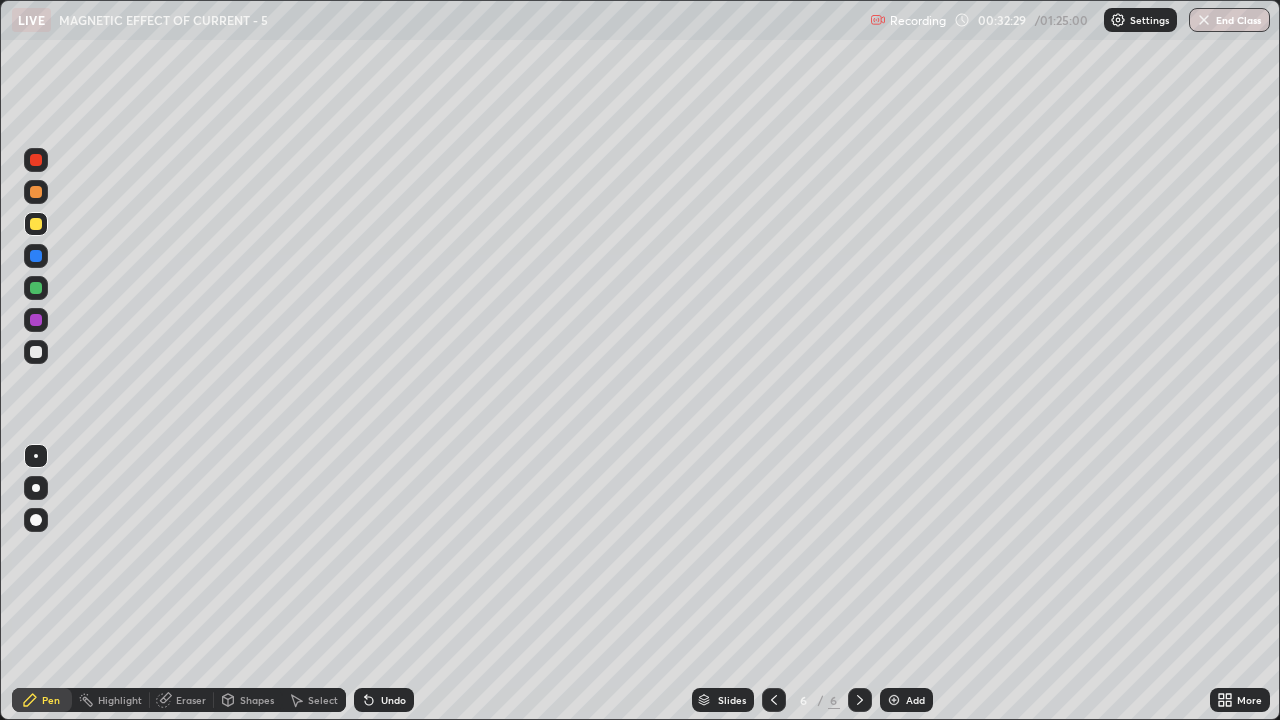 click on "Undo" at bounding box center [384, 700] 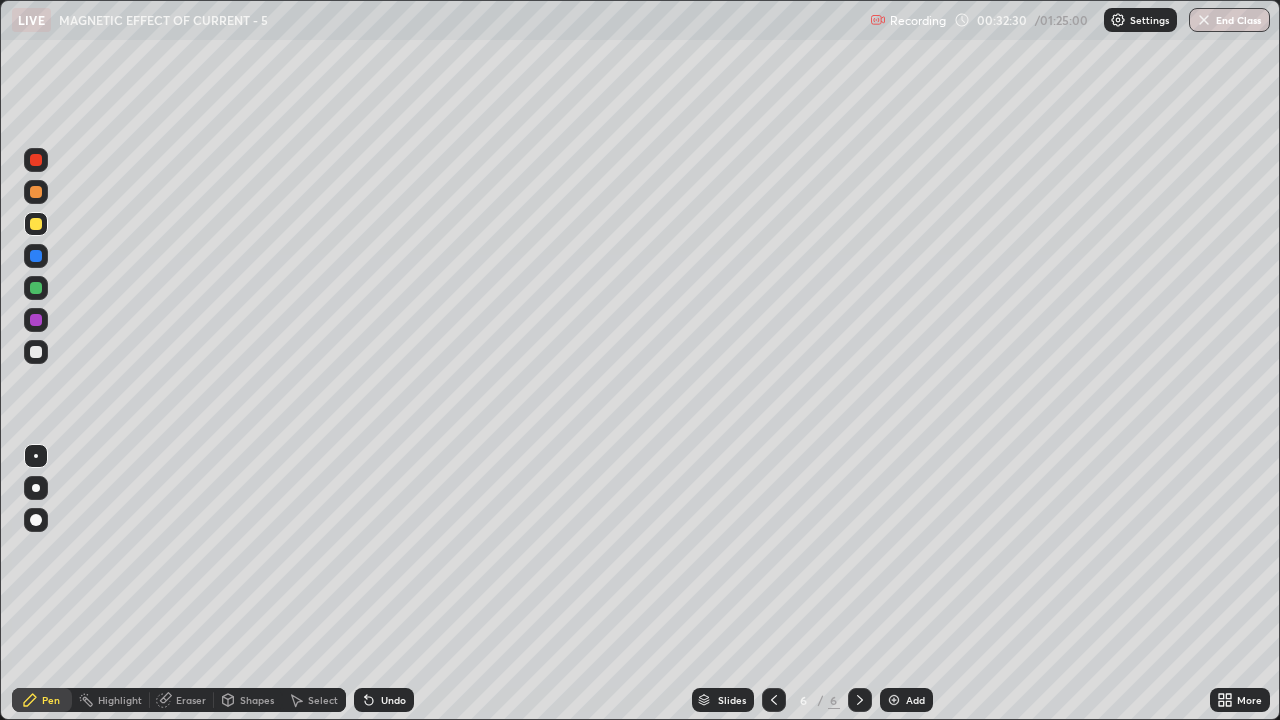 click on "Undo" at bounding box center [393, 700] 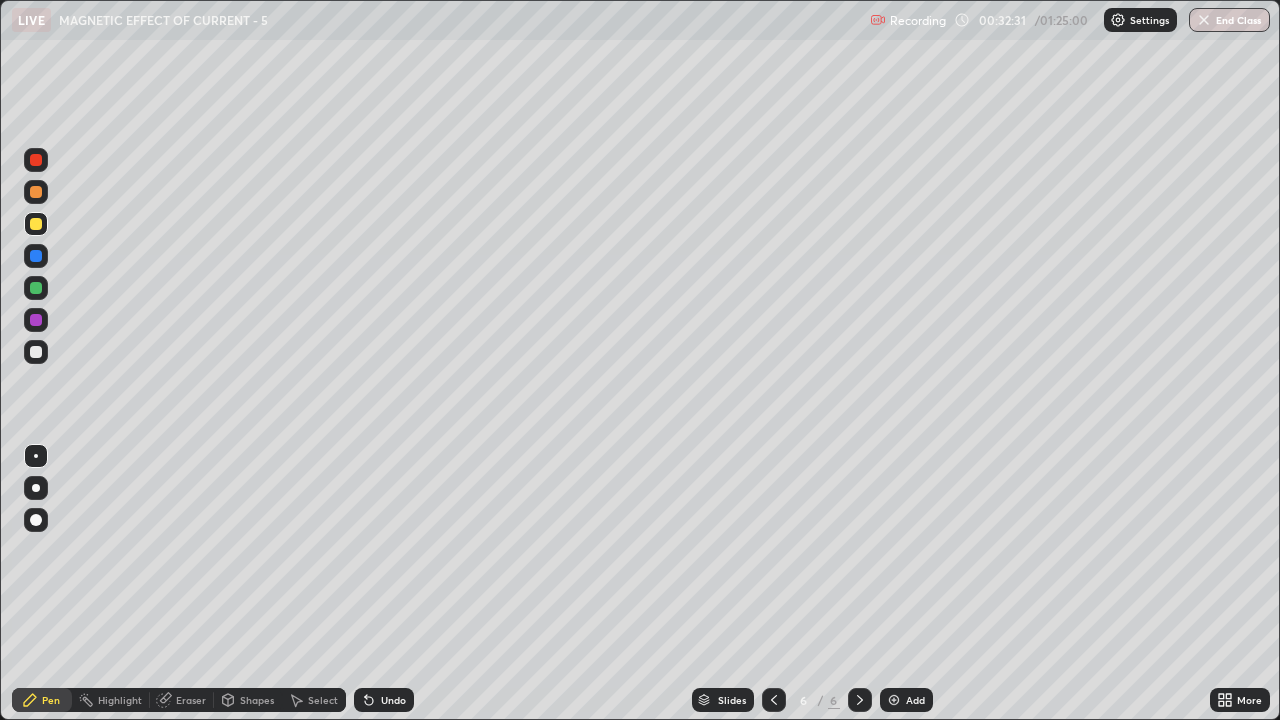 click on "Undo" at bounding box center (393, 700) 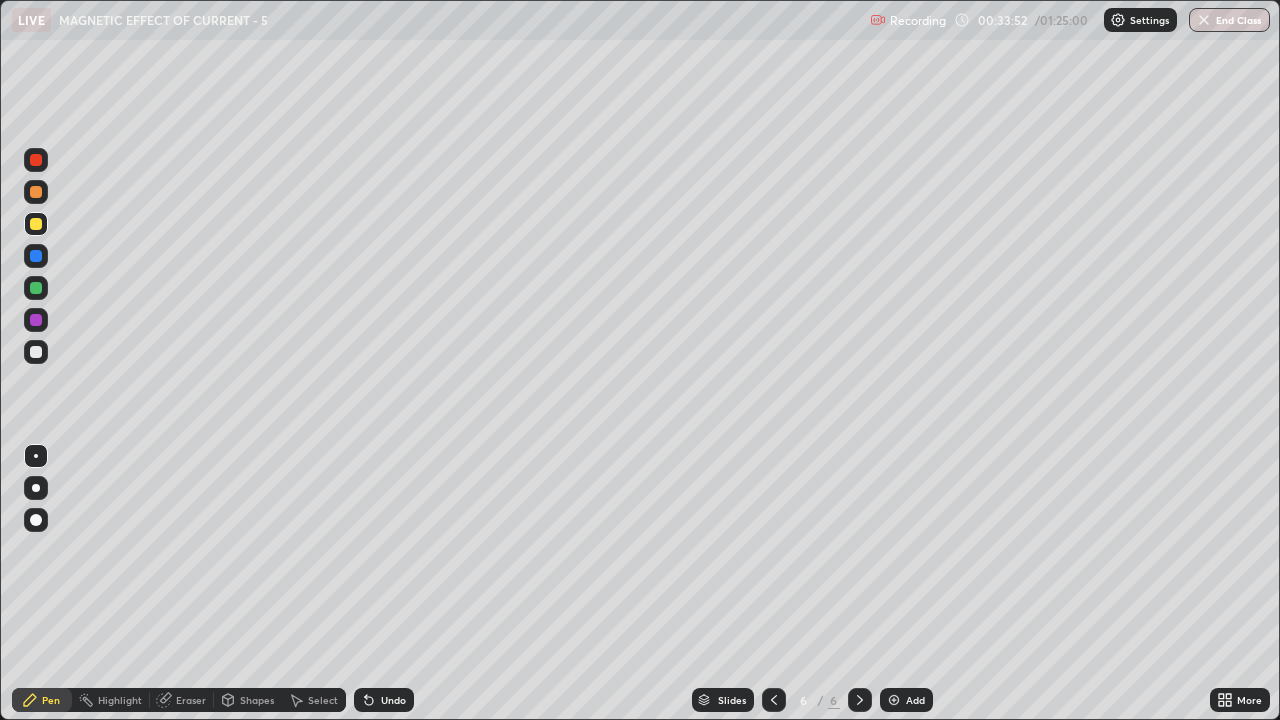 click on "Undo" at bounding box center [384, 700] 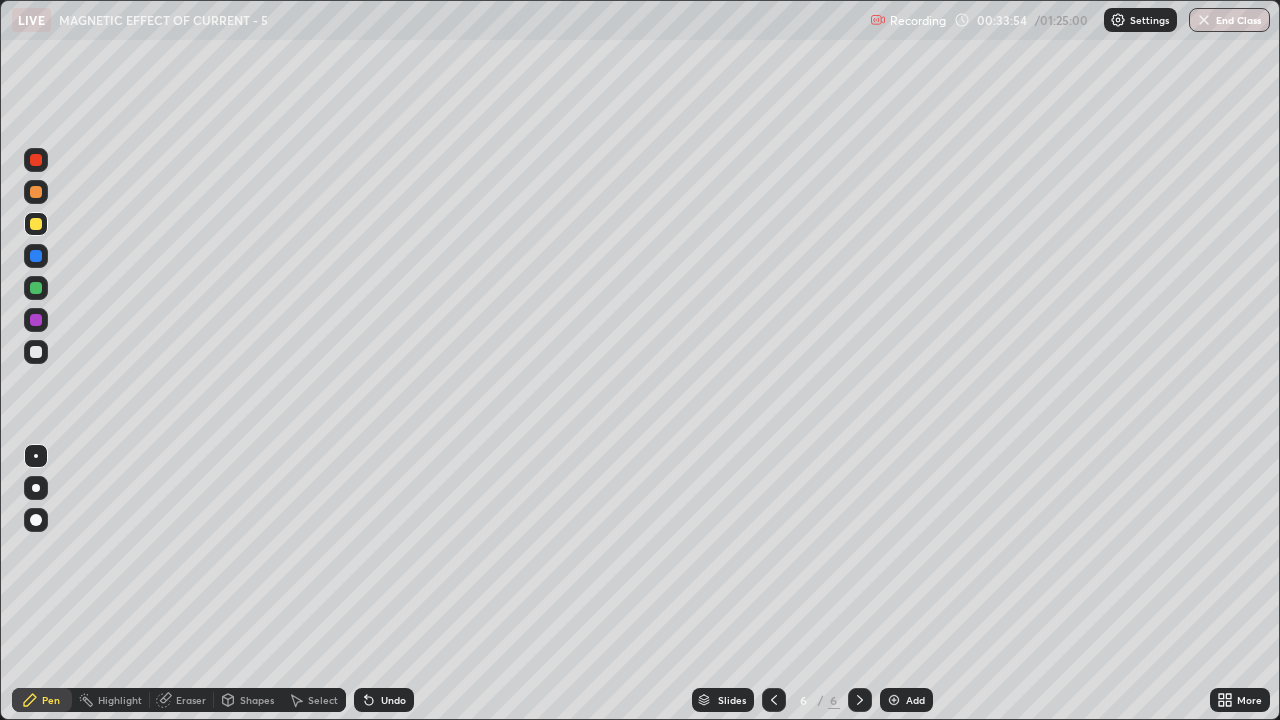 click on "Undo" at bounding box center (393, 700) 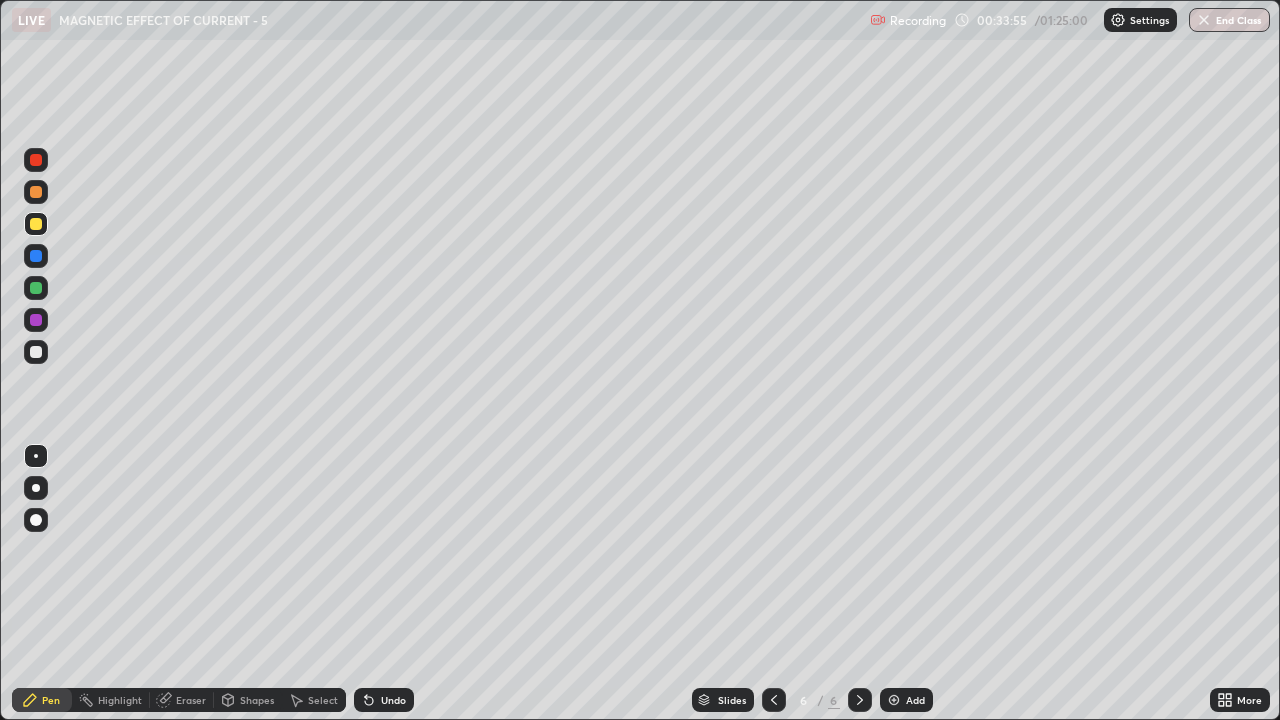 click on "Undo" at bounding box center [384, 700] 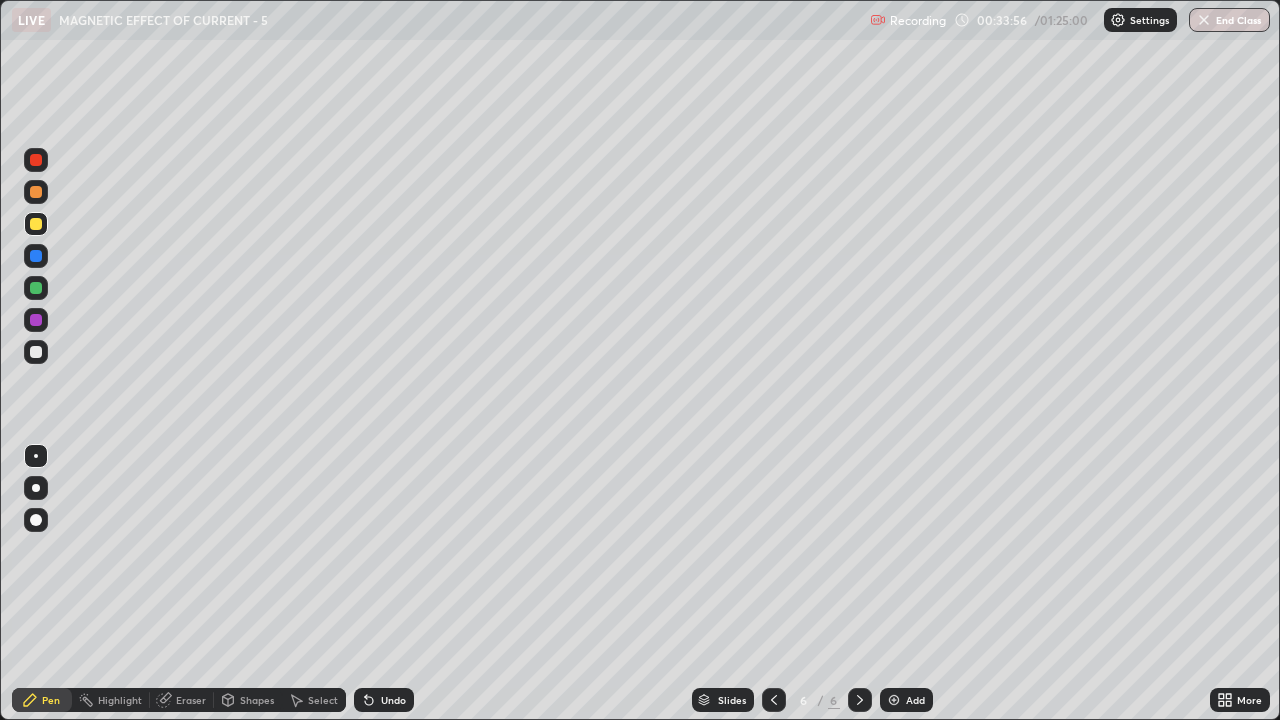 click on "Eraser" at bounding box center [182, 700] 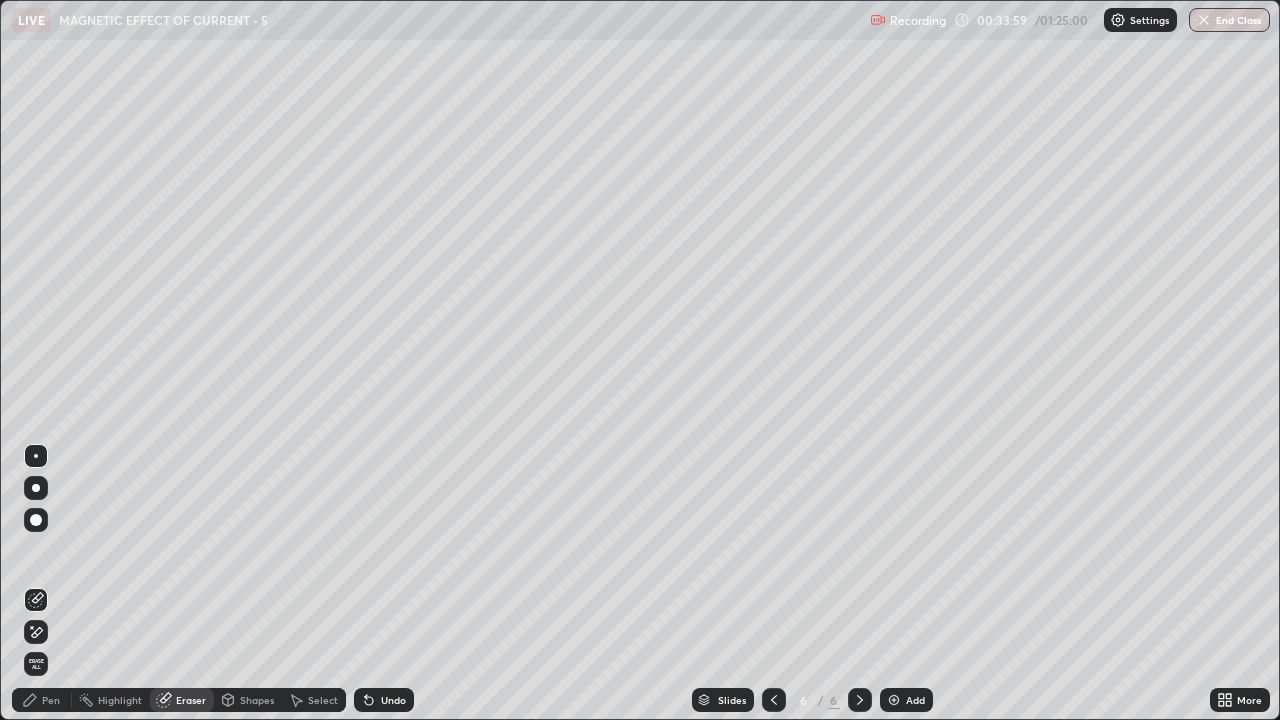 click on "Pen" at bounding box center [51, 700] 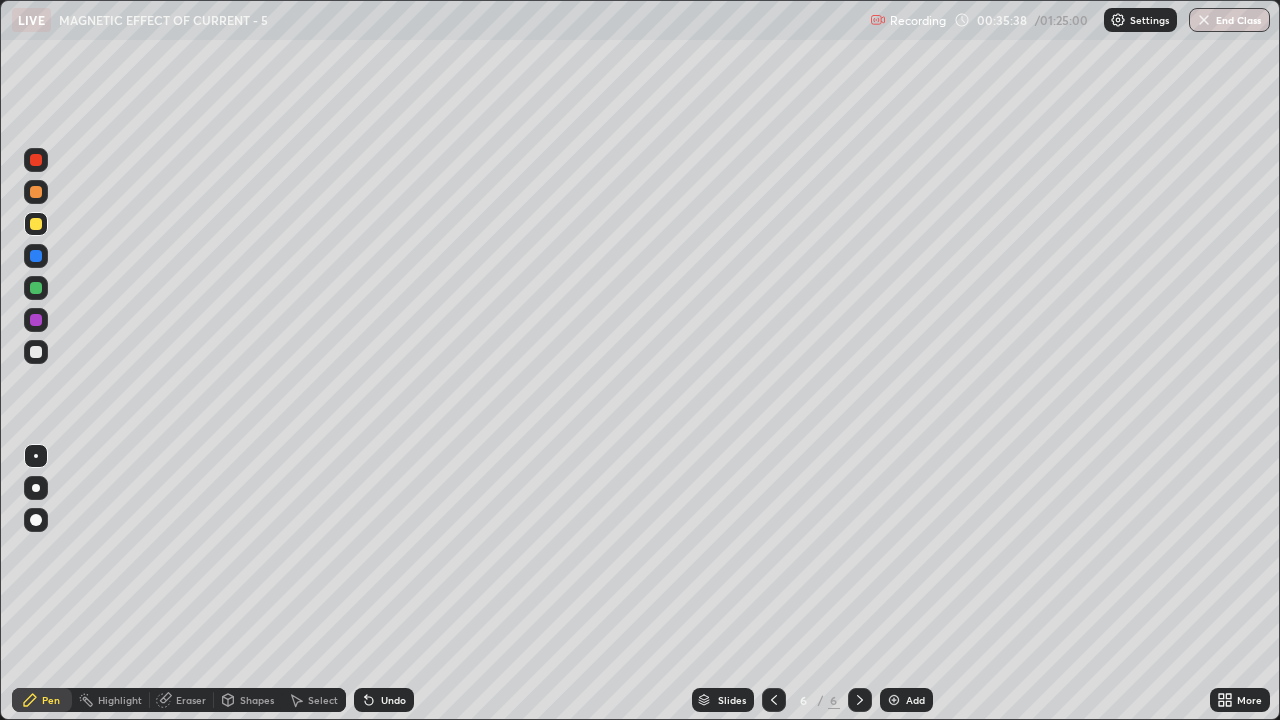 click at bounding box center [894, 700] 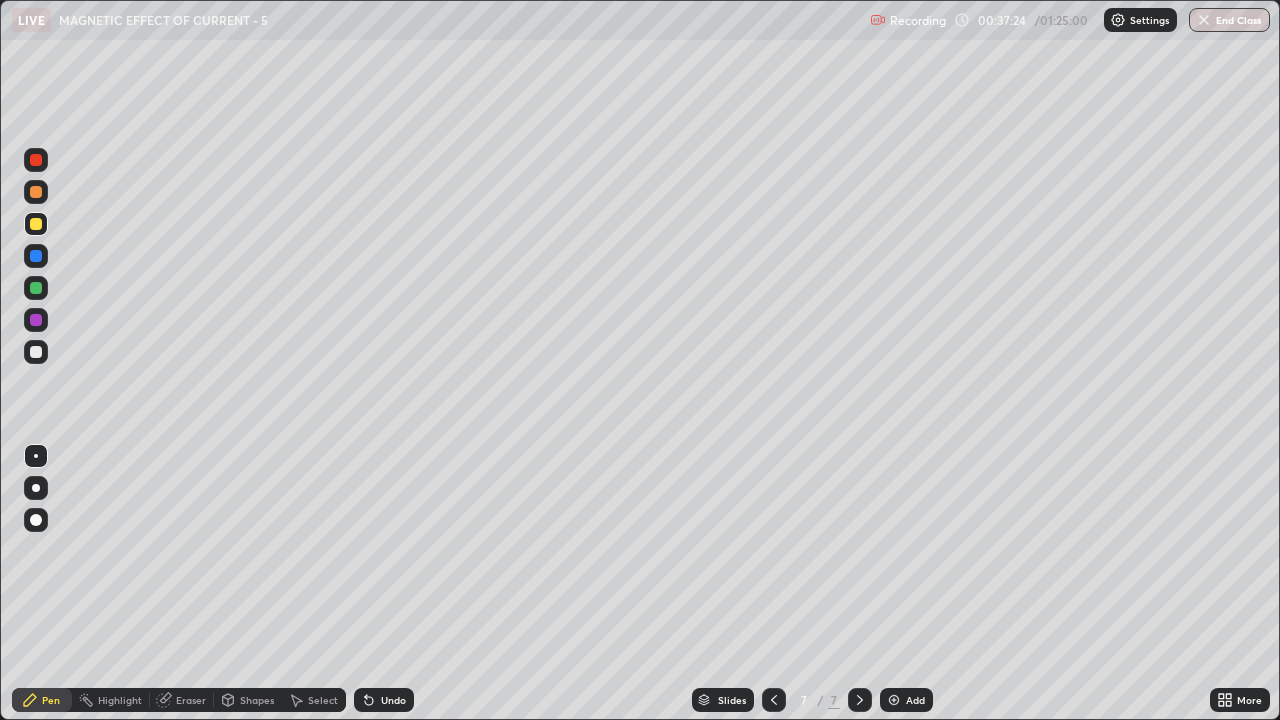 click on "Undo" at bounding box center [393, 700] 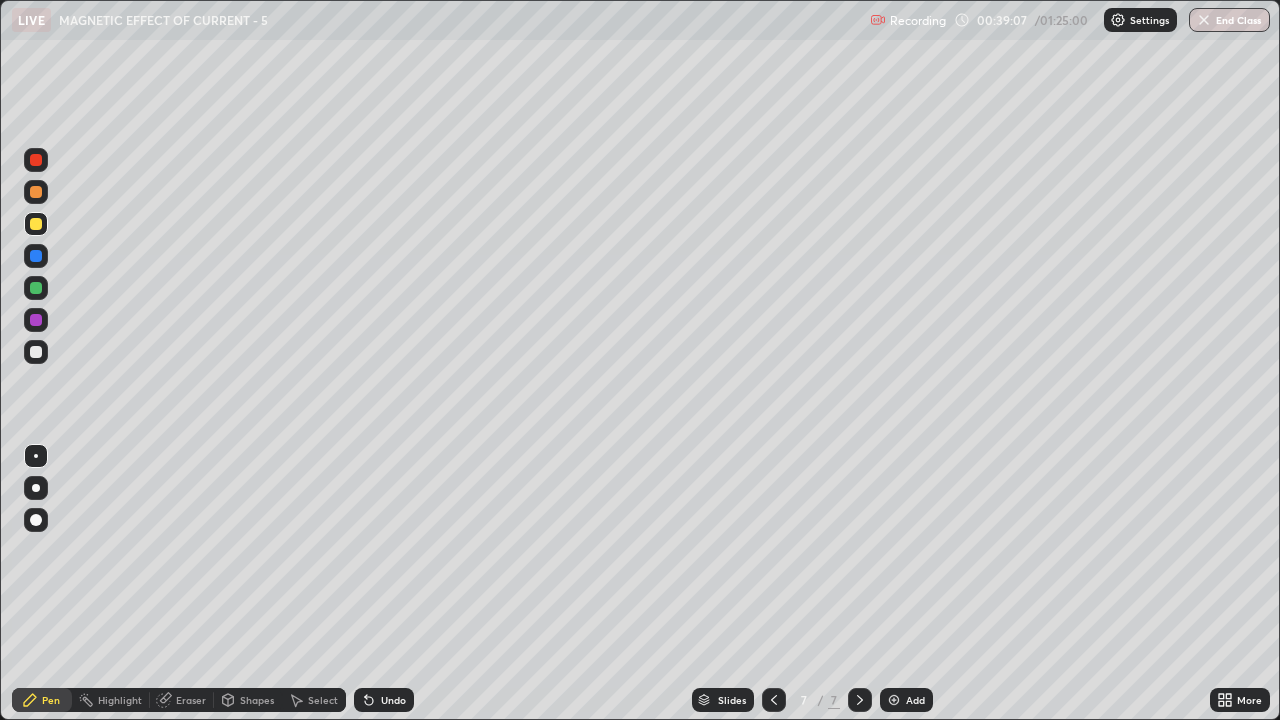 click on "Eraser" at bounding box center (191, 700) 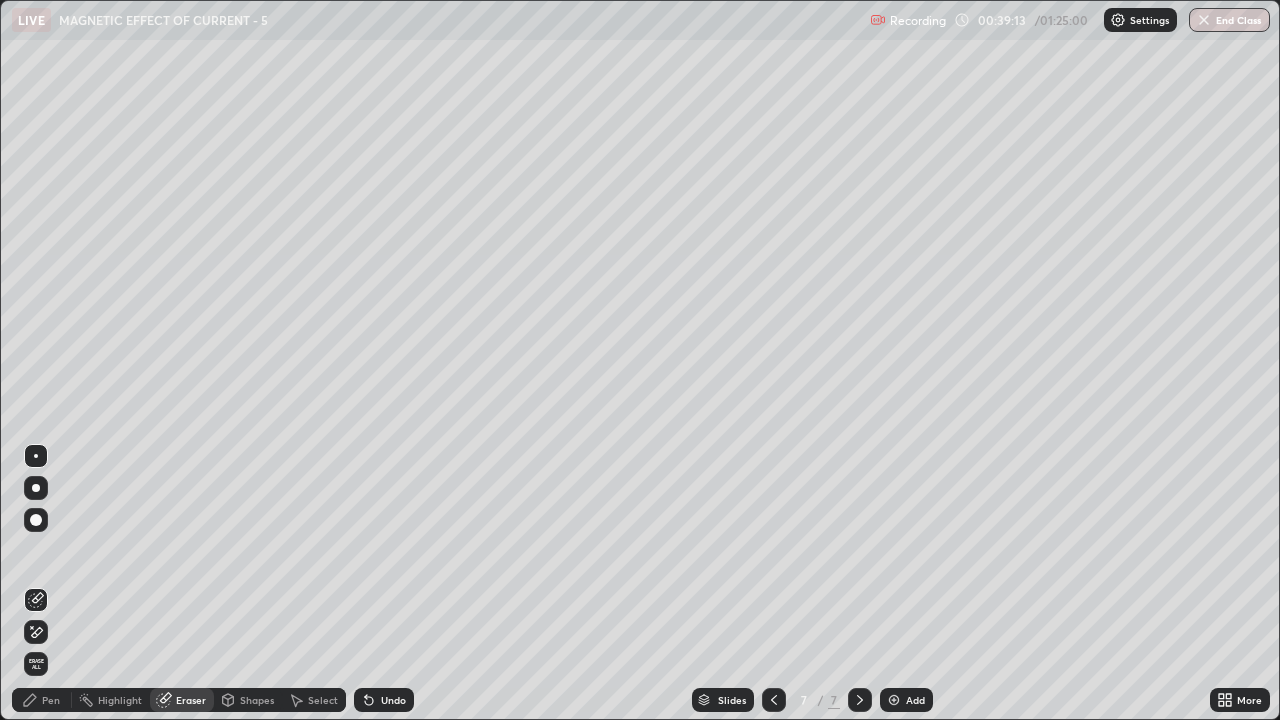 click on "Pen" at bounding box center (51, 700) 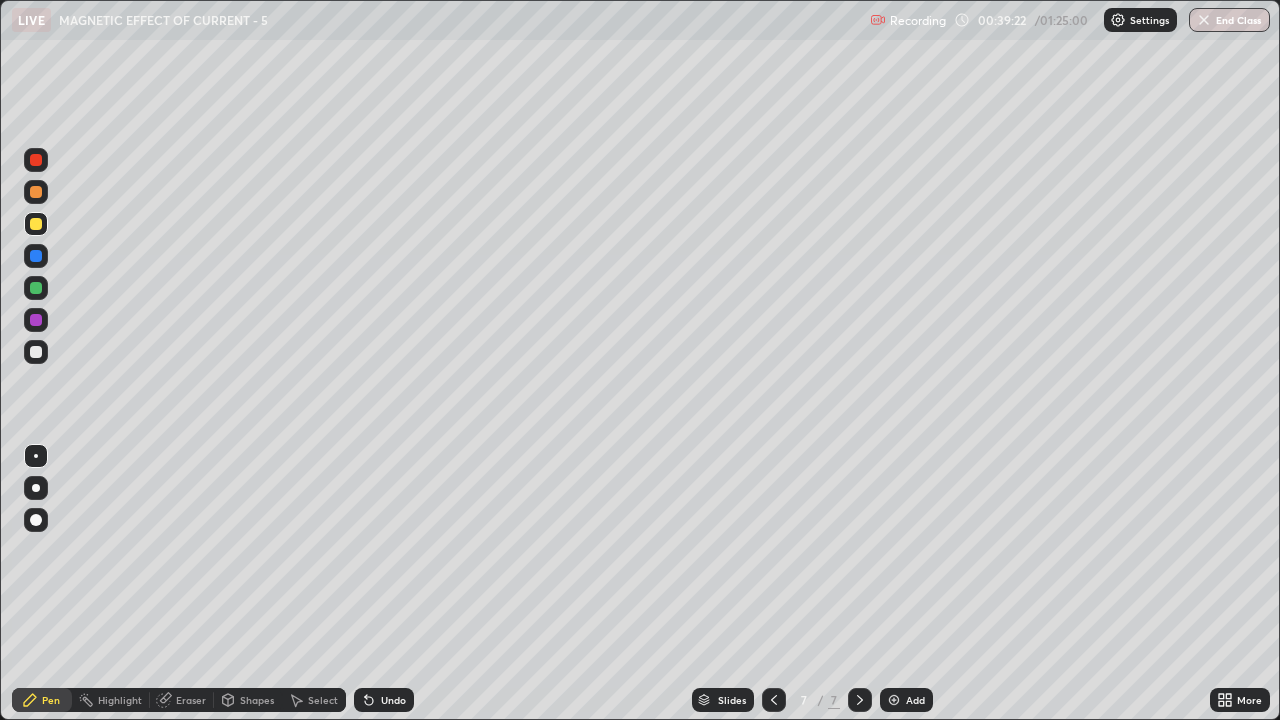 click at bounding box center (36, 352) 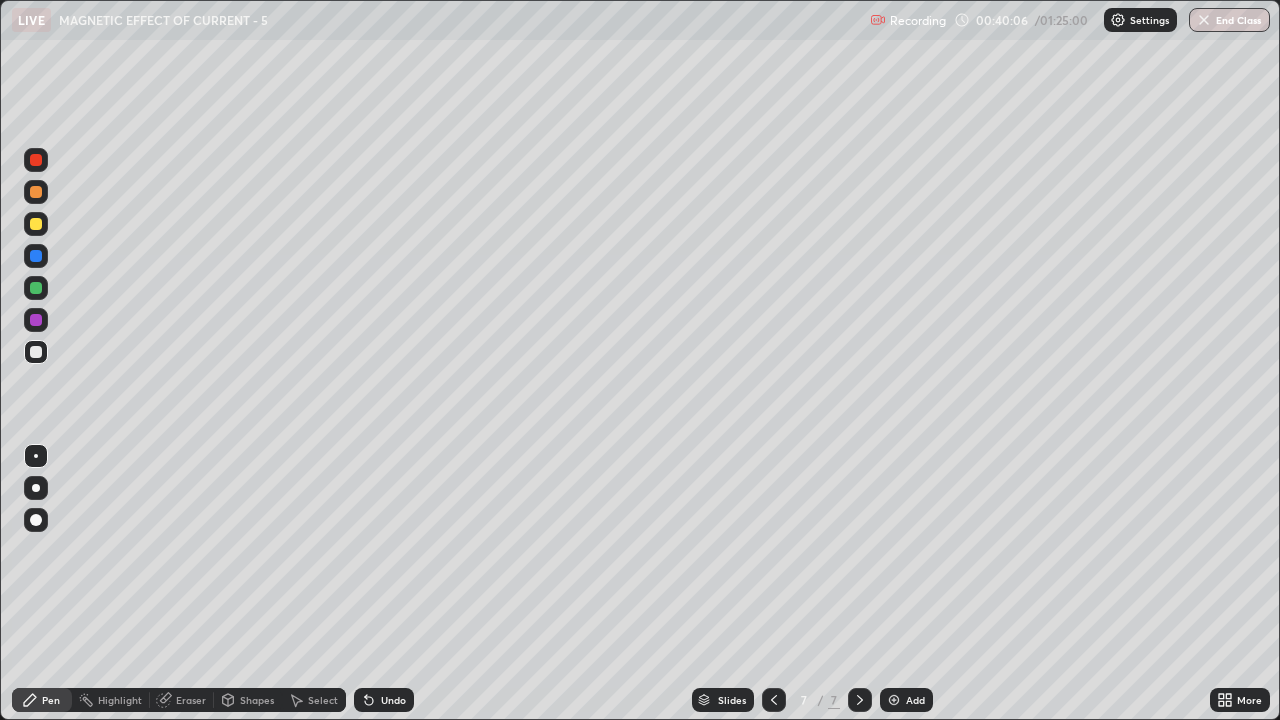 click at bounding box center [894, 700] 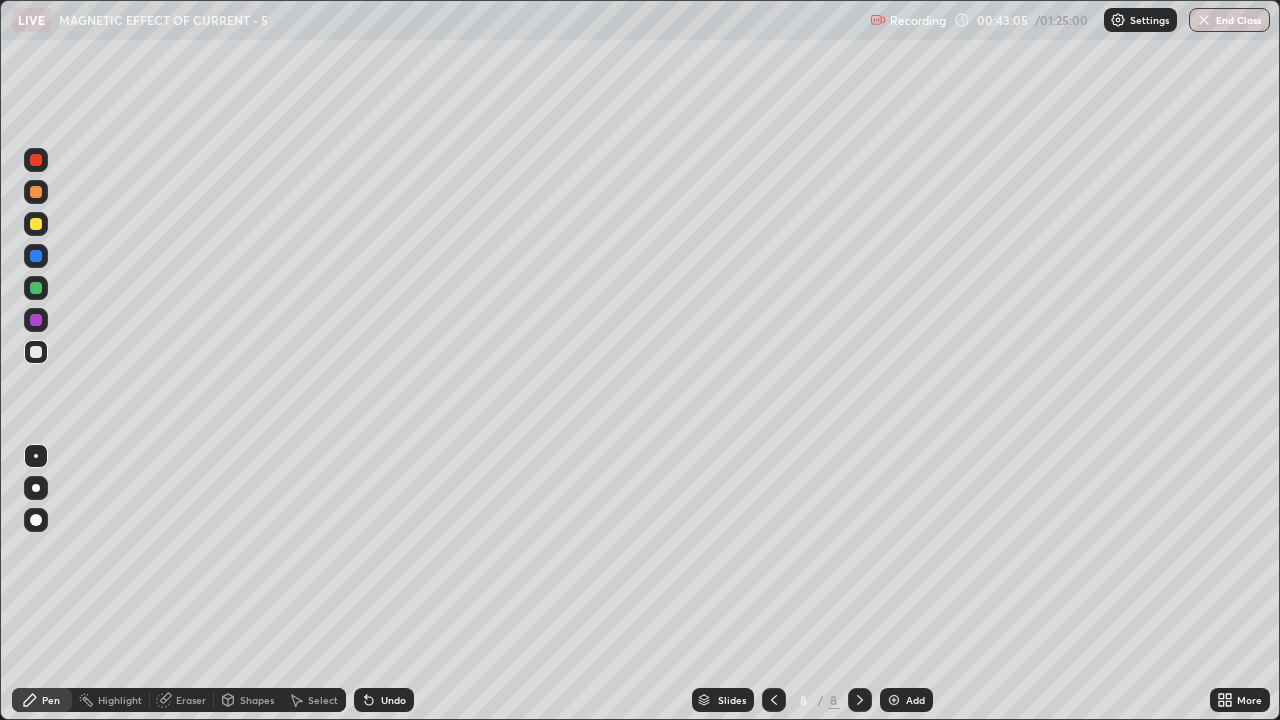 click 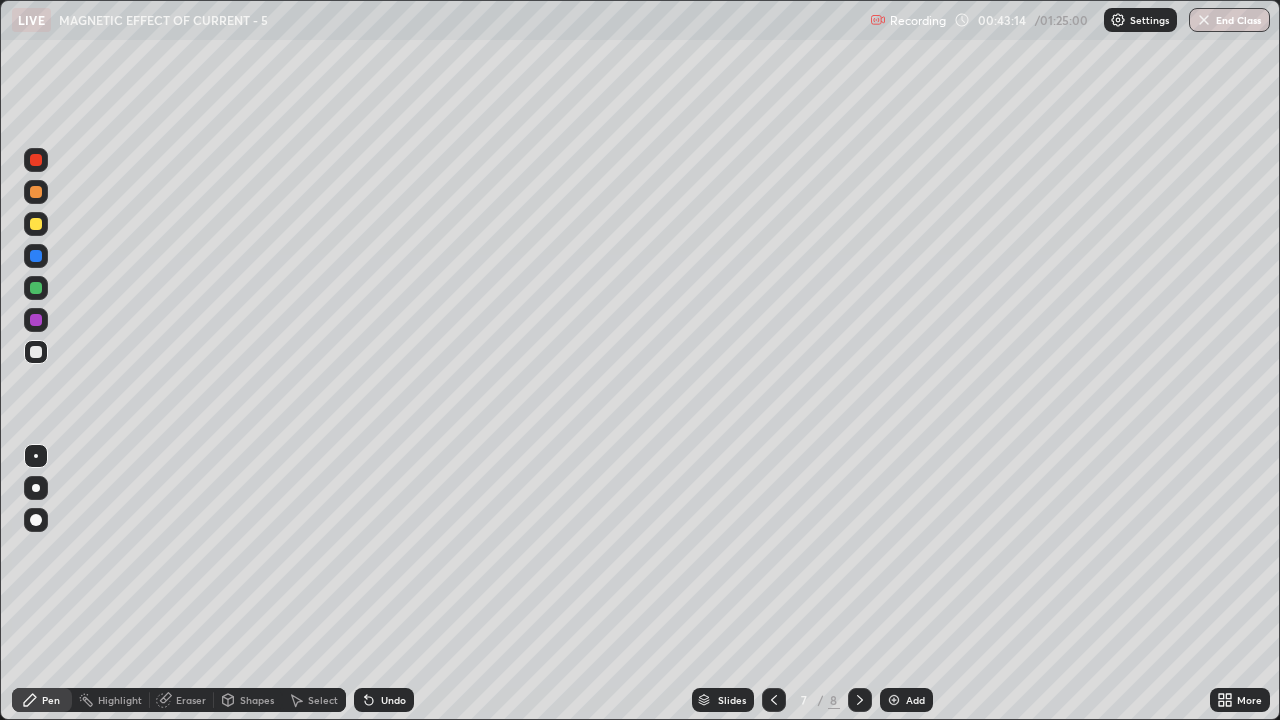 click on "Add" at bounding box center (915, 700) 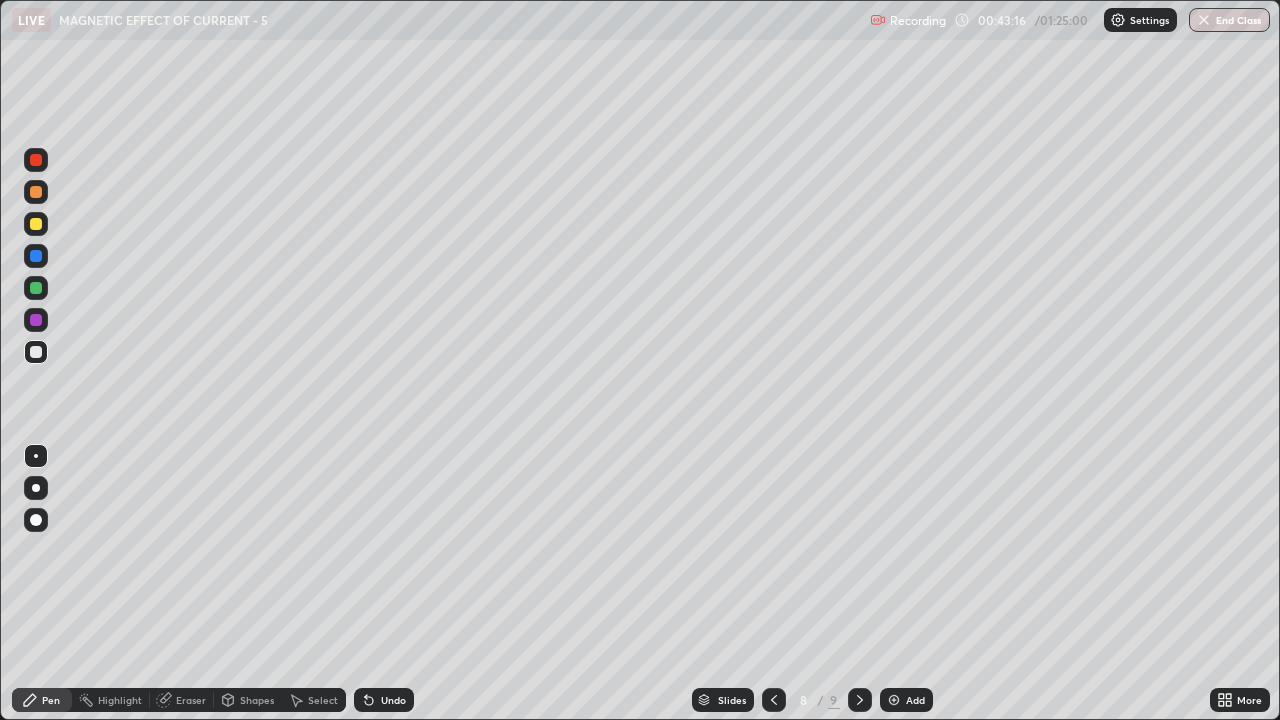 click 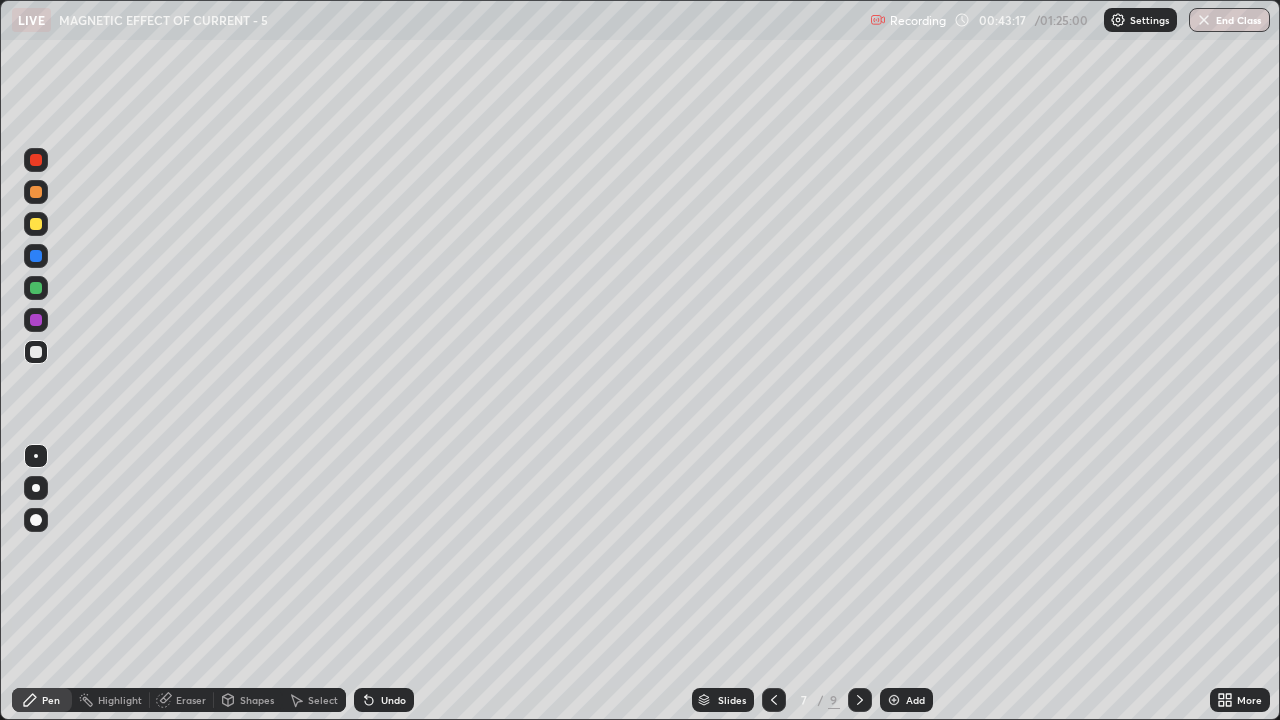 click at bounding box center (894, 700) 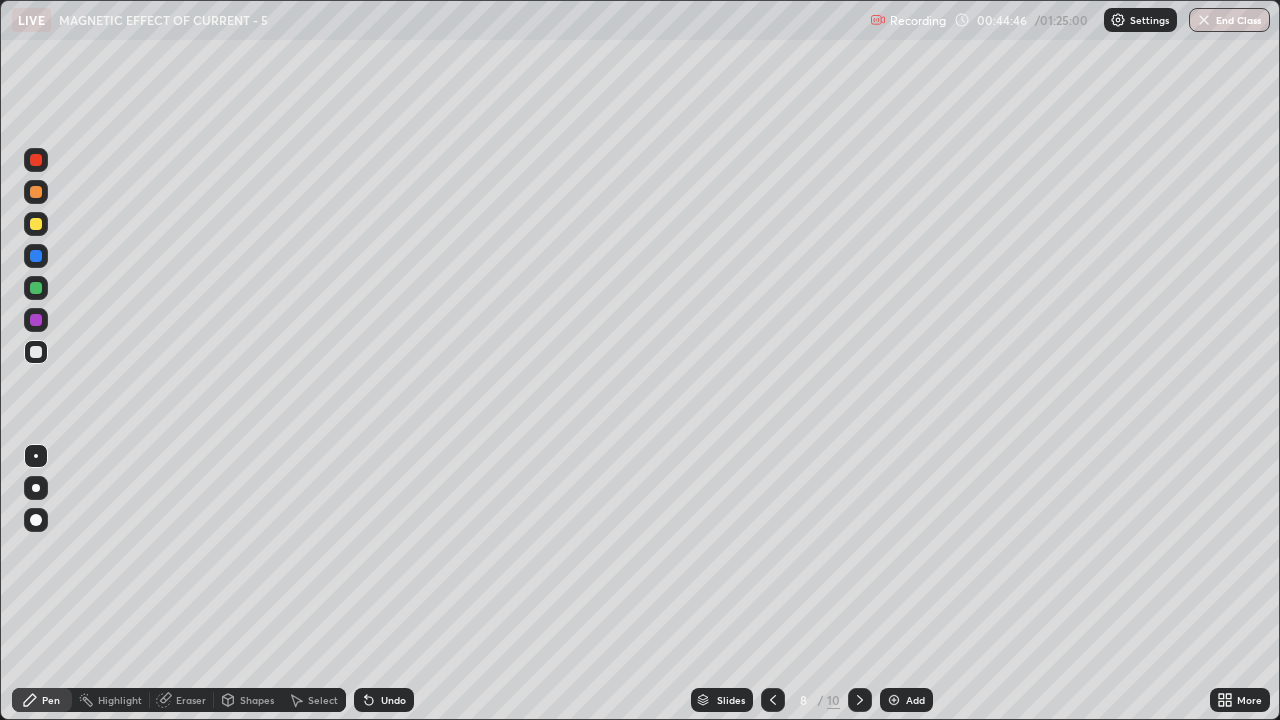 click 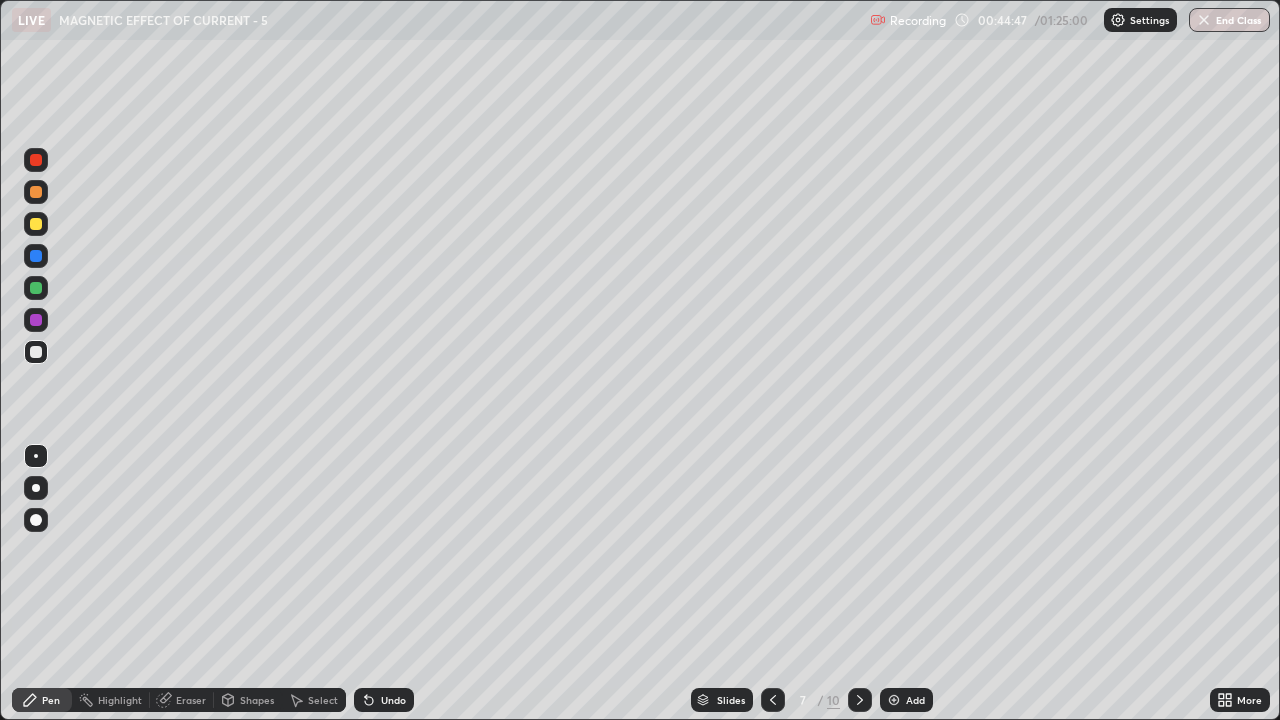 click 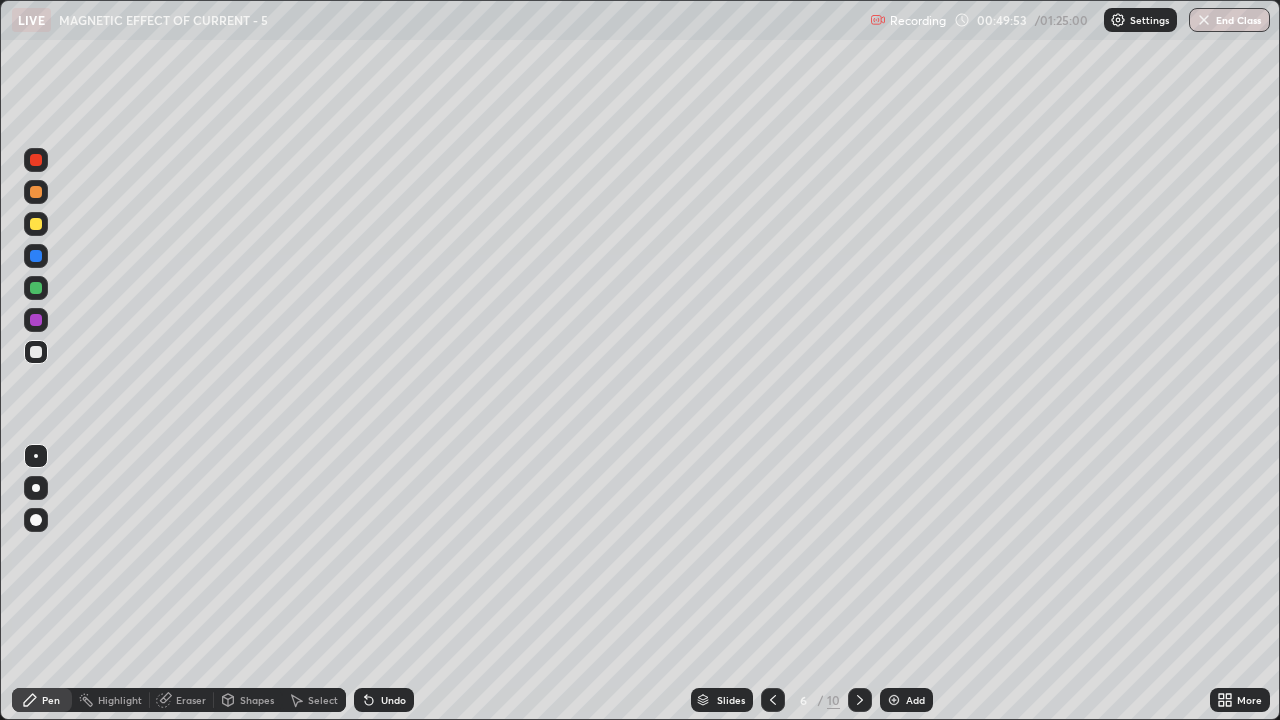 click 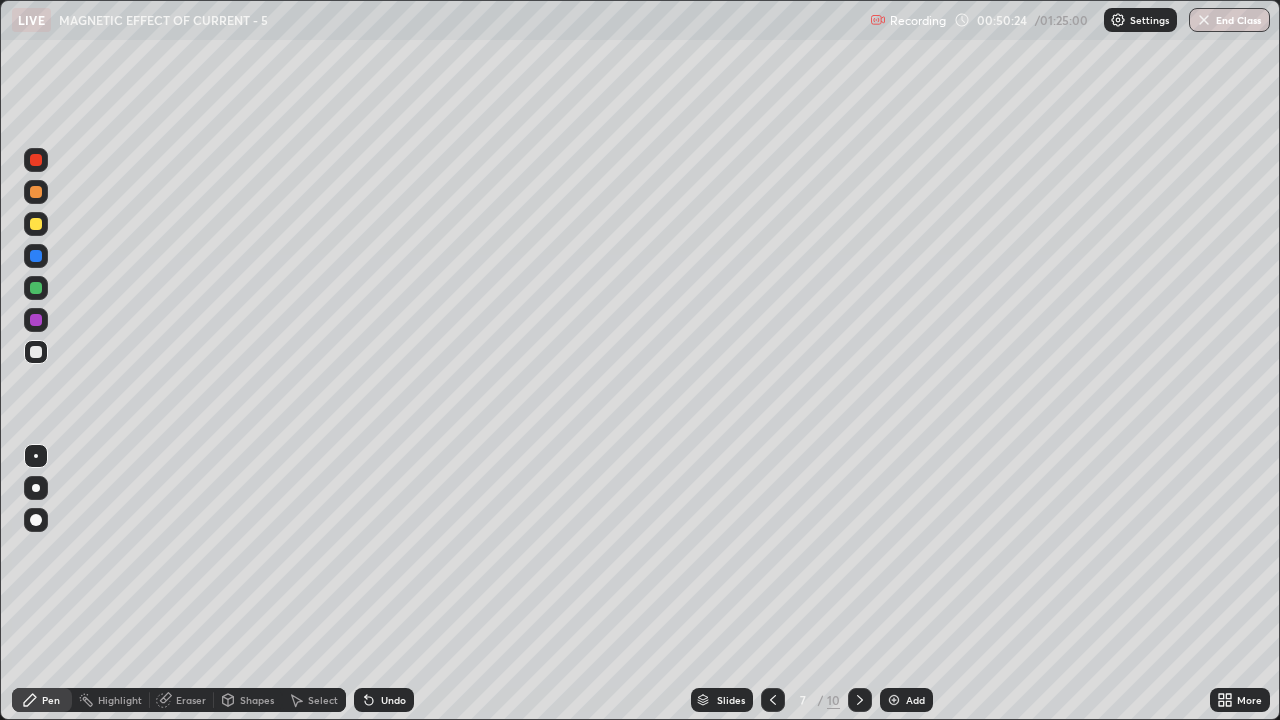 click on "Eraser" at bounding box center [191, 700] 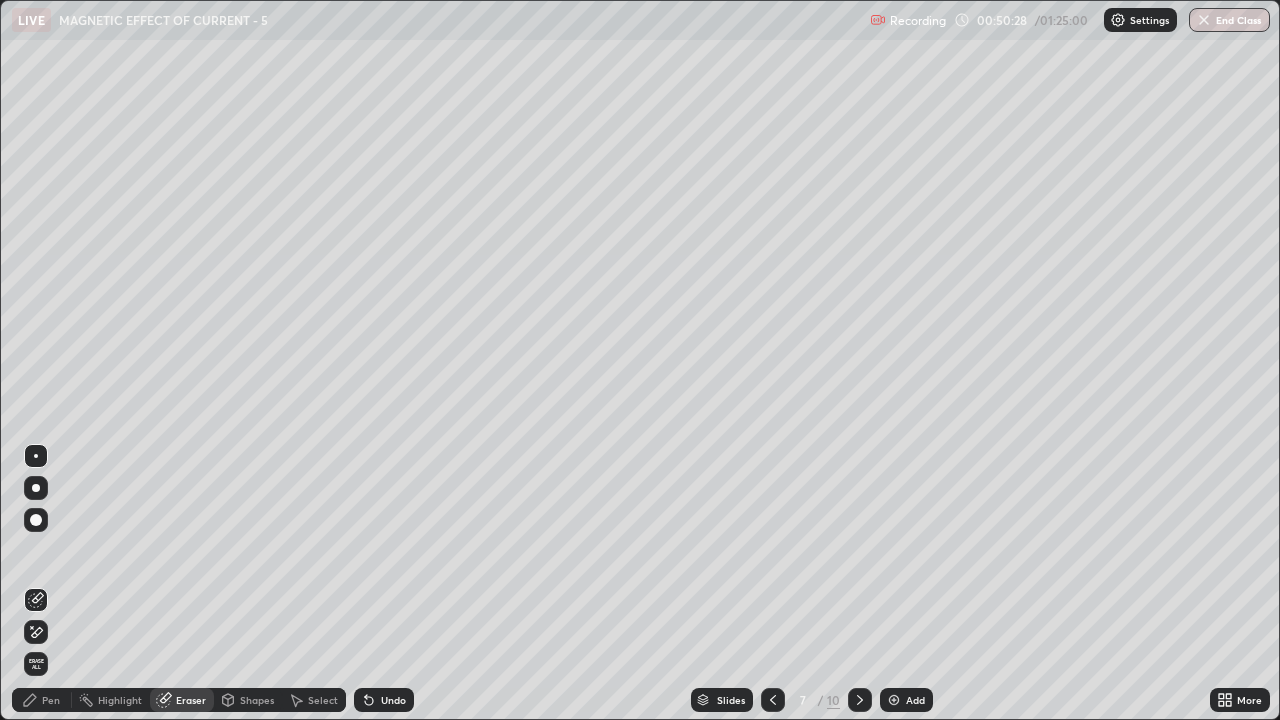 click on "Undo" at bounding box center [393, 700] 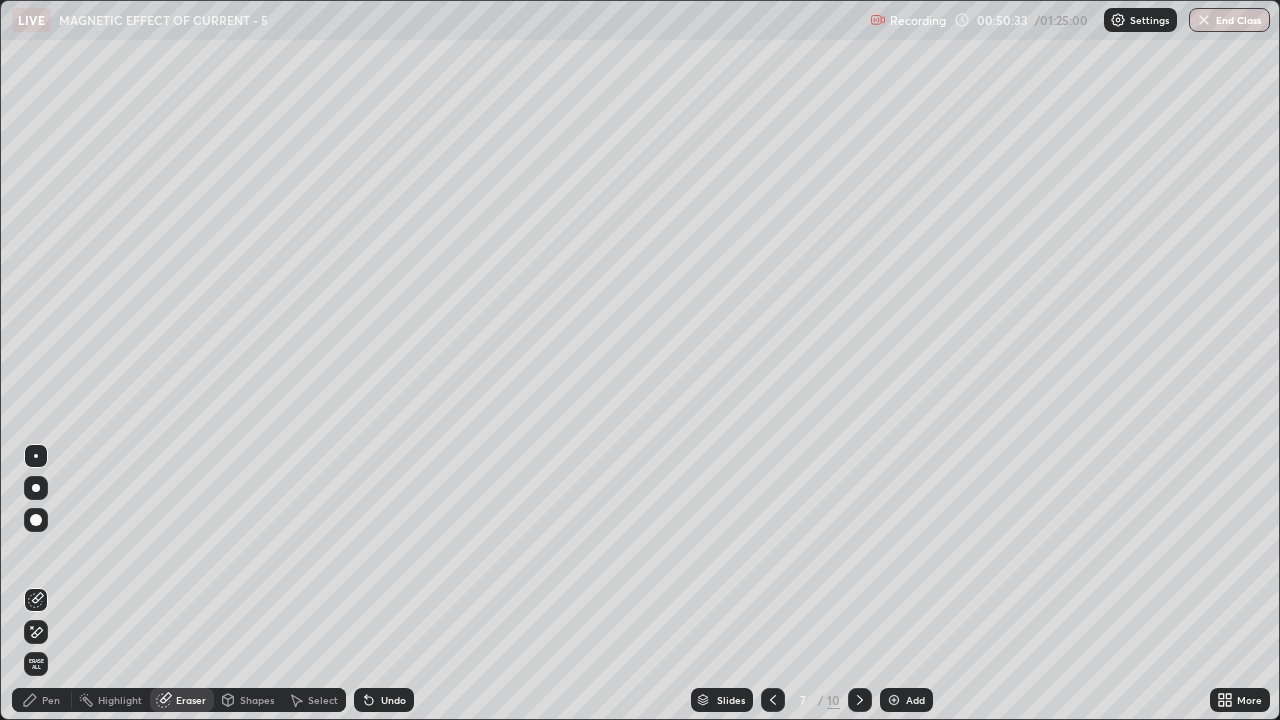 click on "Pen" at bounding box center [51, 700] 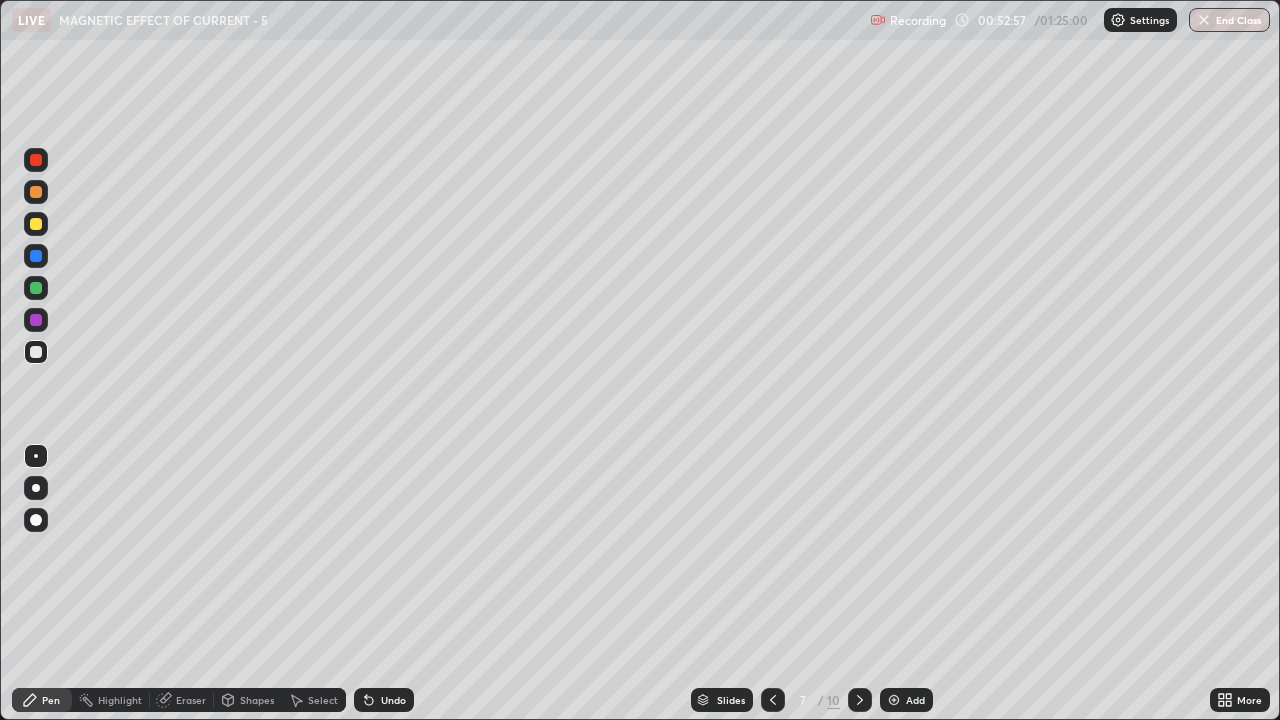 click 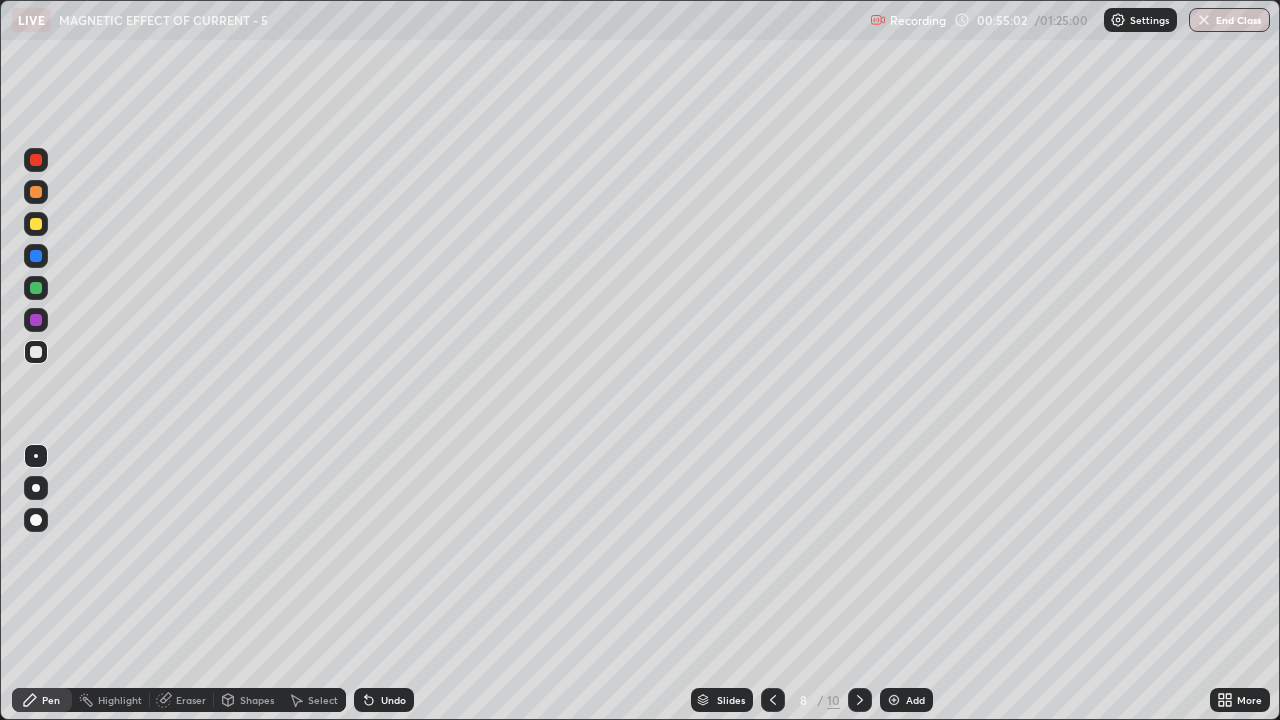click on "Undo" at bounding box center [384, 700] 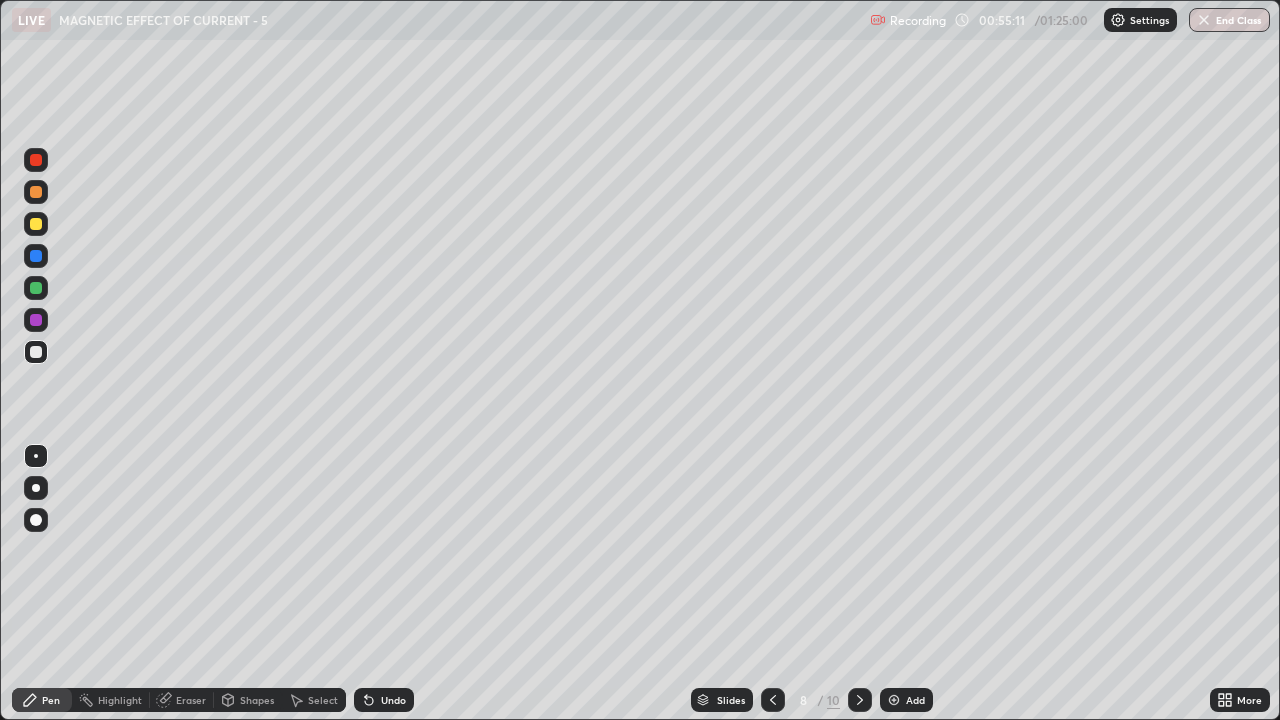 click on "Eraser" at bounding box center [191, 700] 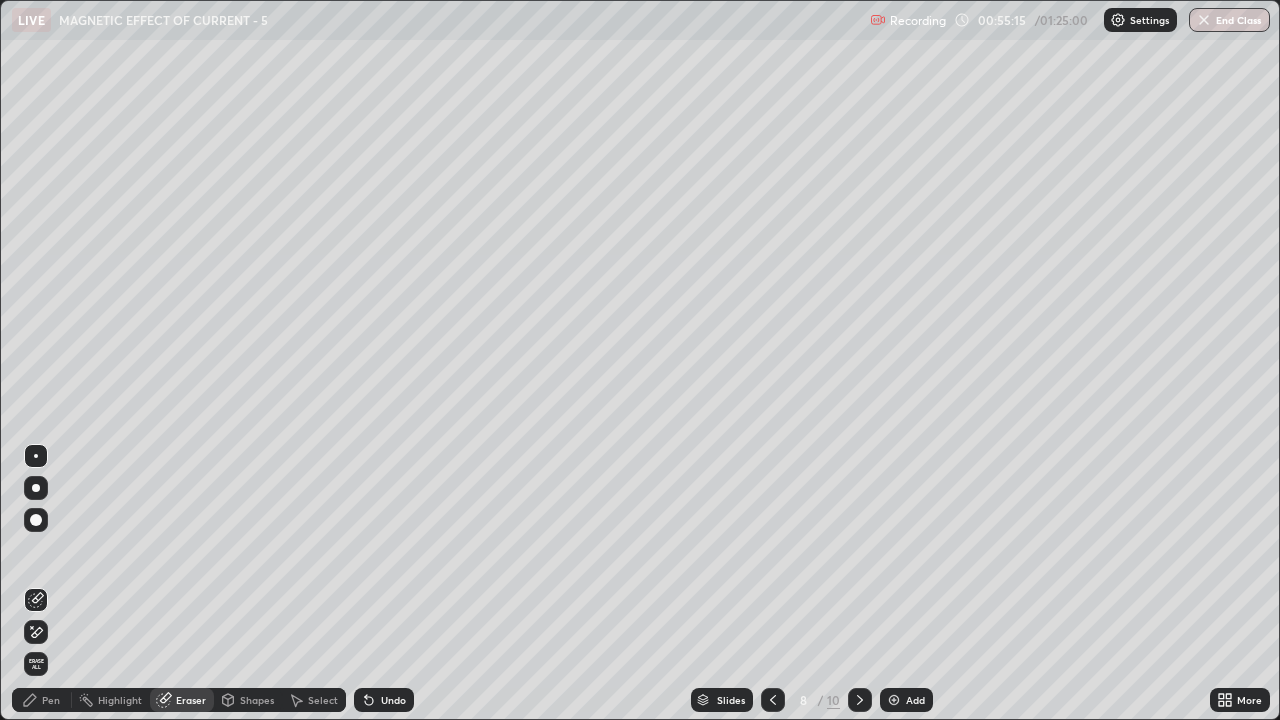 click on "Pen" at bounding box center [51, 700] 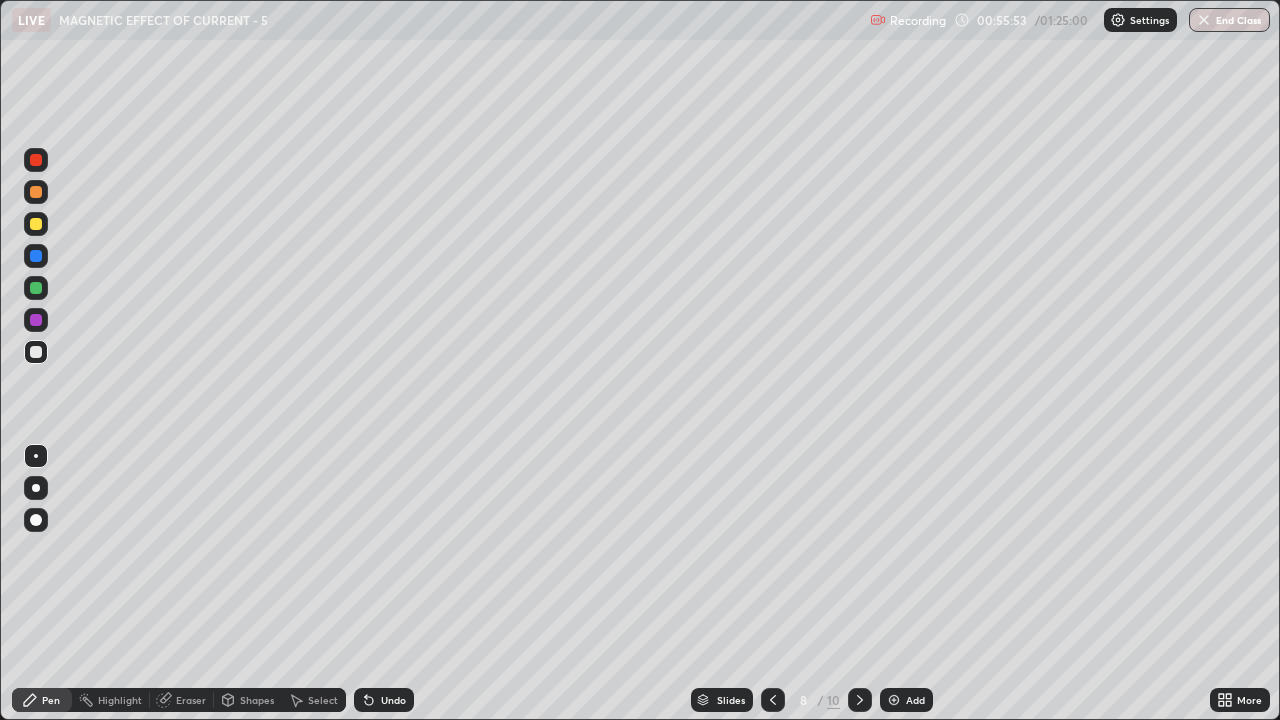 click on "Eraser" at bounding box center [182, 700] 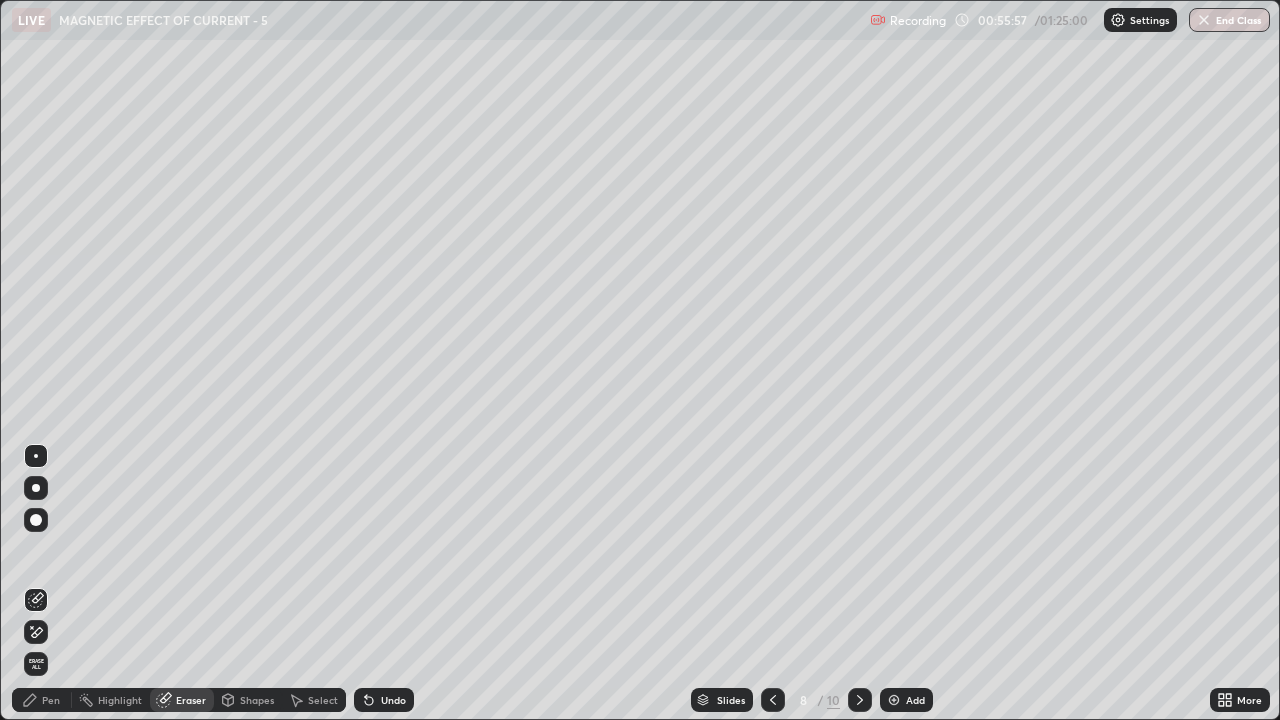click 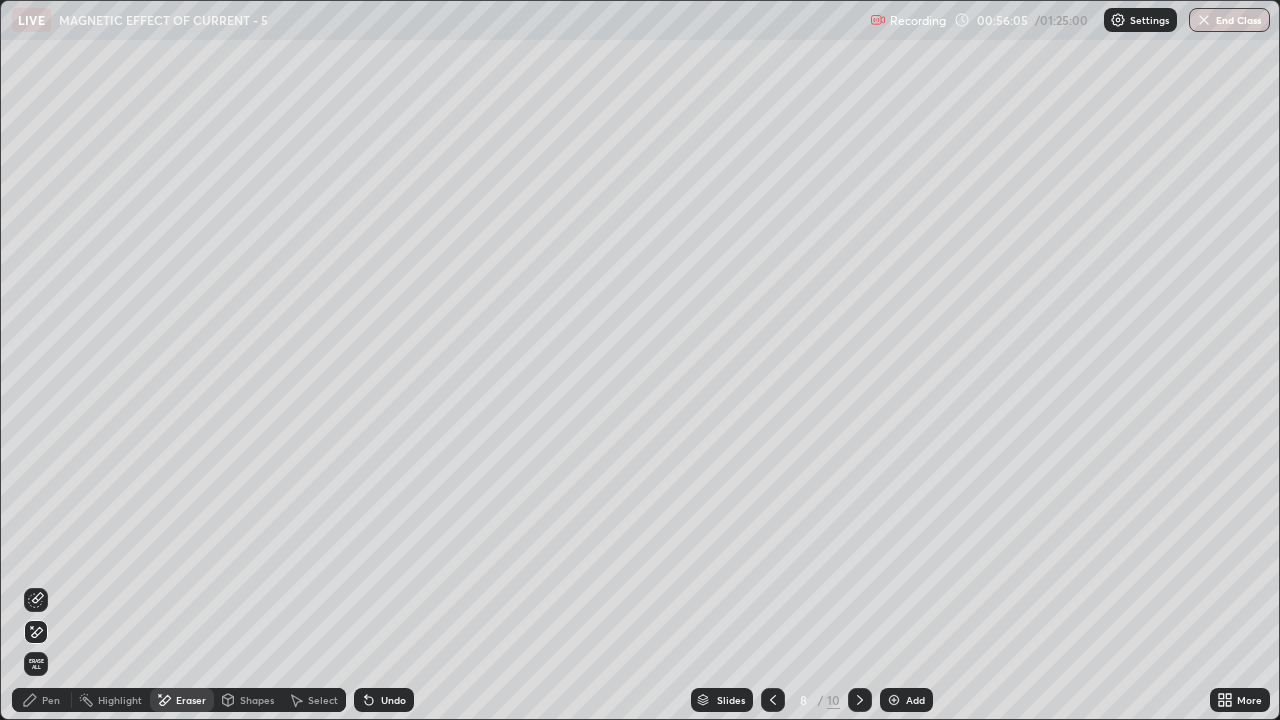 click on "Undo" at bounding box center [393, 700] 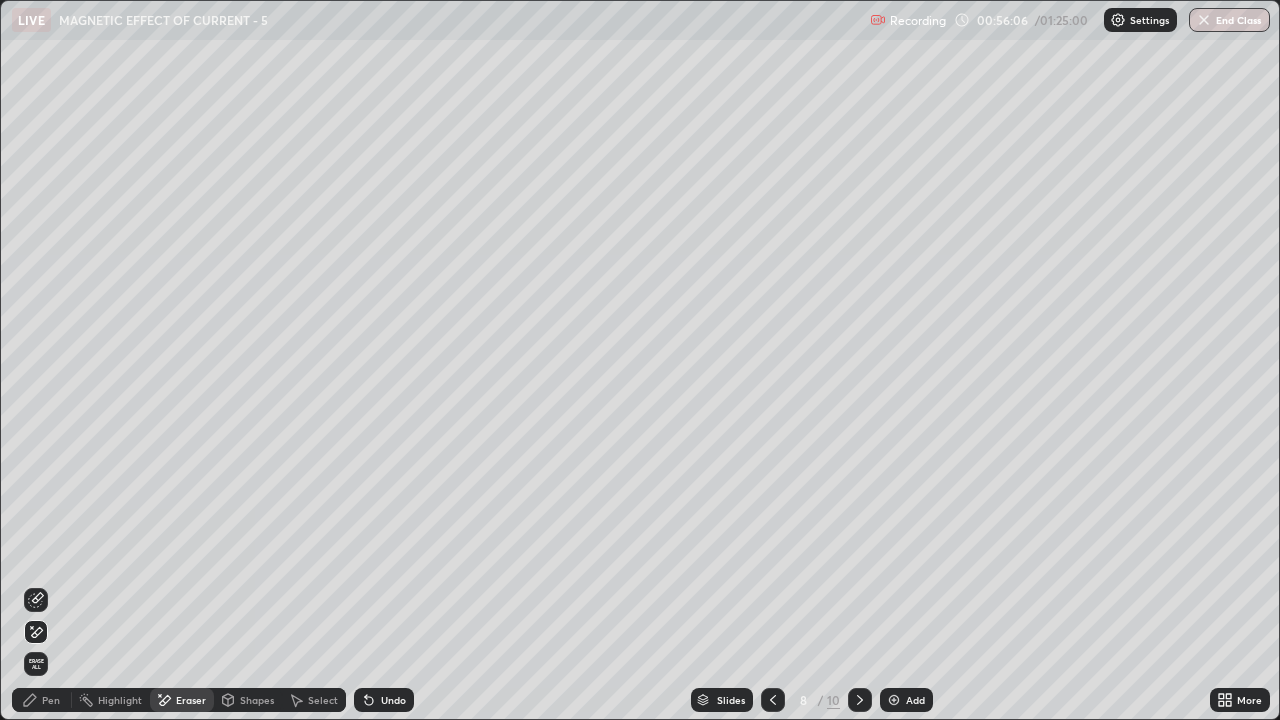 click 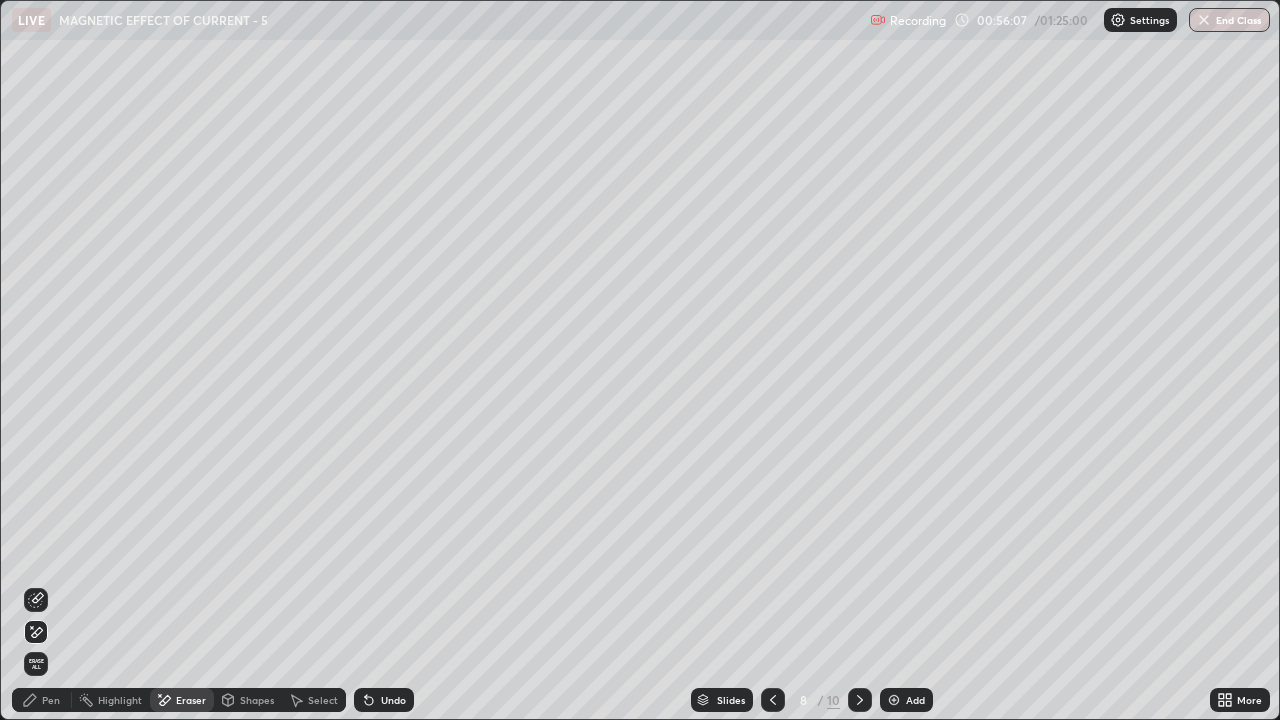 click on "Undo" at bounding box center [393, 700] 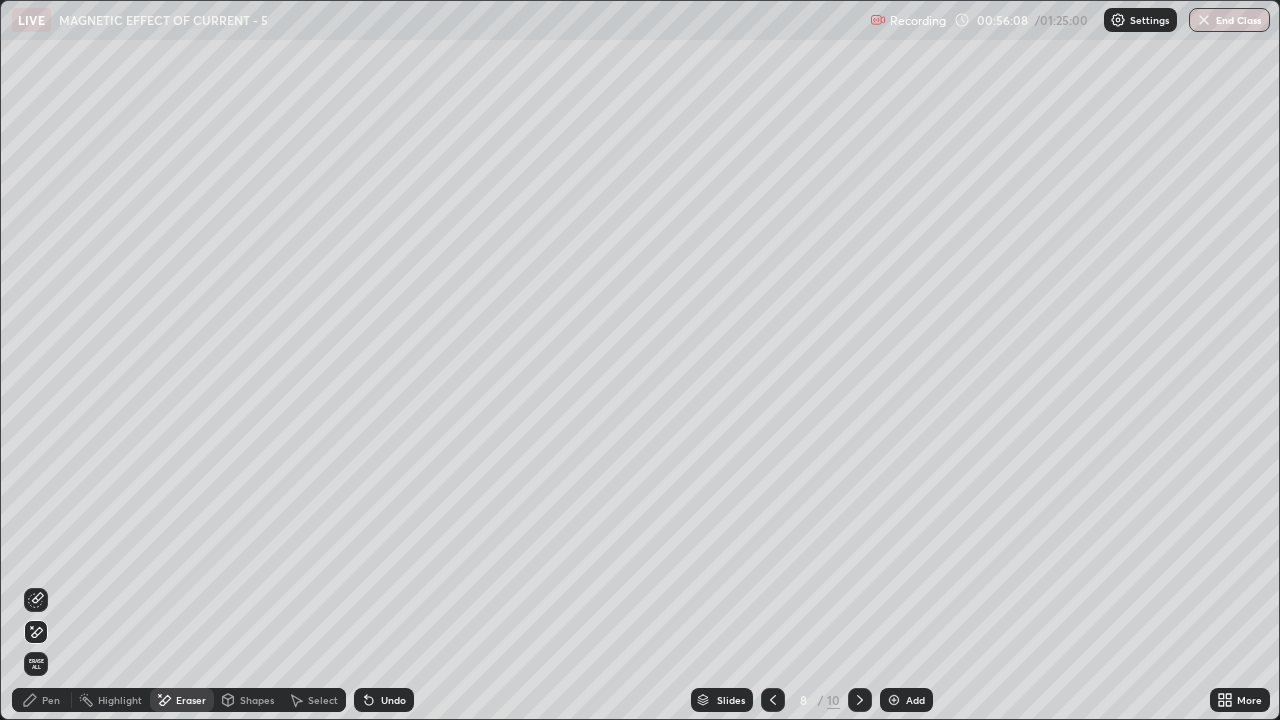 click on "Undo" at bounding box center [384, 700] 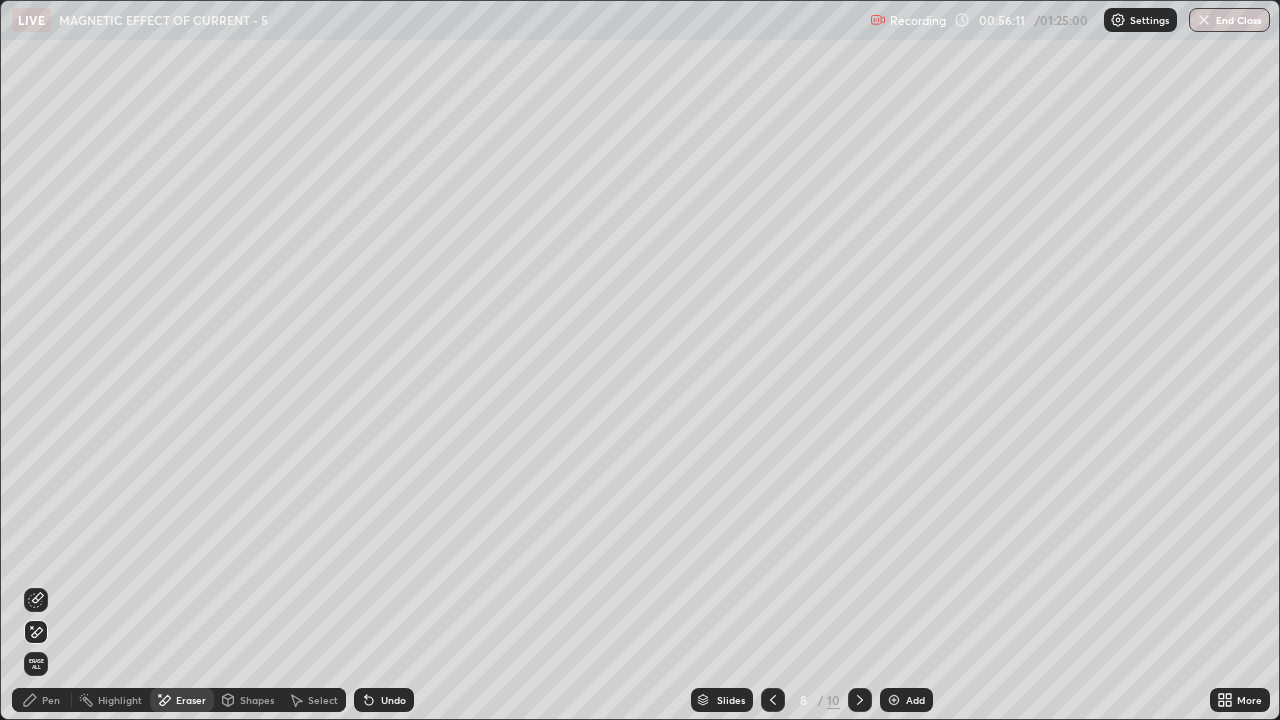 click on "Pen" at bounding box center [51, 700] 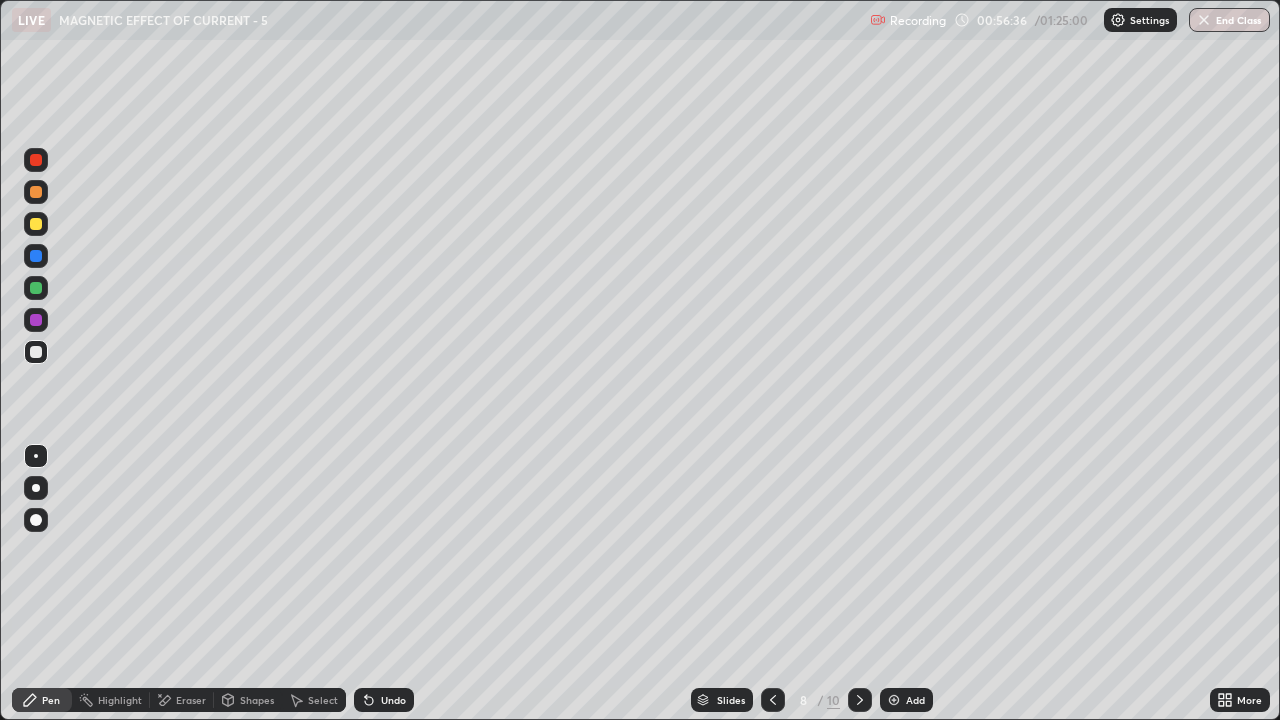 click on "Add" at bounding box center (915, 700) 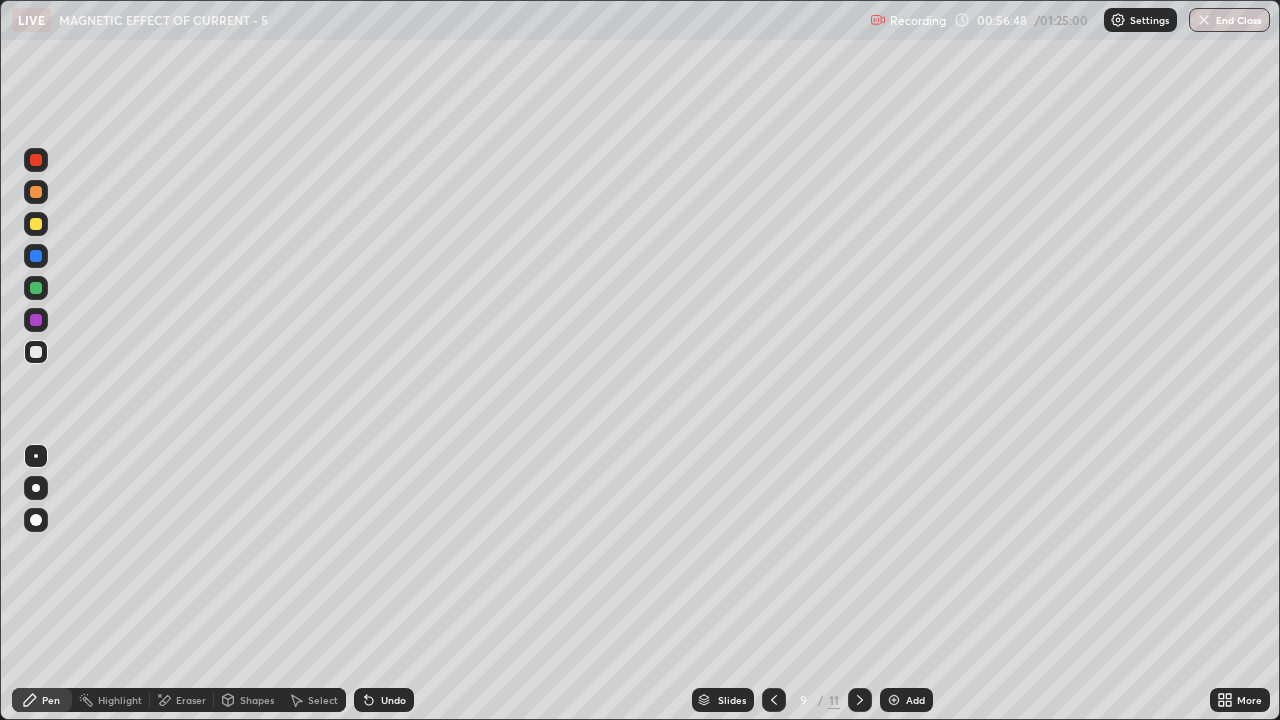 click on "Undo" at bounding box center (384, 700) 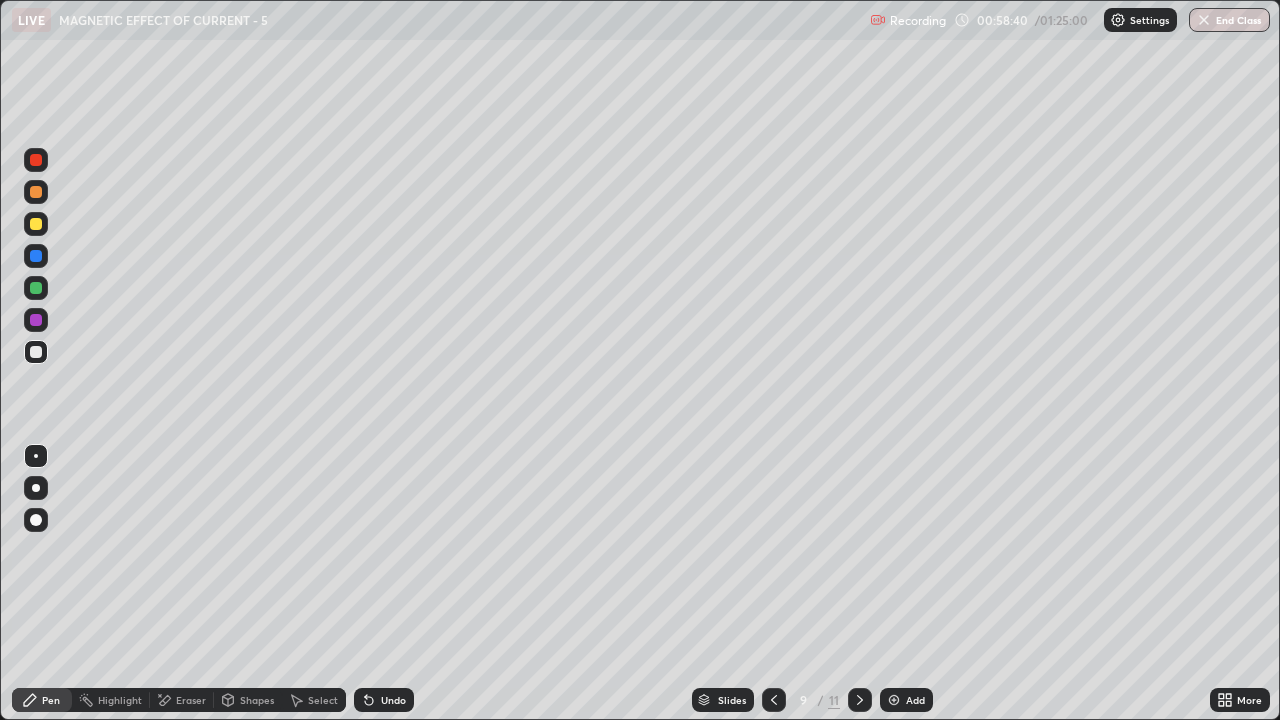 click on "Eraser" at bounding box center [182, 700] 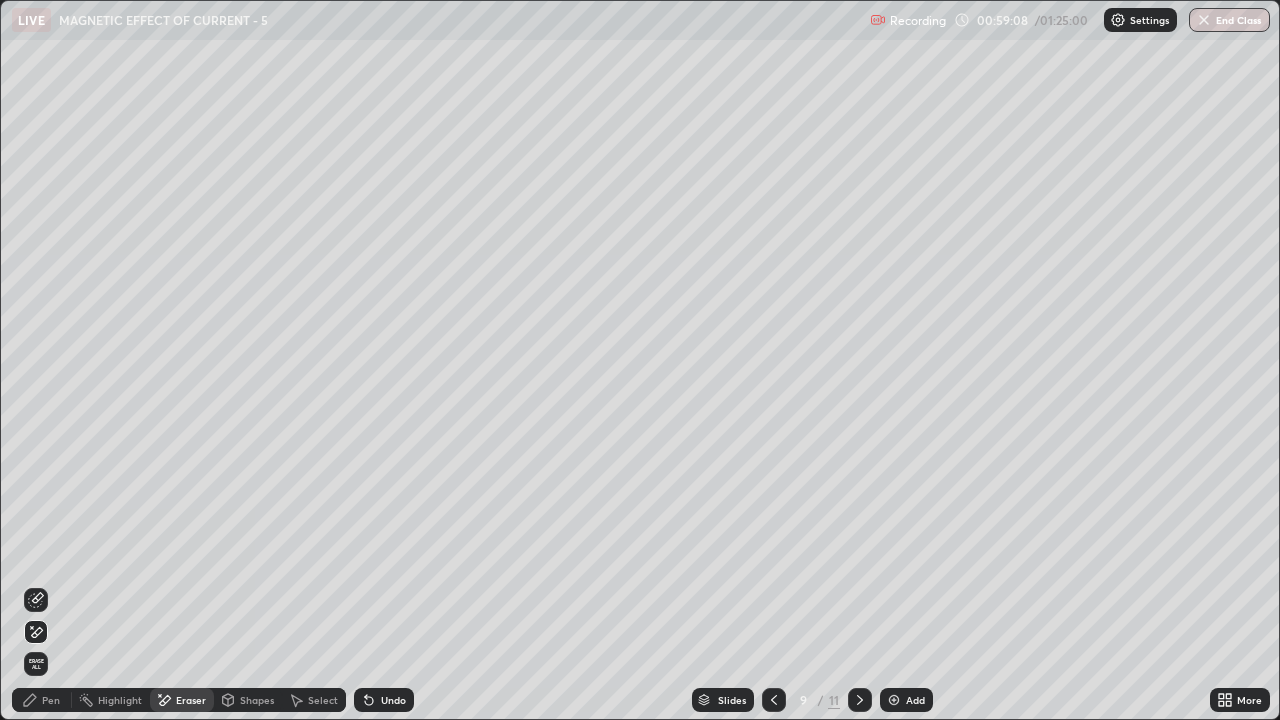 click on "Undo" at bounding box center (384, 700) 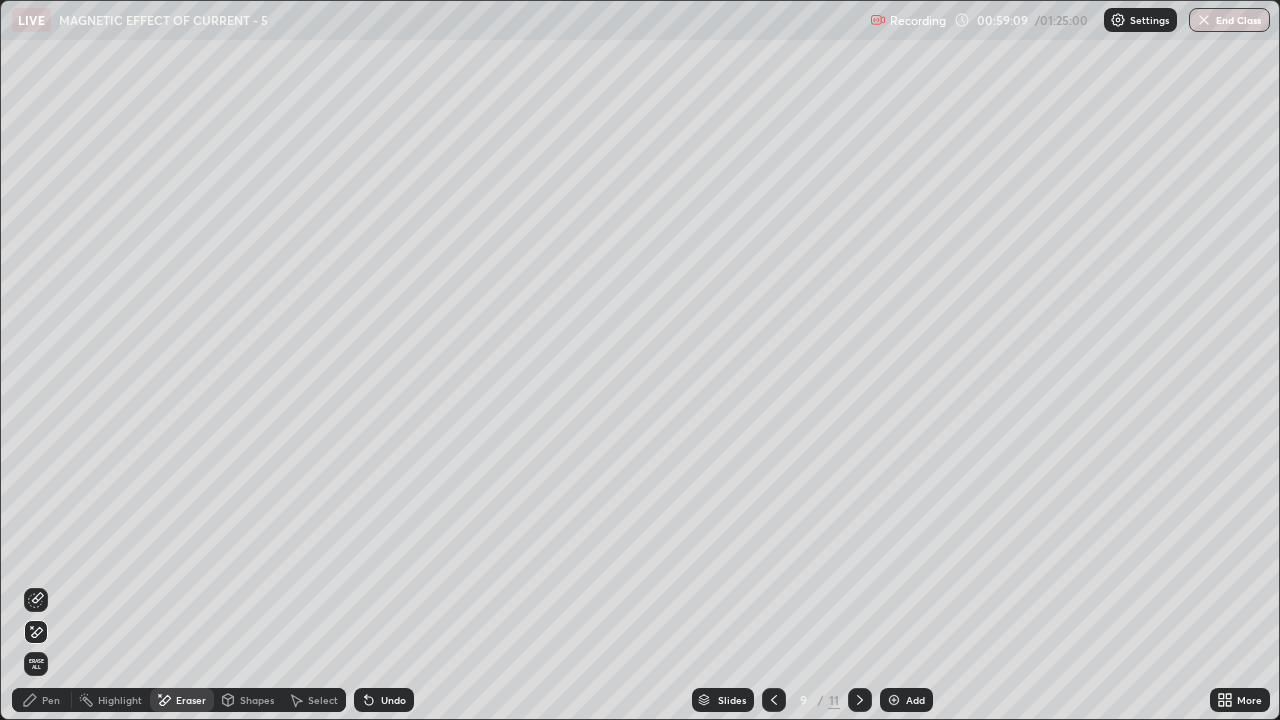 click on "Pen" at bounding box center (42, 700) 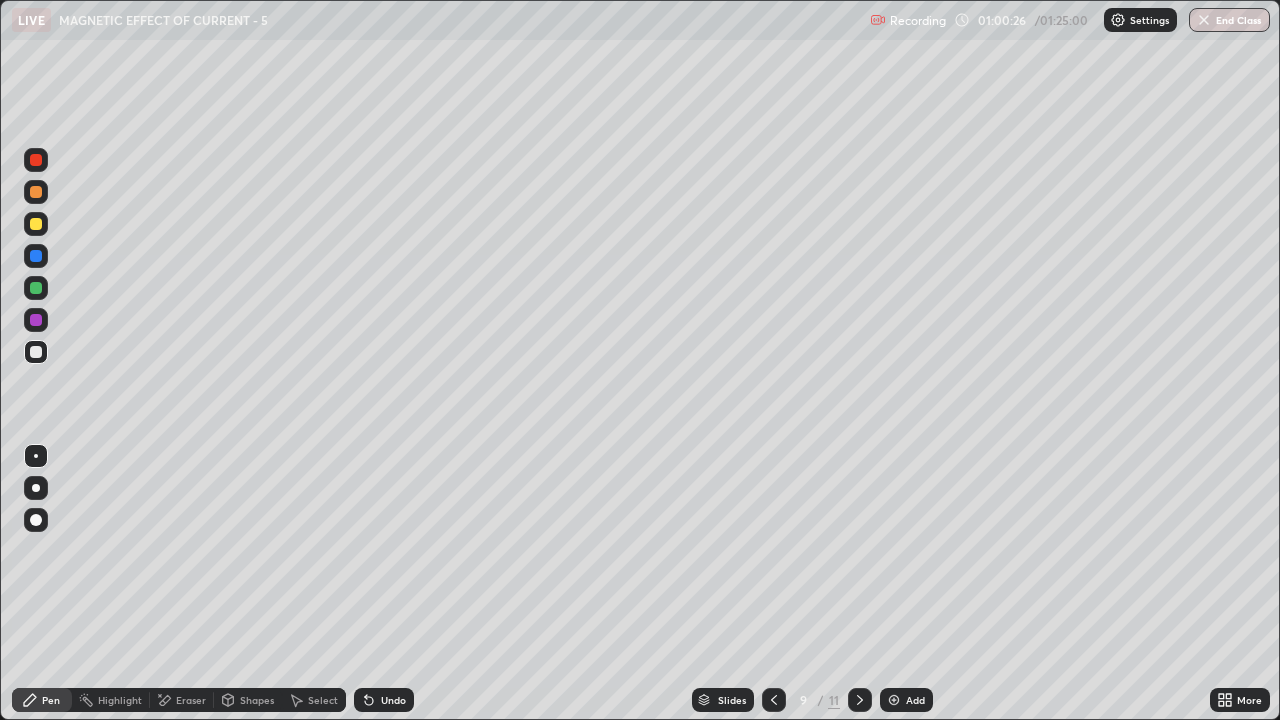 click on "Eraser" at bounding box center (191, 700) 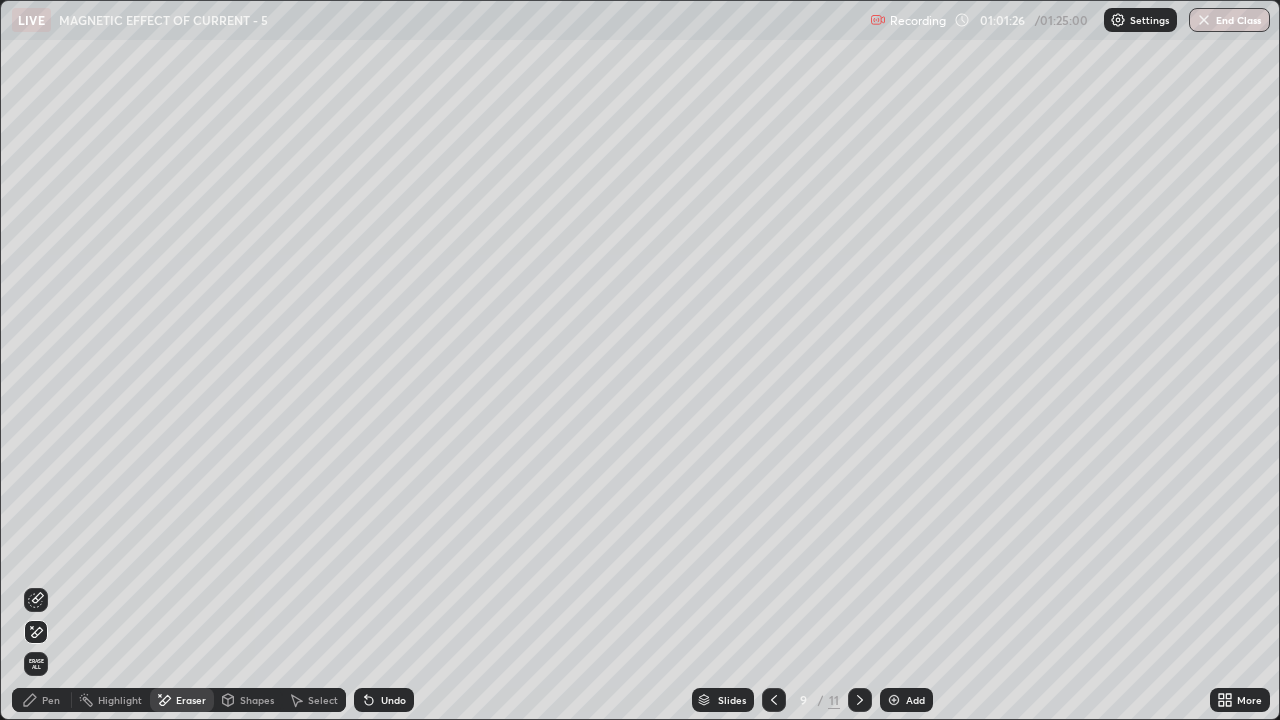 click on "Pen" at bounding box center [51, 700] 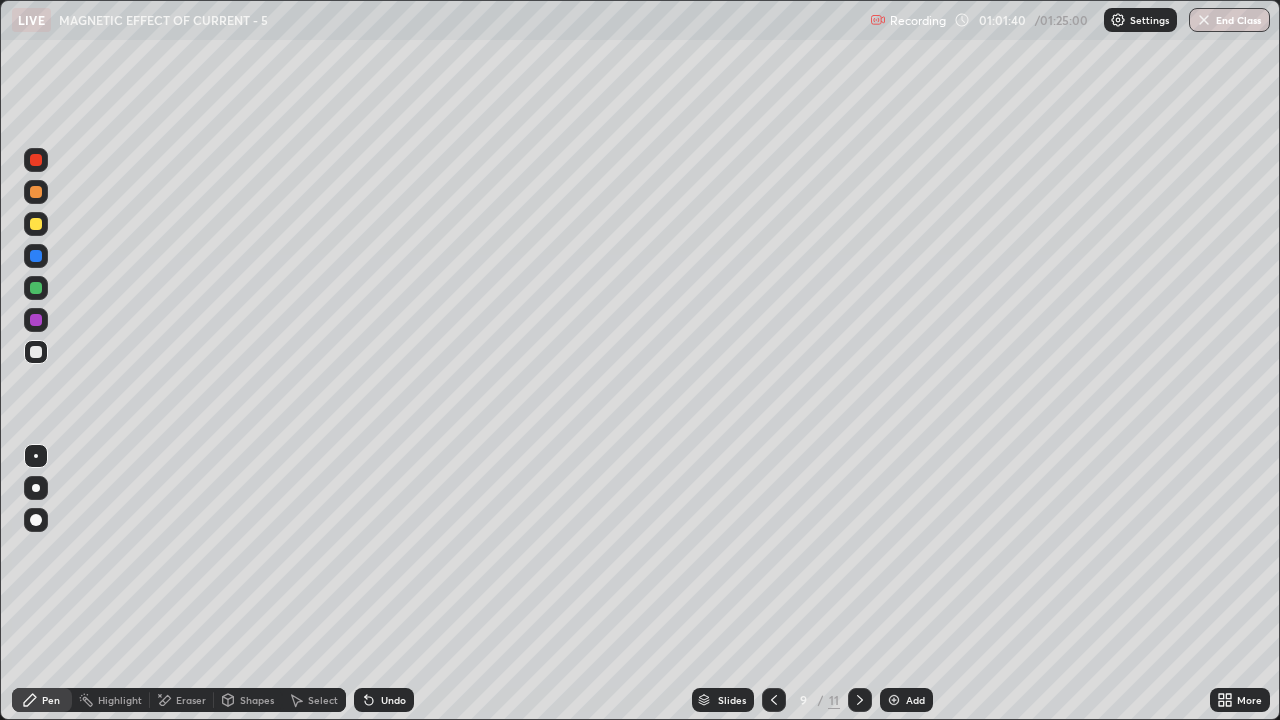 click on "Eraser" at bounding box center (191, 700) 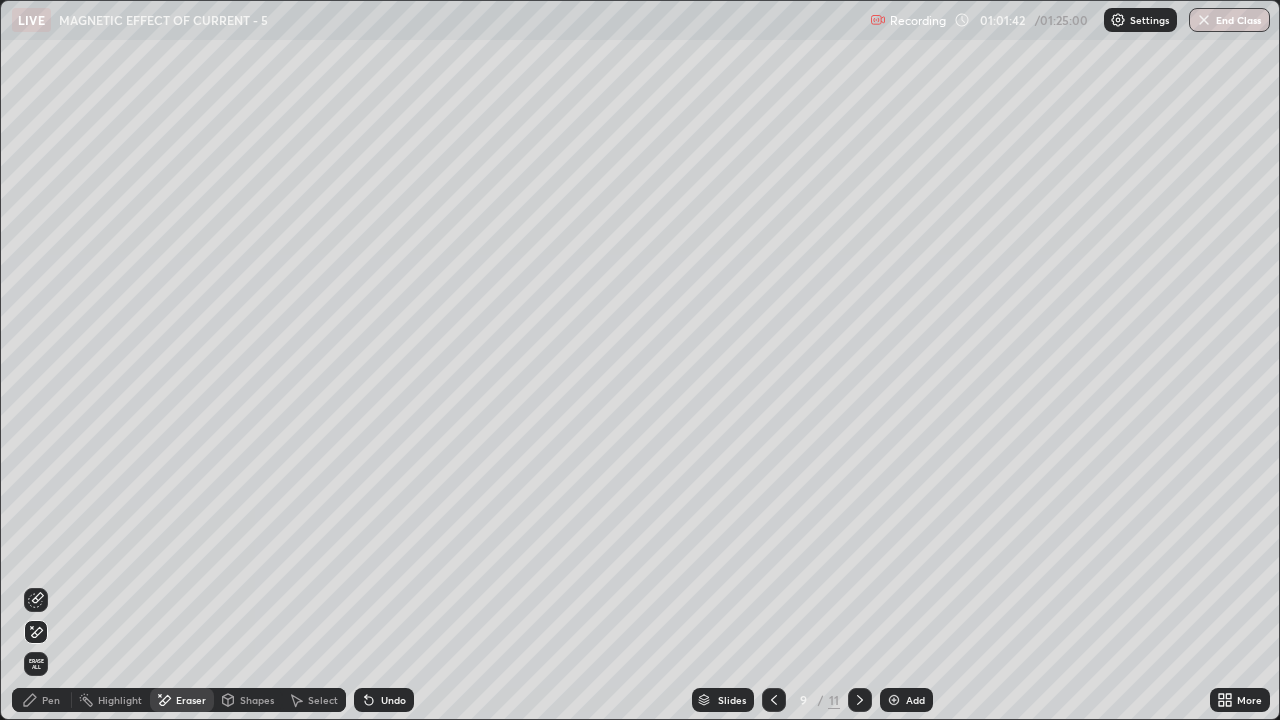 click on "Pen" at bounding box center [51, 700] 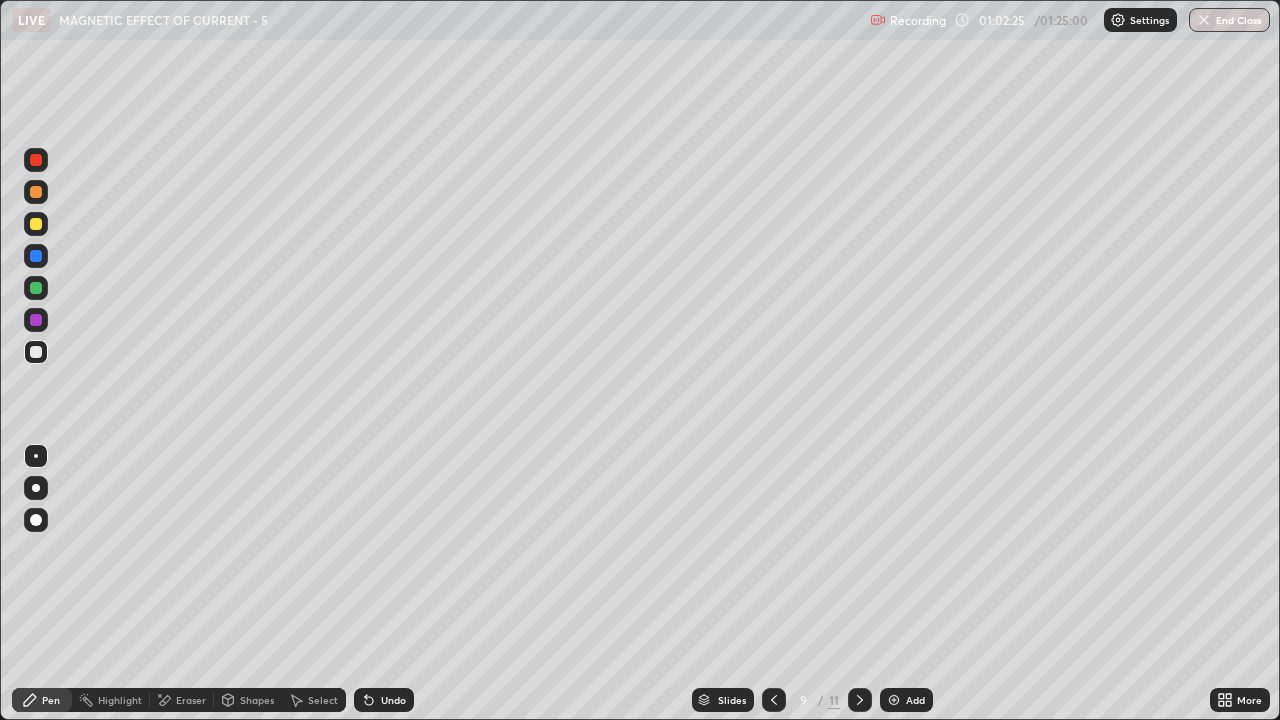 click 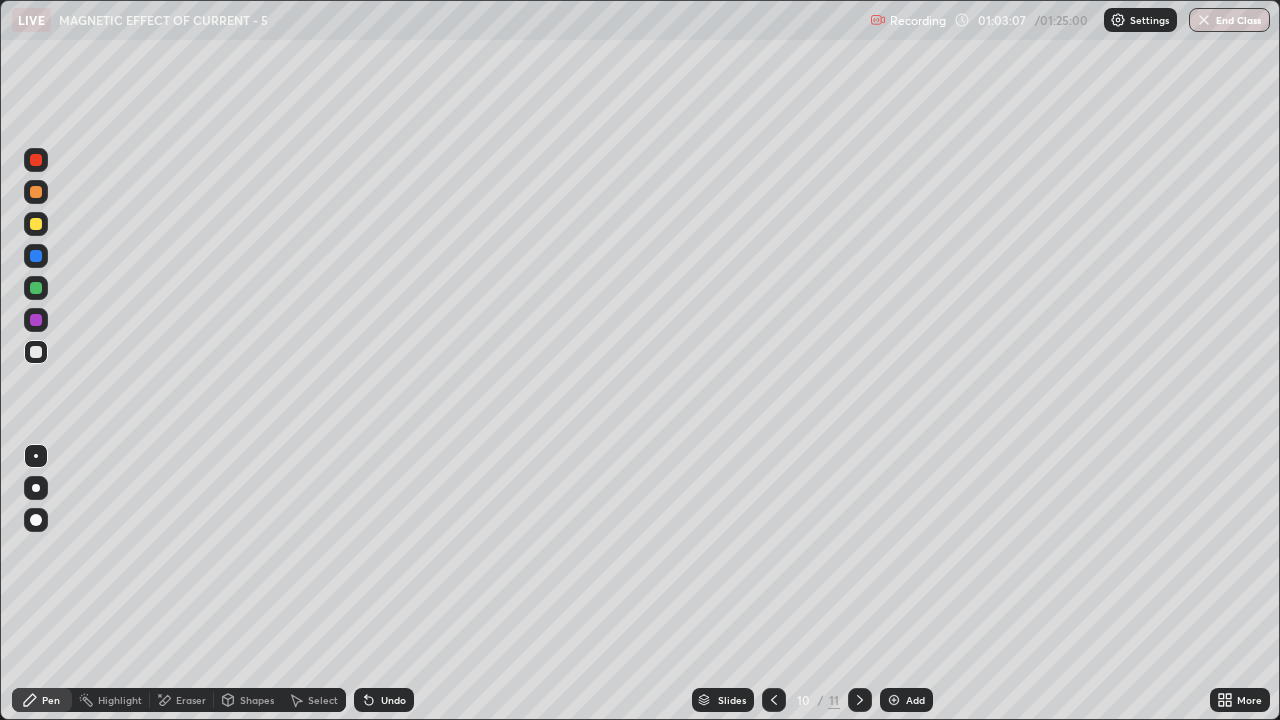 click on "Undo" at bounding box center (384, 700) 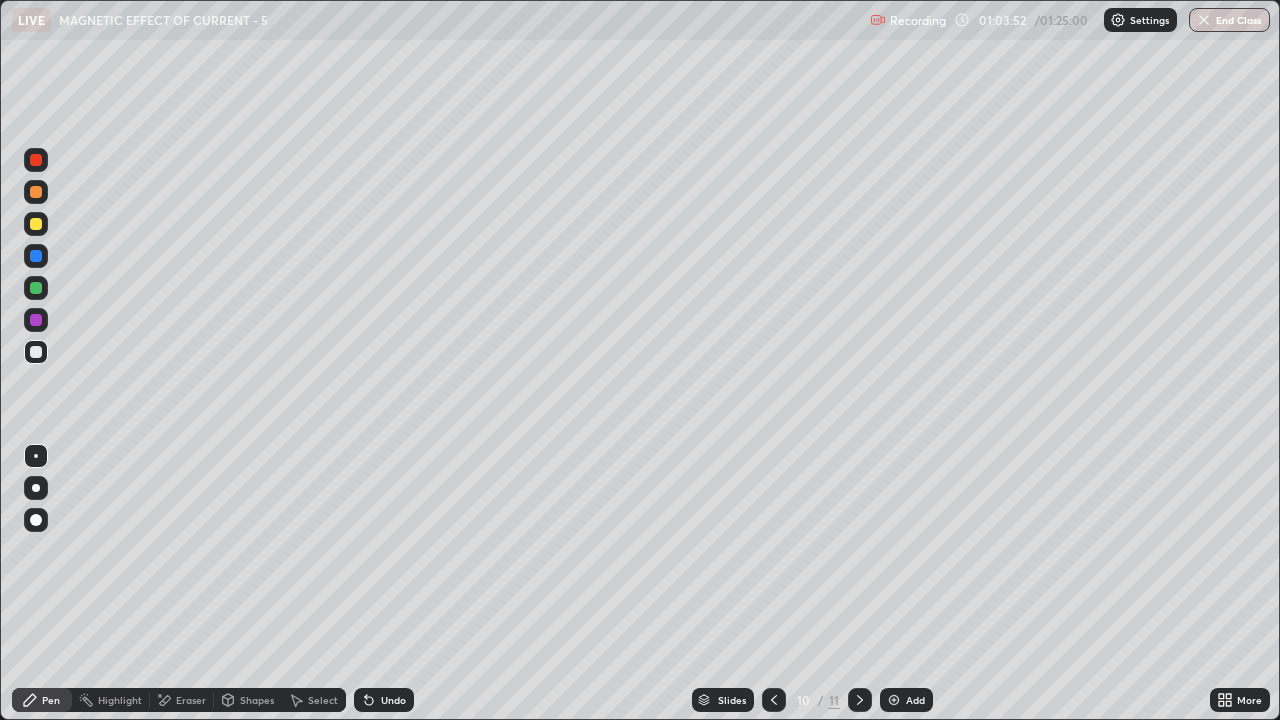 click on "Eraser" at bounding box center [182, 700] 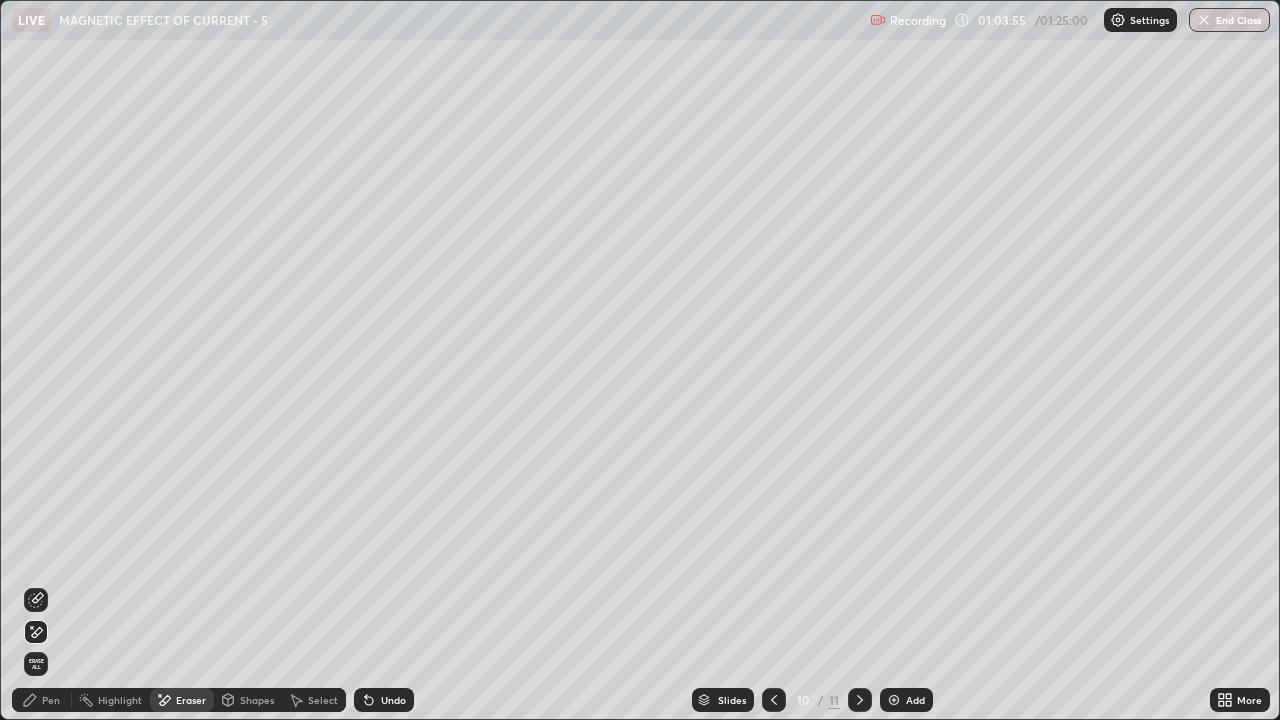 click on "Pen" at bounding box center [51, 700] 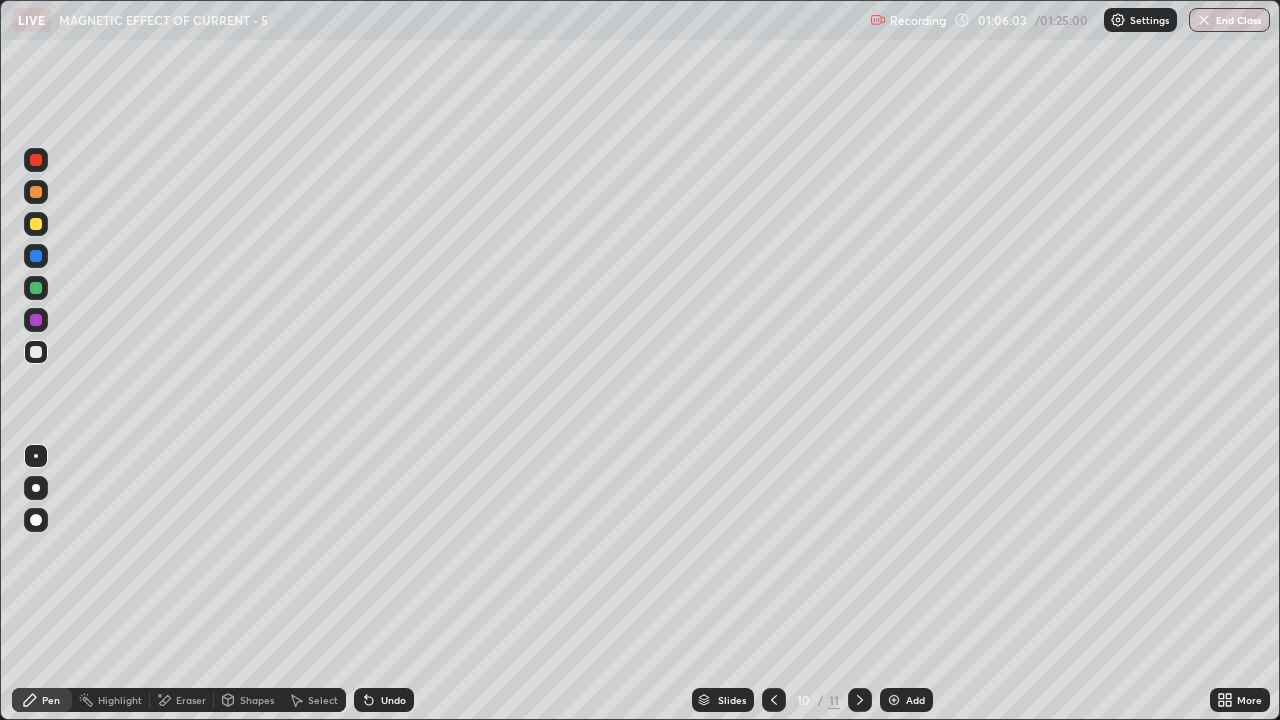 click 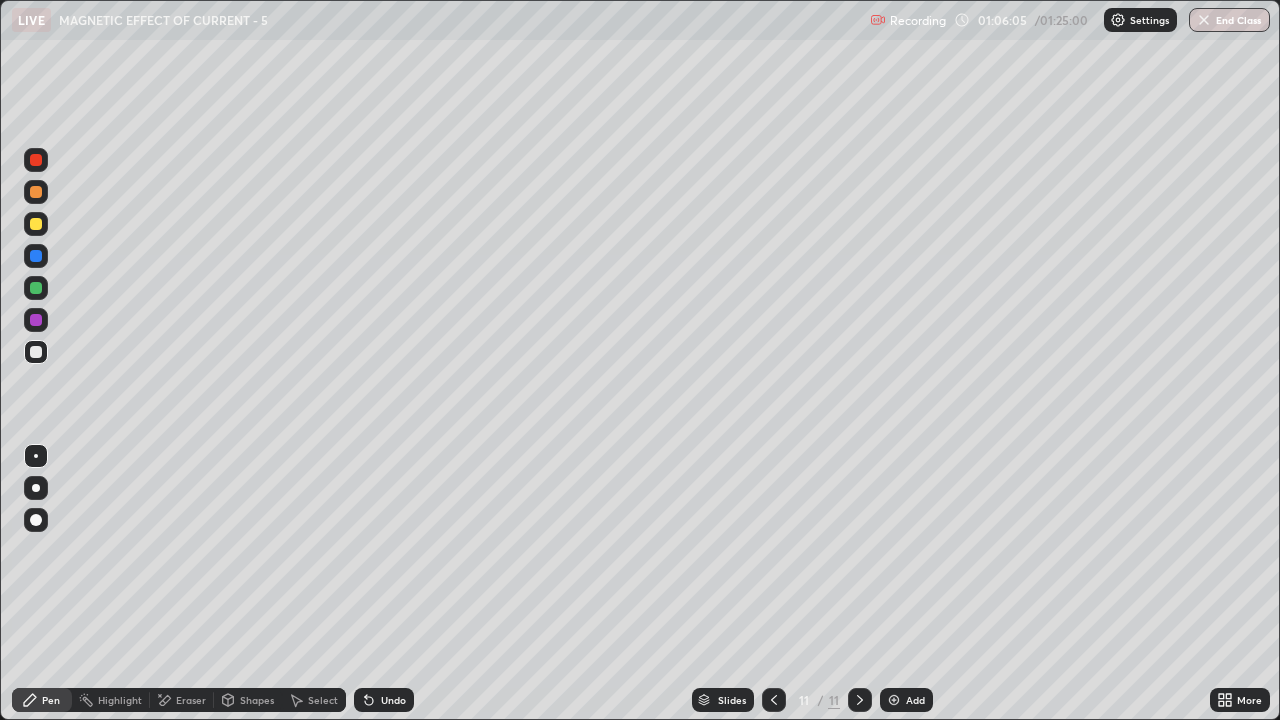 click 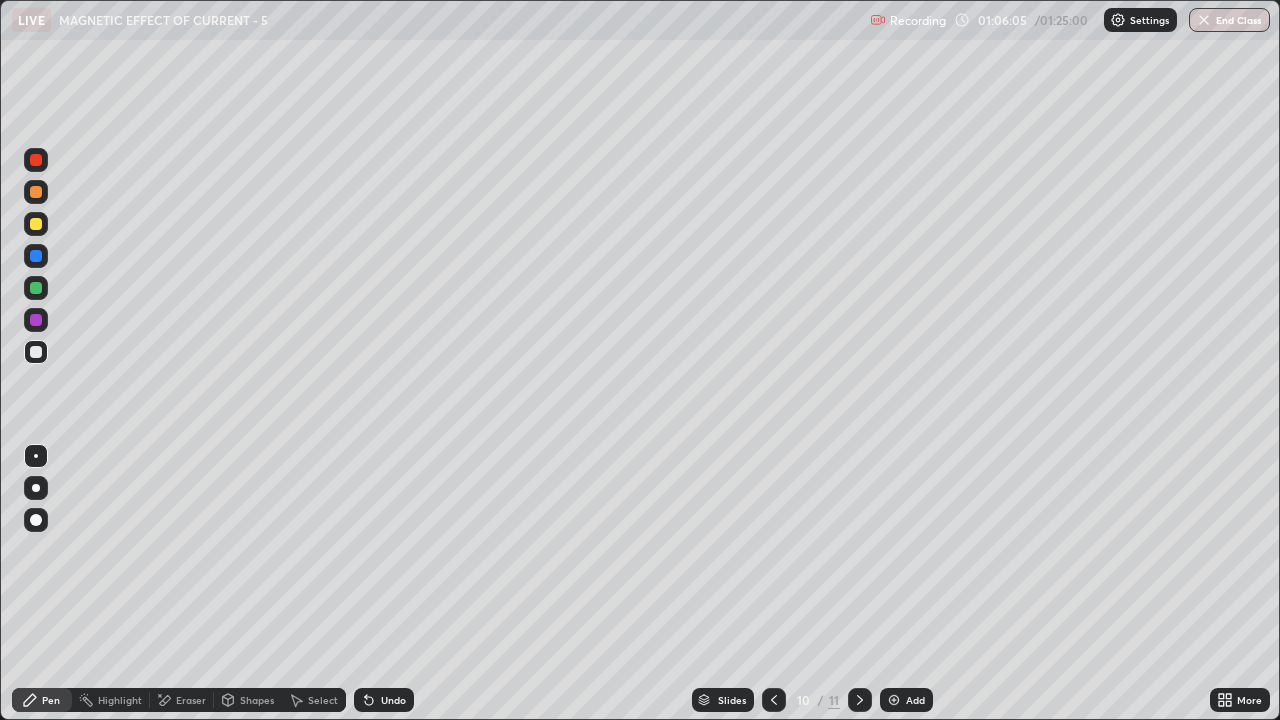 click at bounding box center (894, 700) 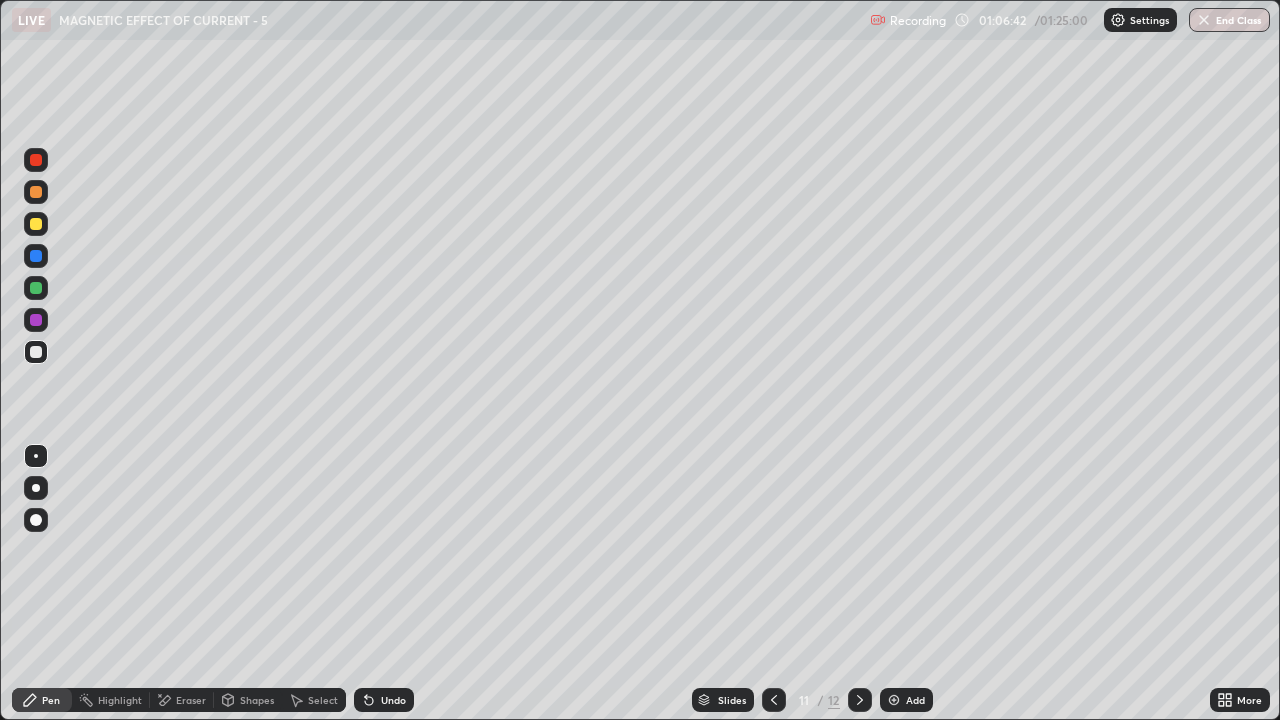 click 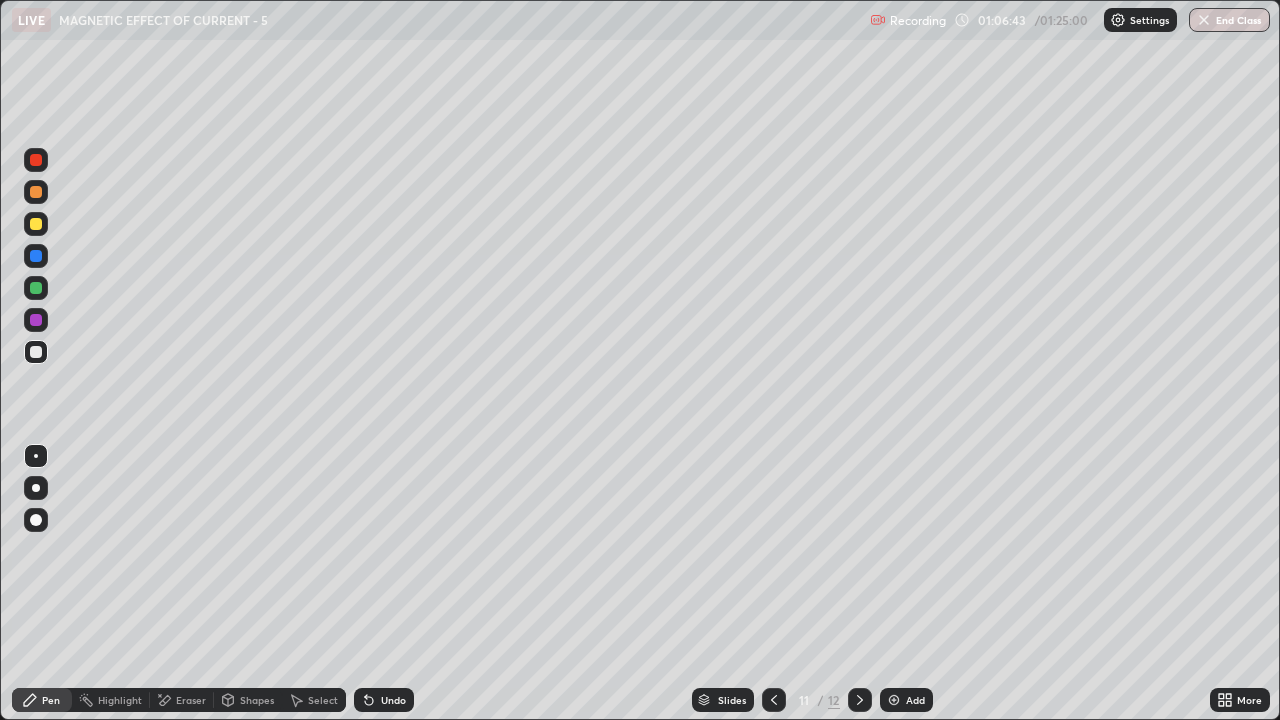 click on "Undo" at bounding box center (393, 700) 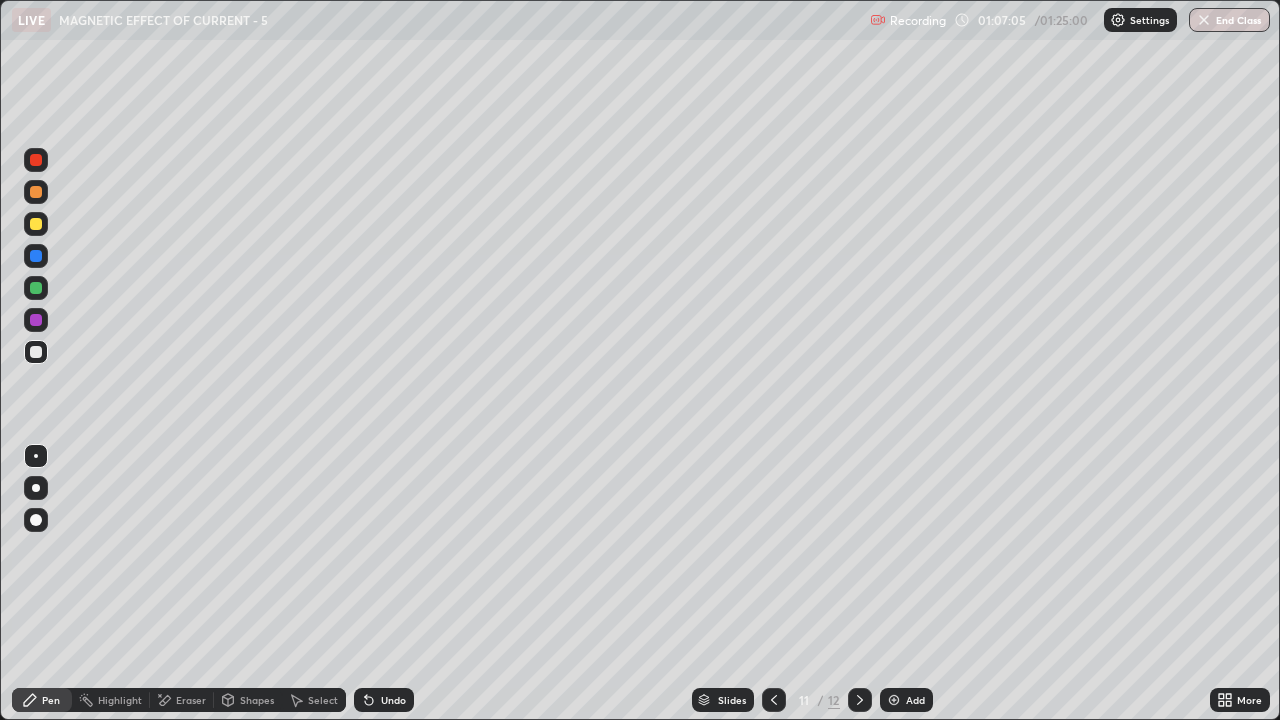 click on "Undo" at bounding box center [384, 700] 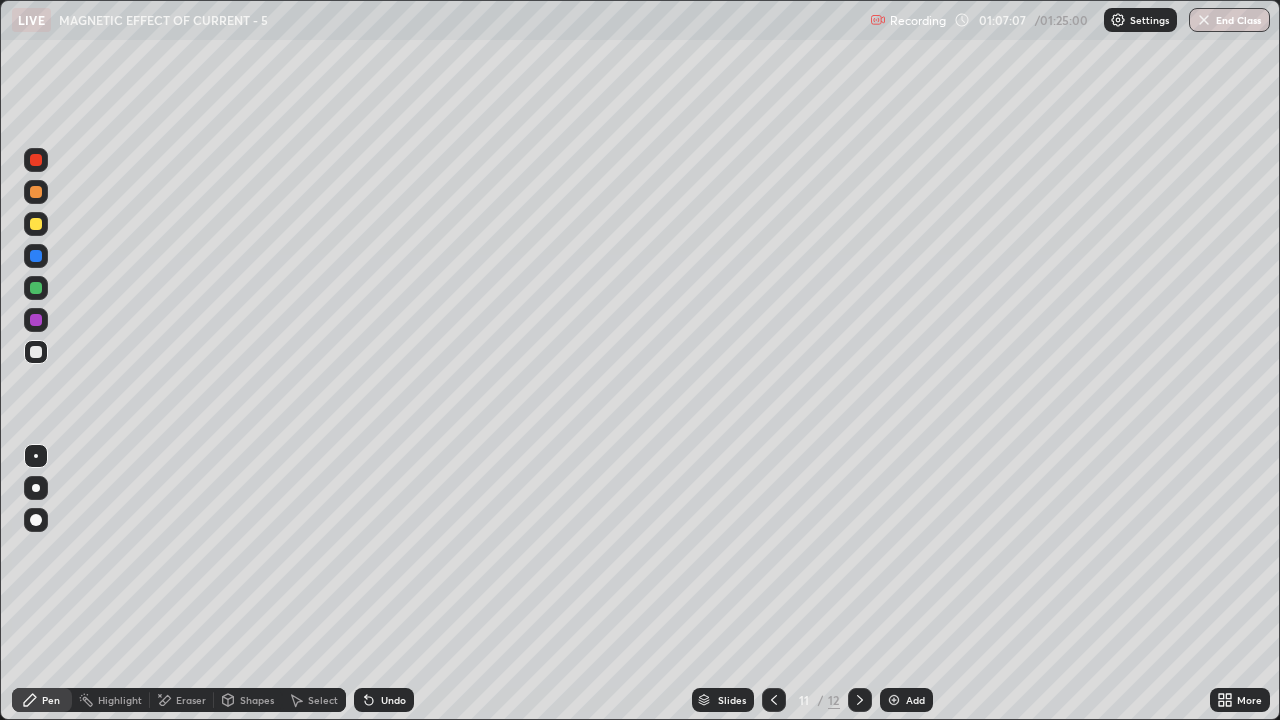 click on "Undo" at bounding box center (384, 700) 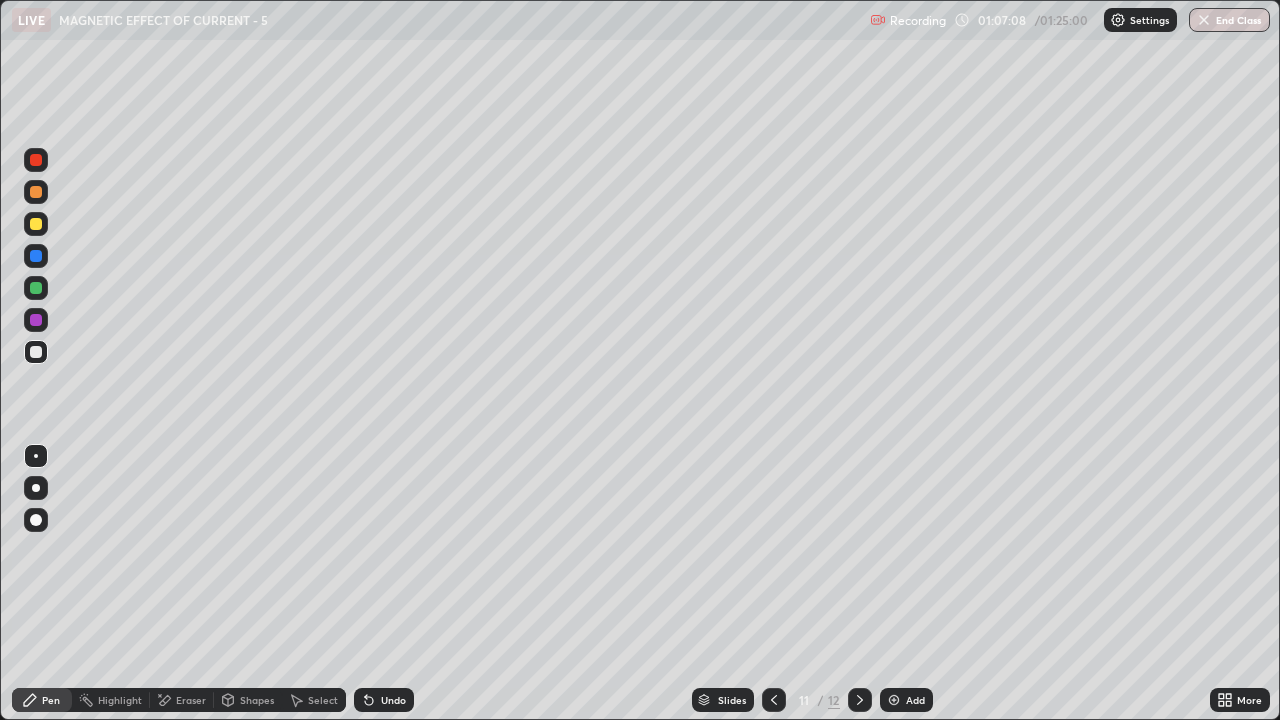 click on "Undo" at bounding box center (384, 700) 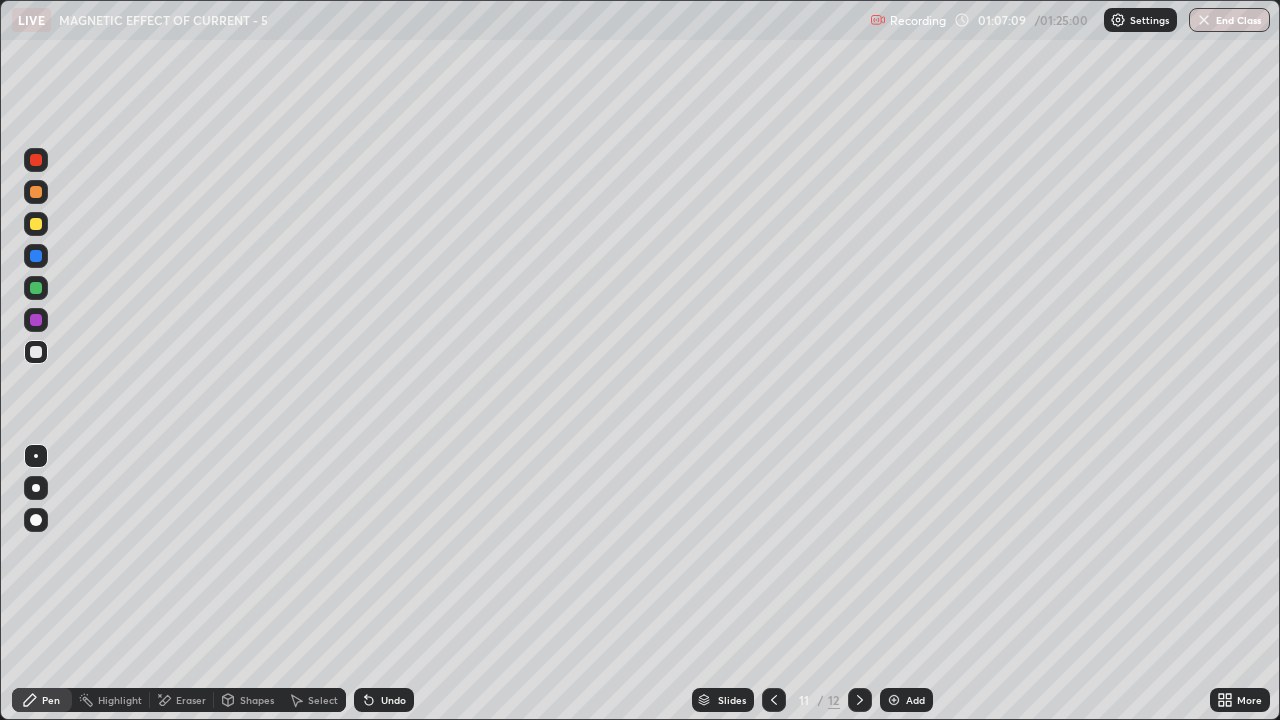 click on "Undo" at bounding box center [393, 700] 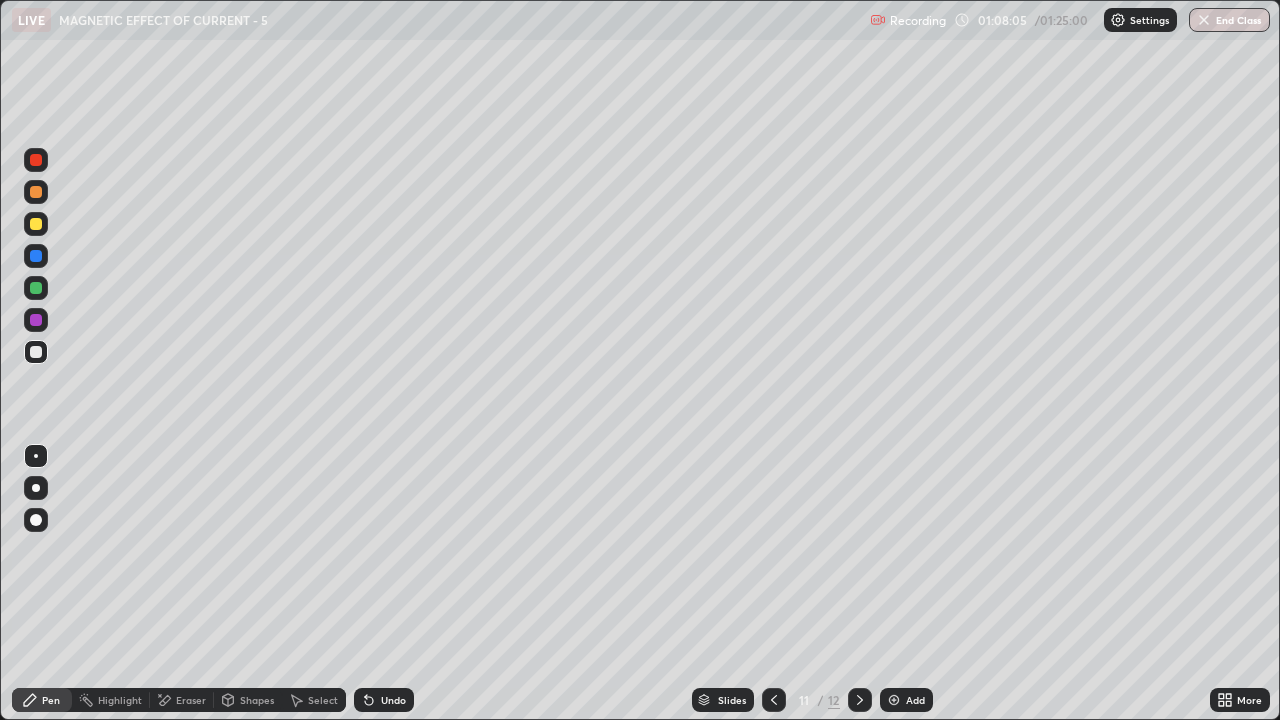 click 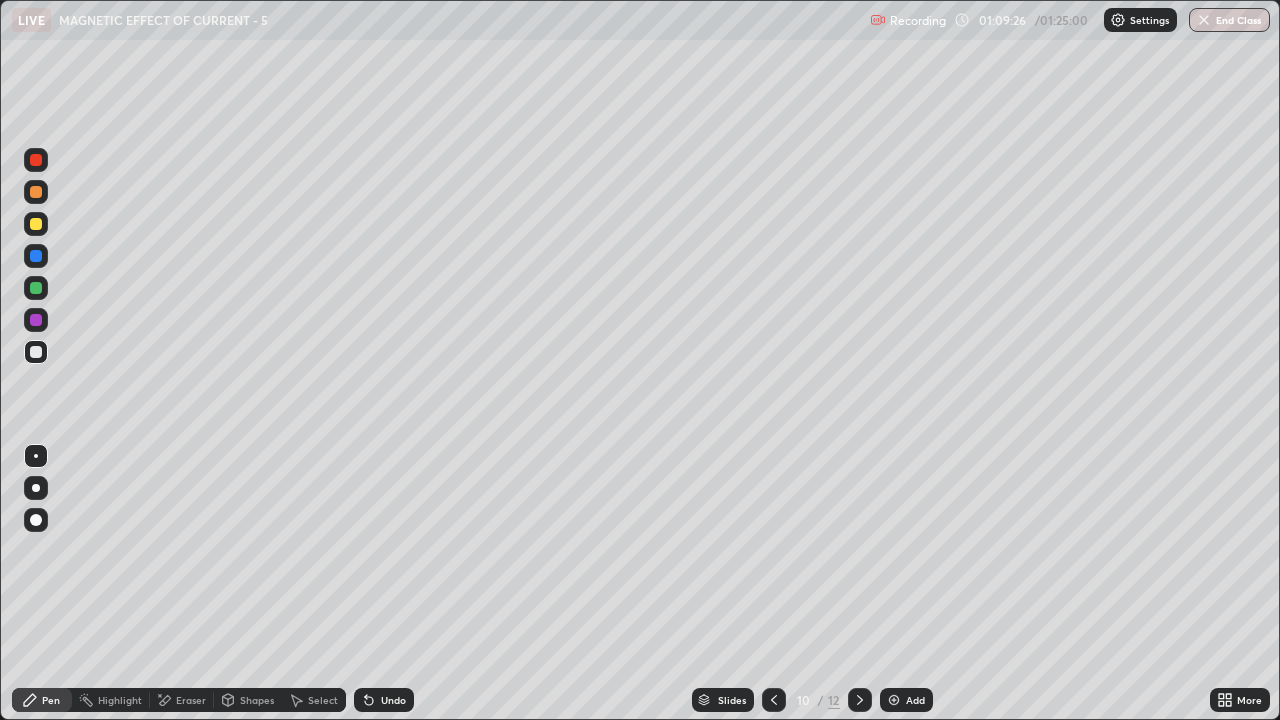 click at bounding box center (894, 700) 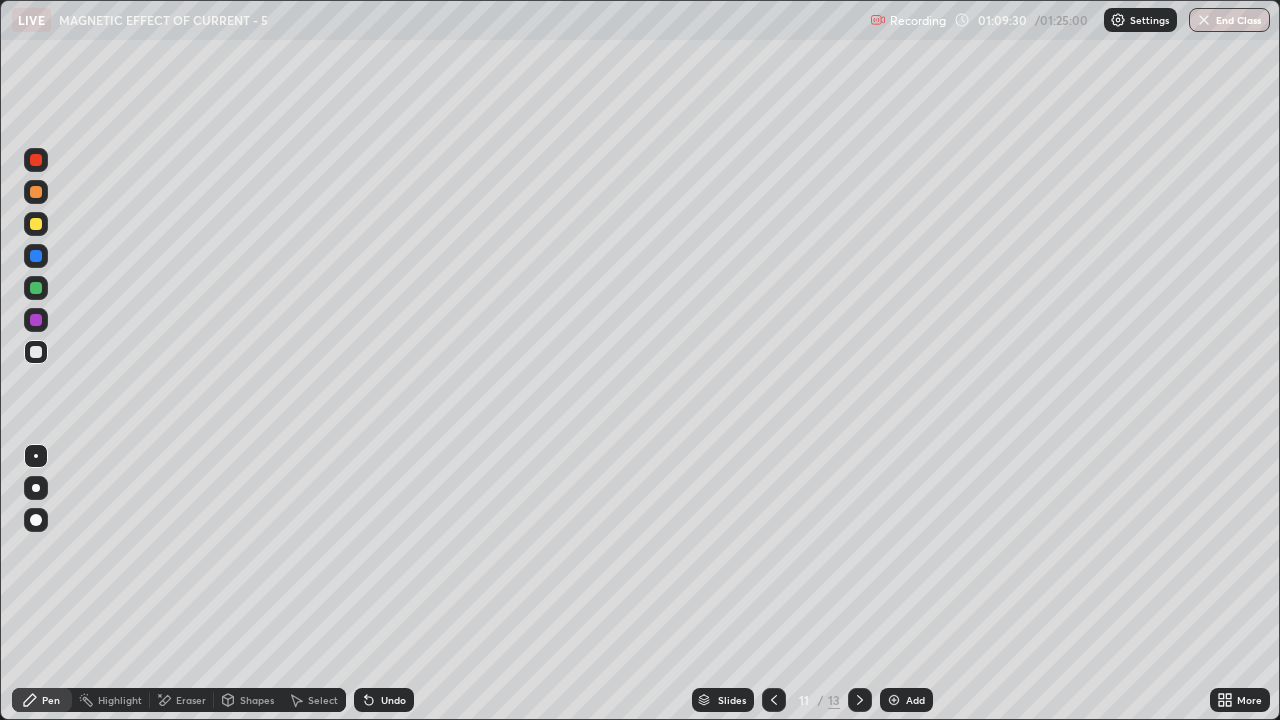 click at bounding box center [774, 700] 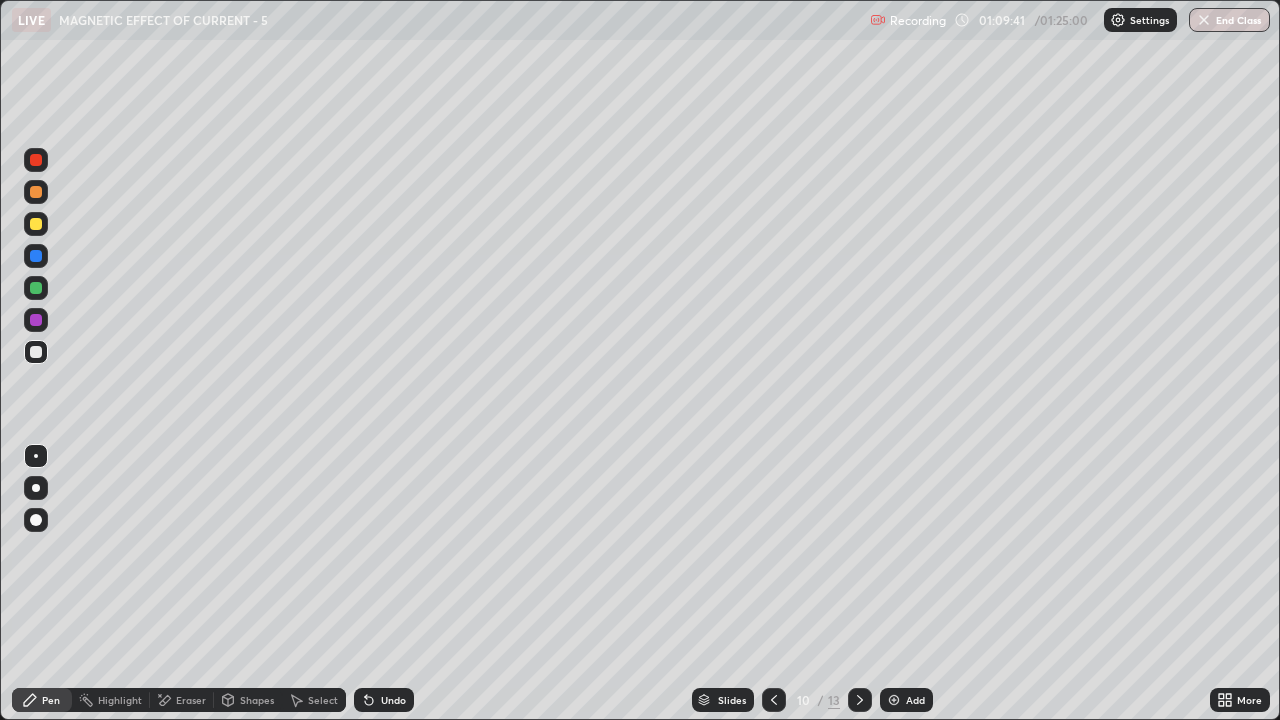 click 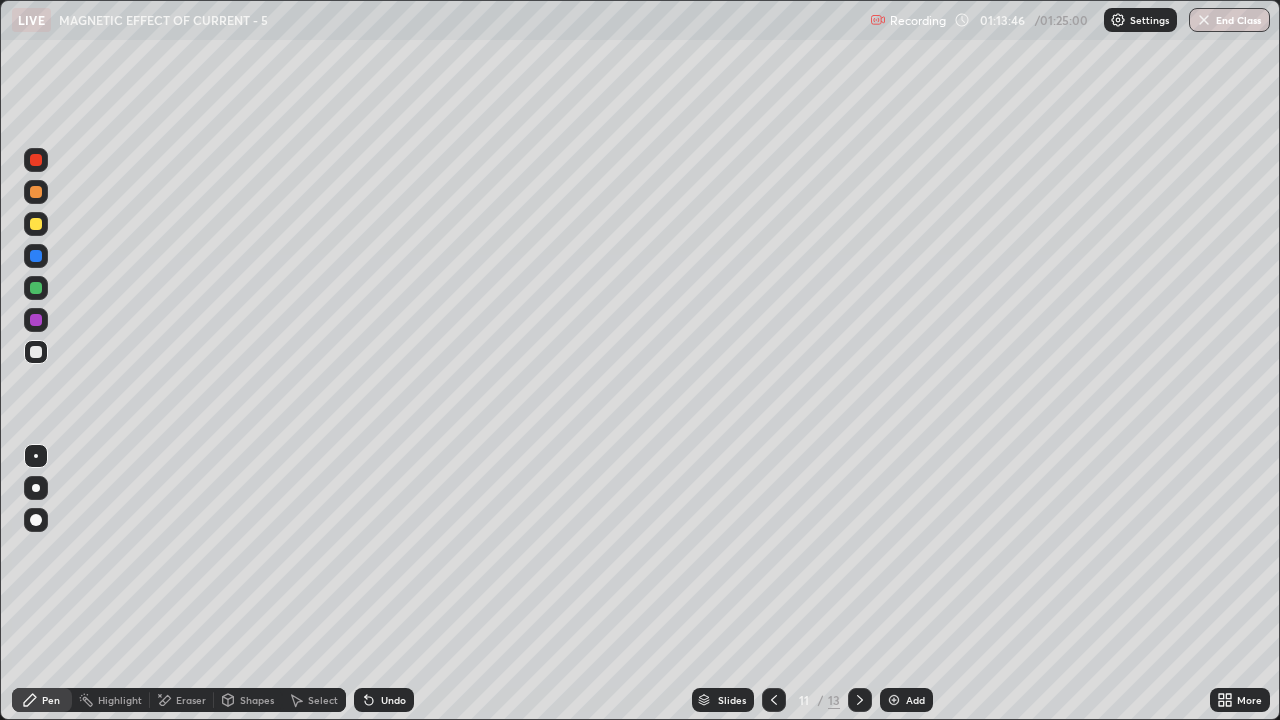 click on "Add" at bounding box center (915, 700) 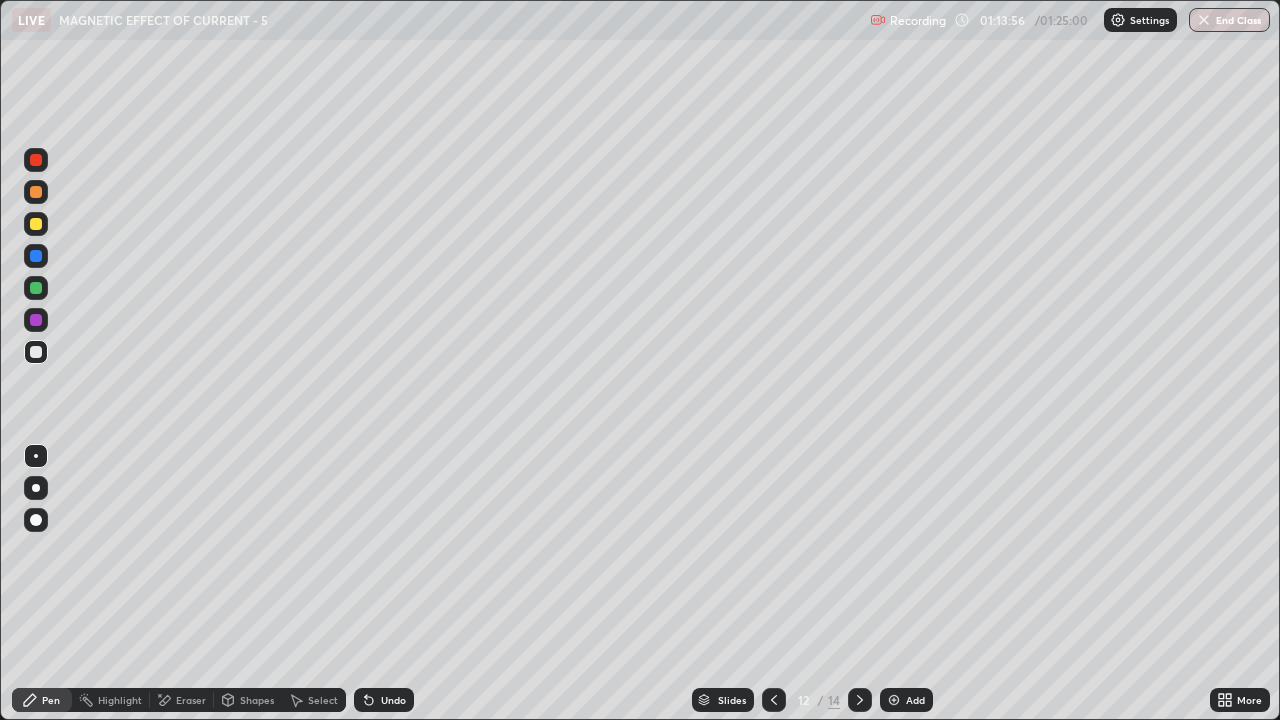 click on "Undo" at bounding box center [393, 700] 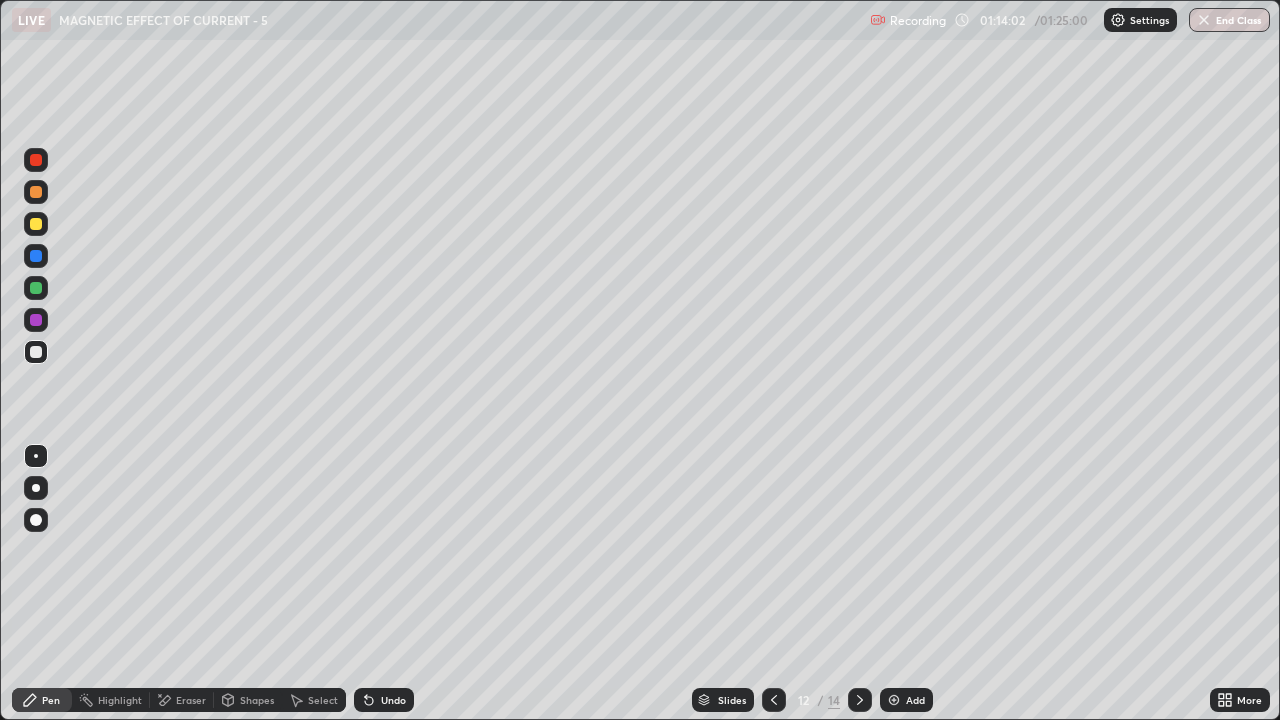 click on "Undo" at bounding box center [393, 700] 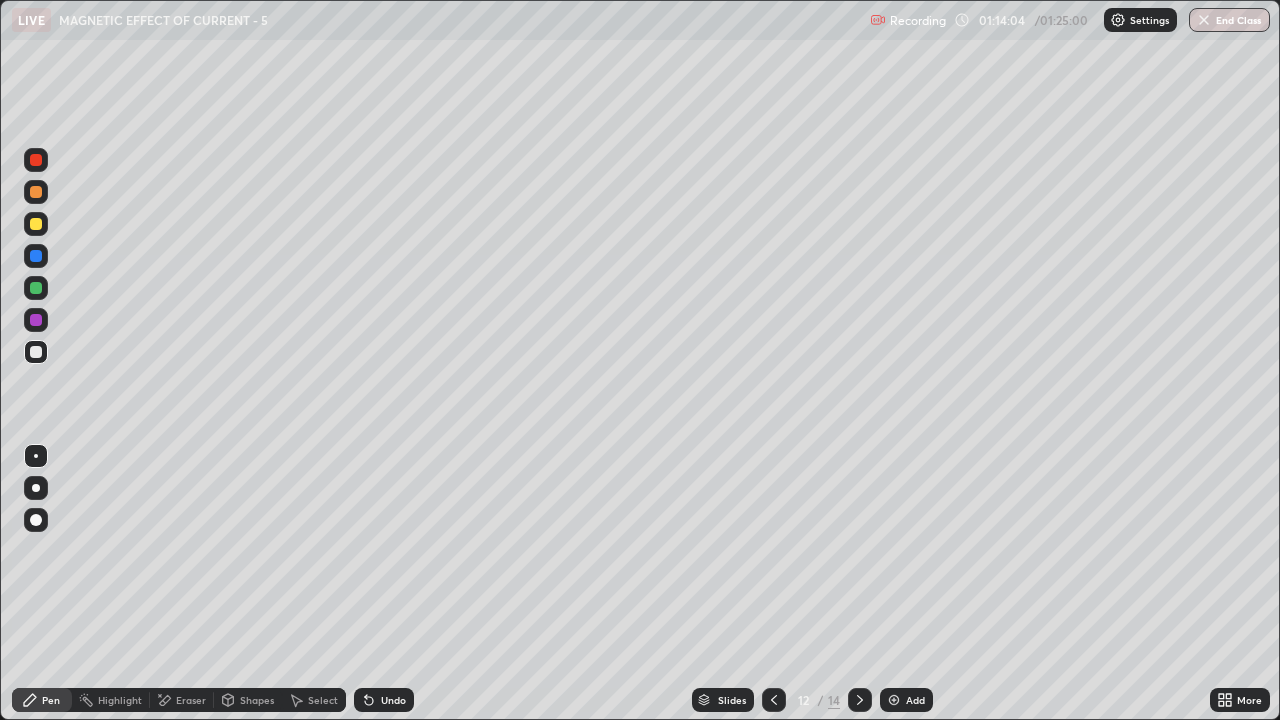 click on "Undo" at bounding box center [384, 700] 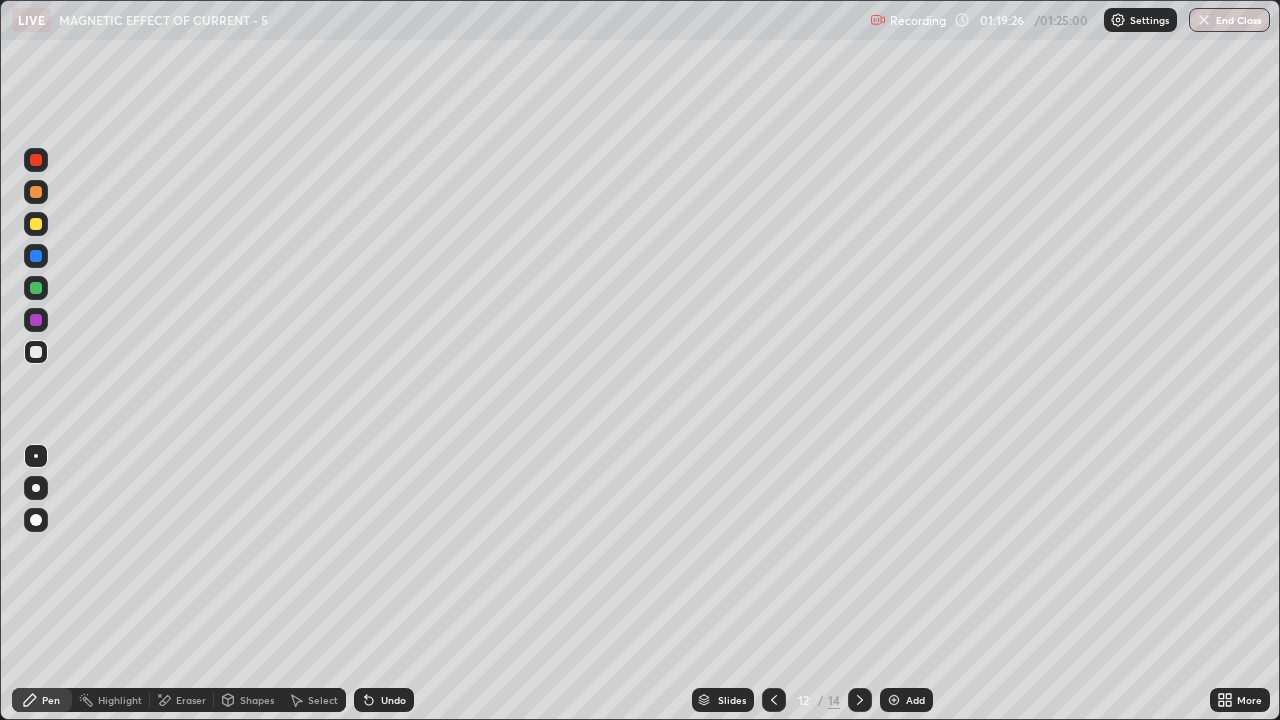 click on "Add" at bounding box center [906, 700] 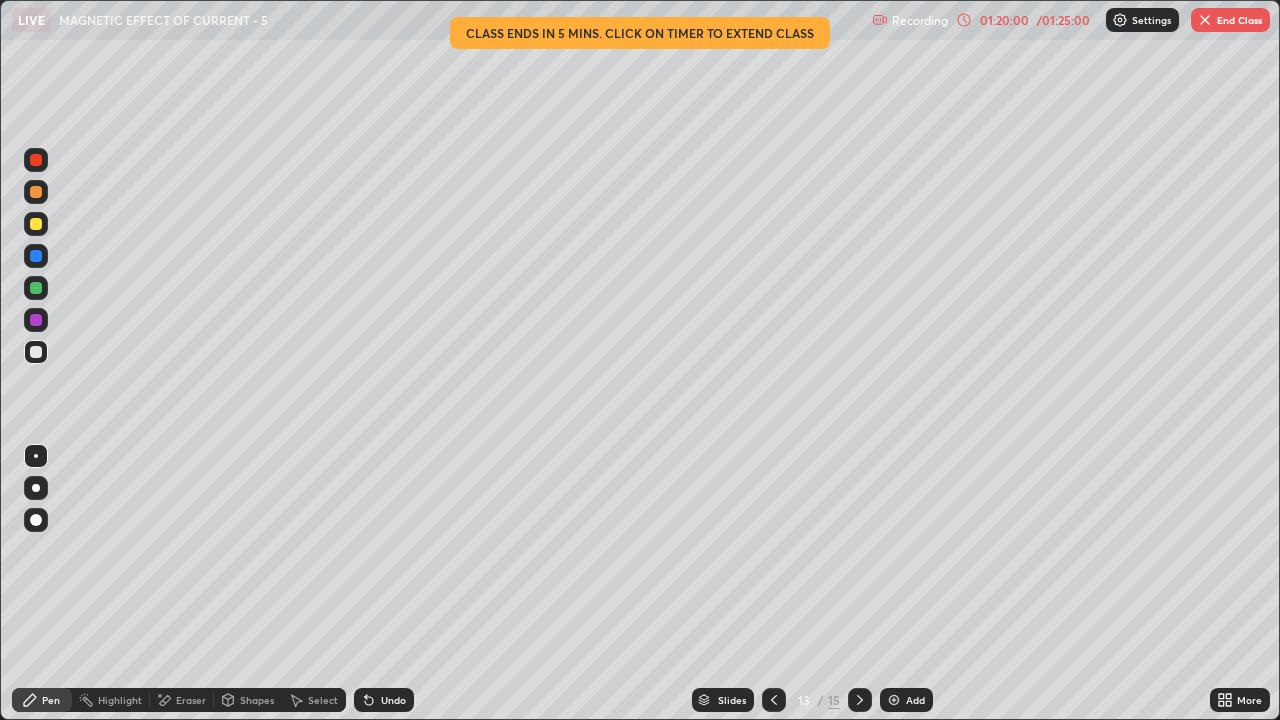 click on "Eraser" at bounding box center [191, 700] 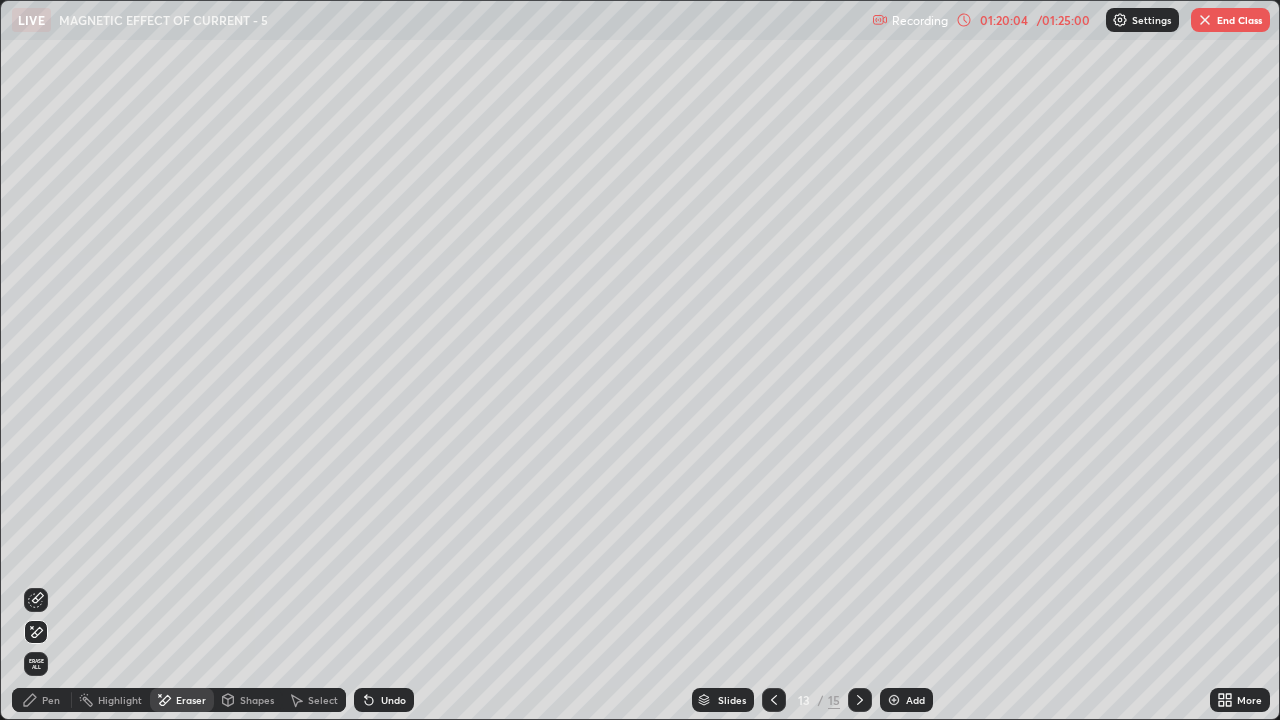 click on "Pen" at bounding box center (42, 700) 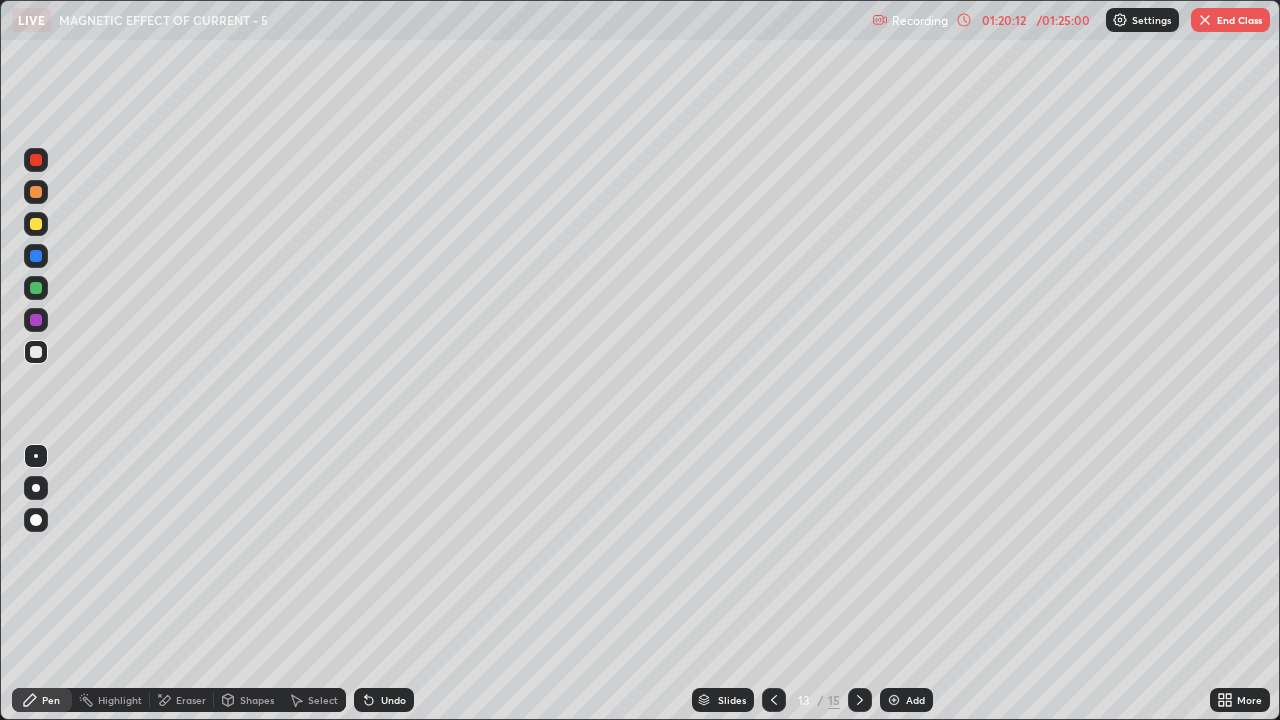 click on "Undo" at bounding box center (393, 700) 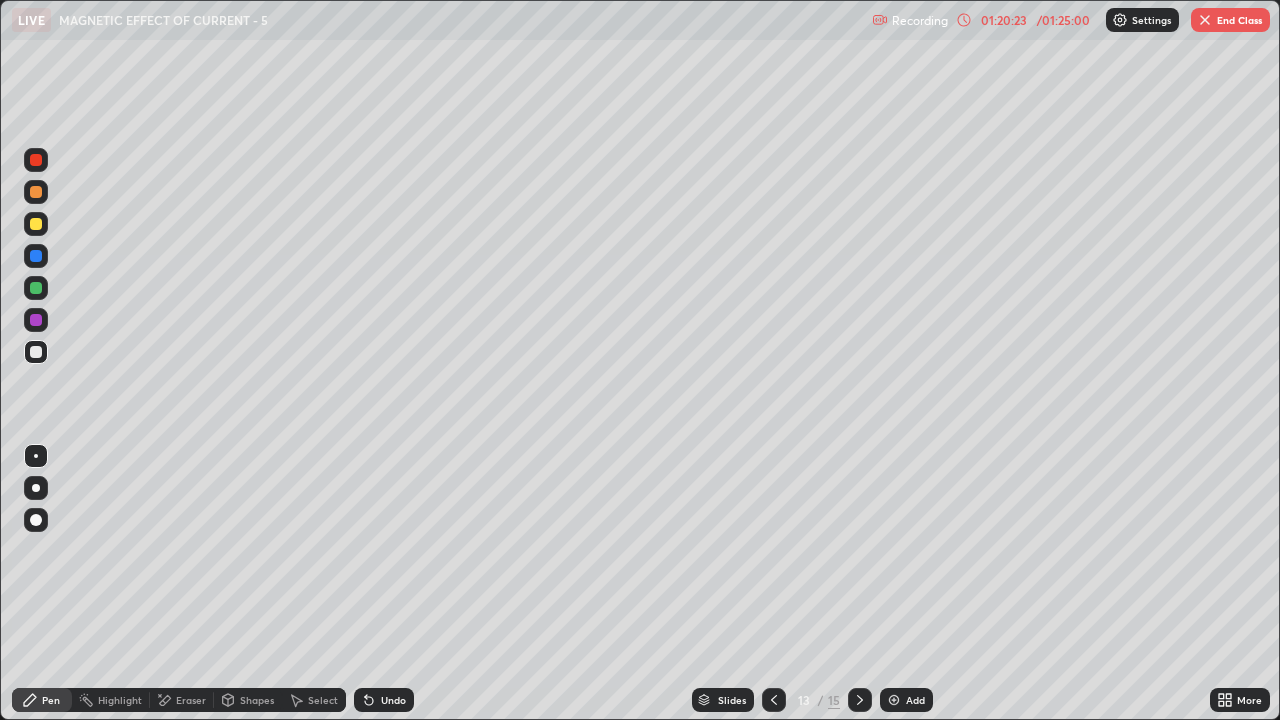 click on "Undo" at bounding box center (393, 700) 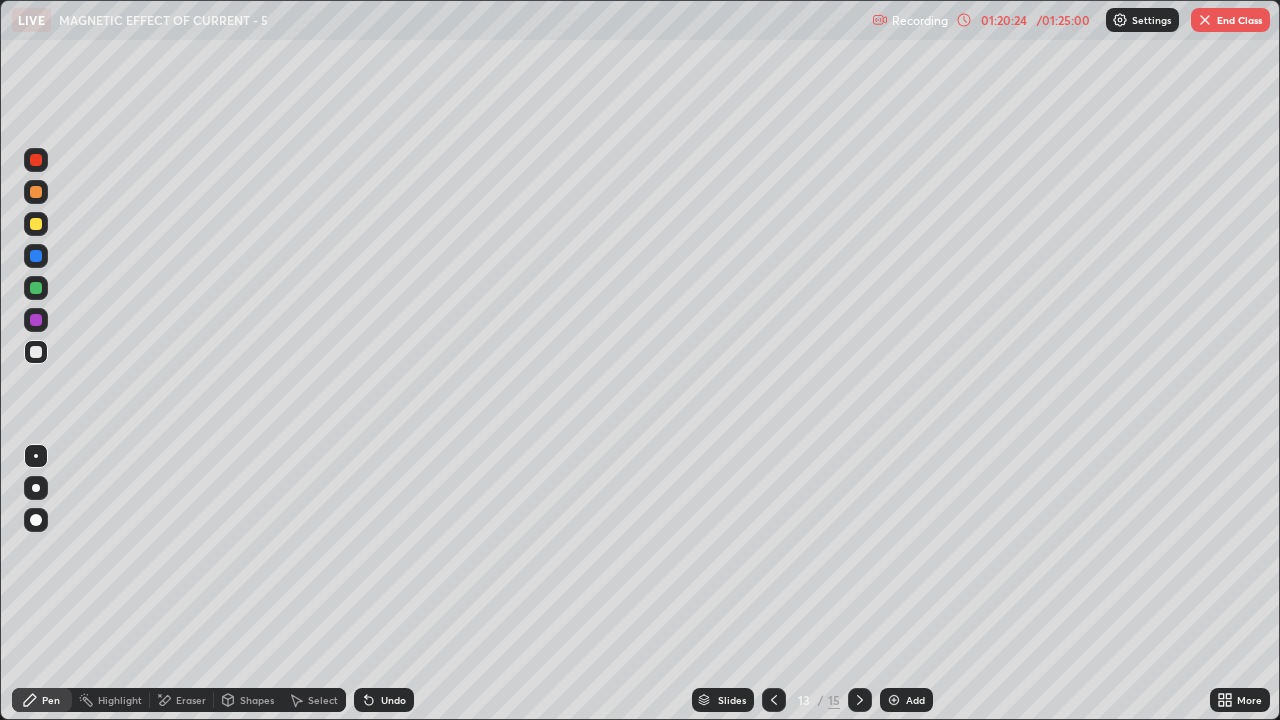 click on "Undo" at bounding box center [384, 700] 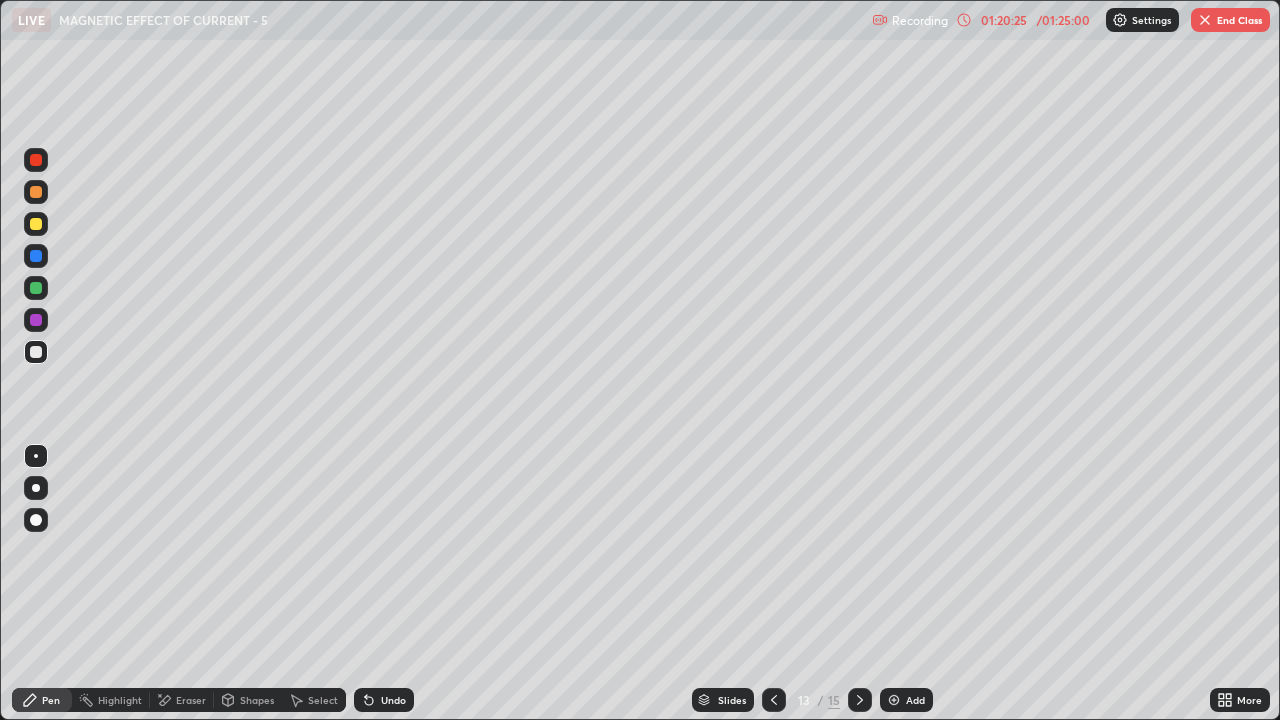 click on "Undo" at bounding box center (384, 700) 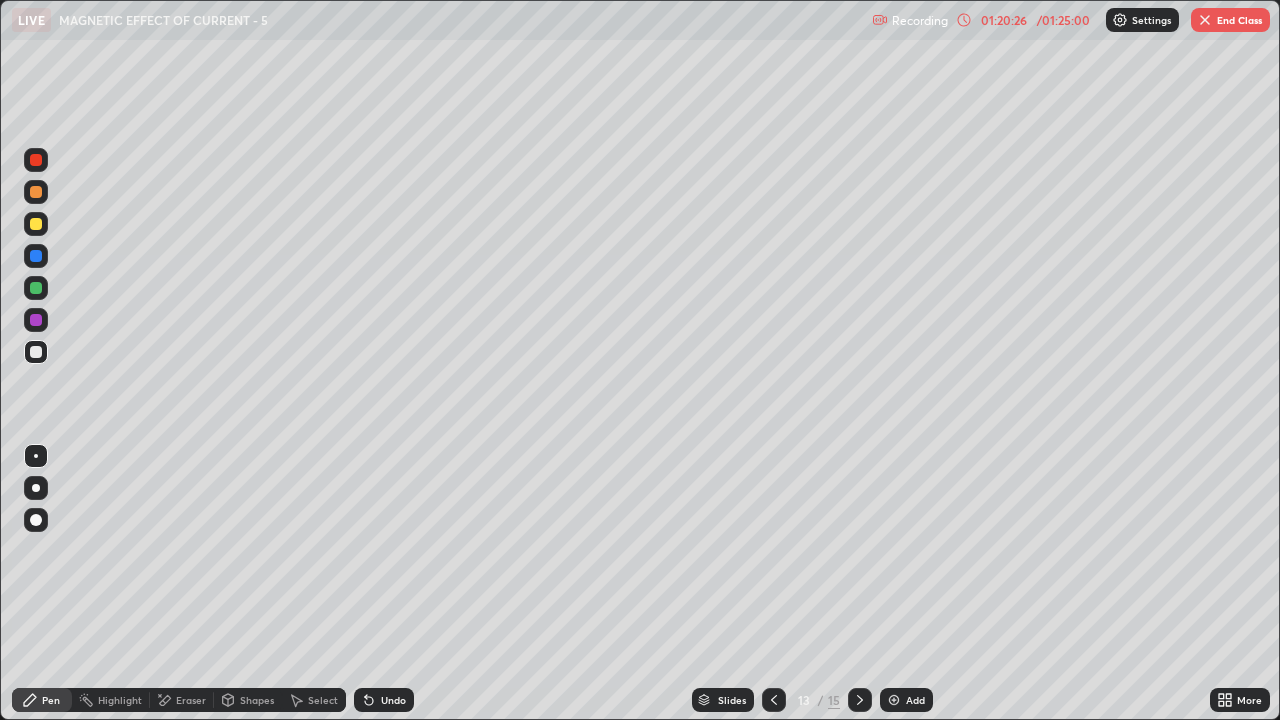click on "Undo" at bounding box center (393, 700) 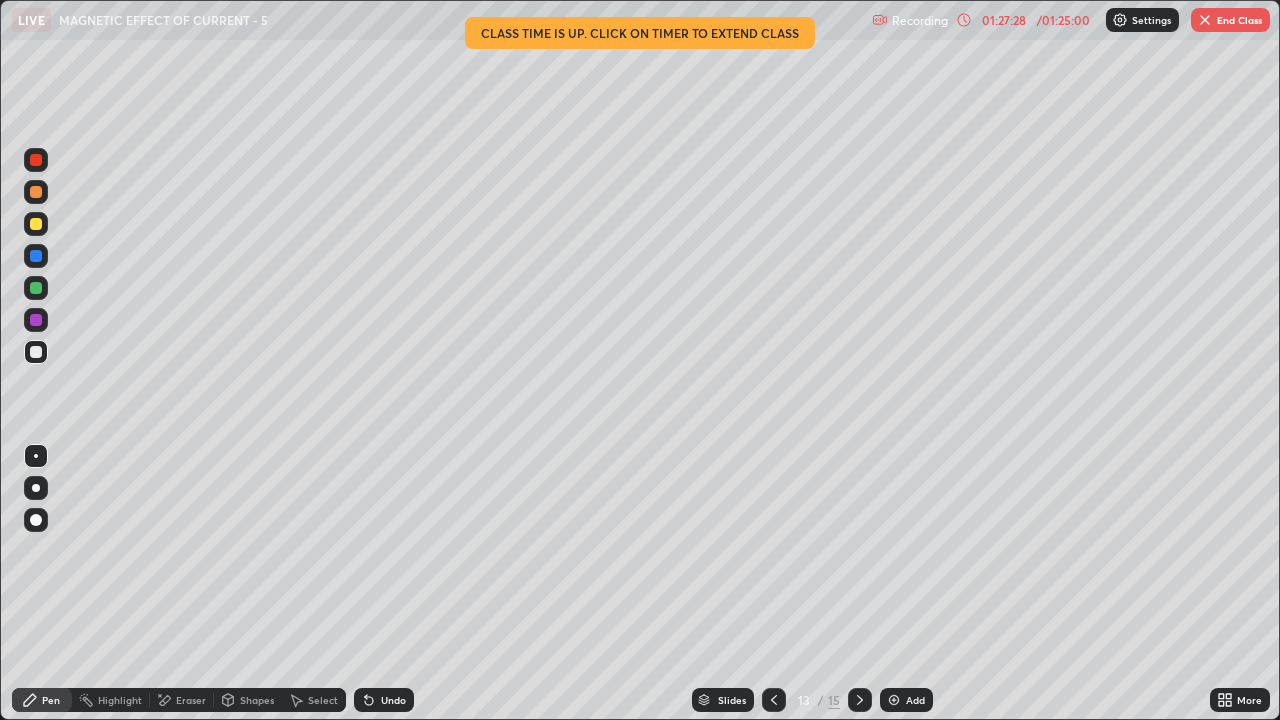 click at bounding box center (1205, 20) 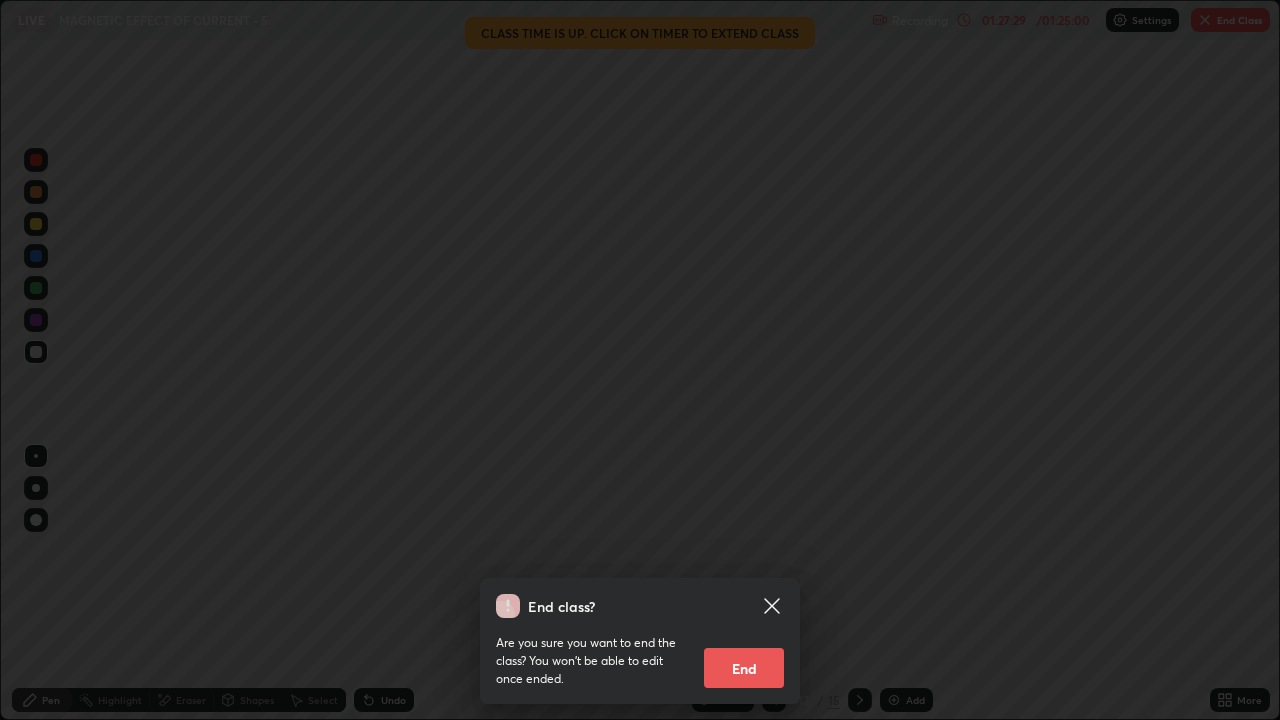 click on "End" at bounding box center [744, 668] 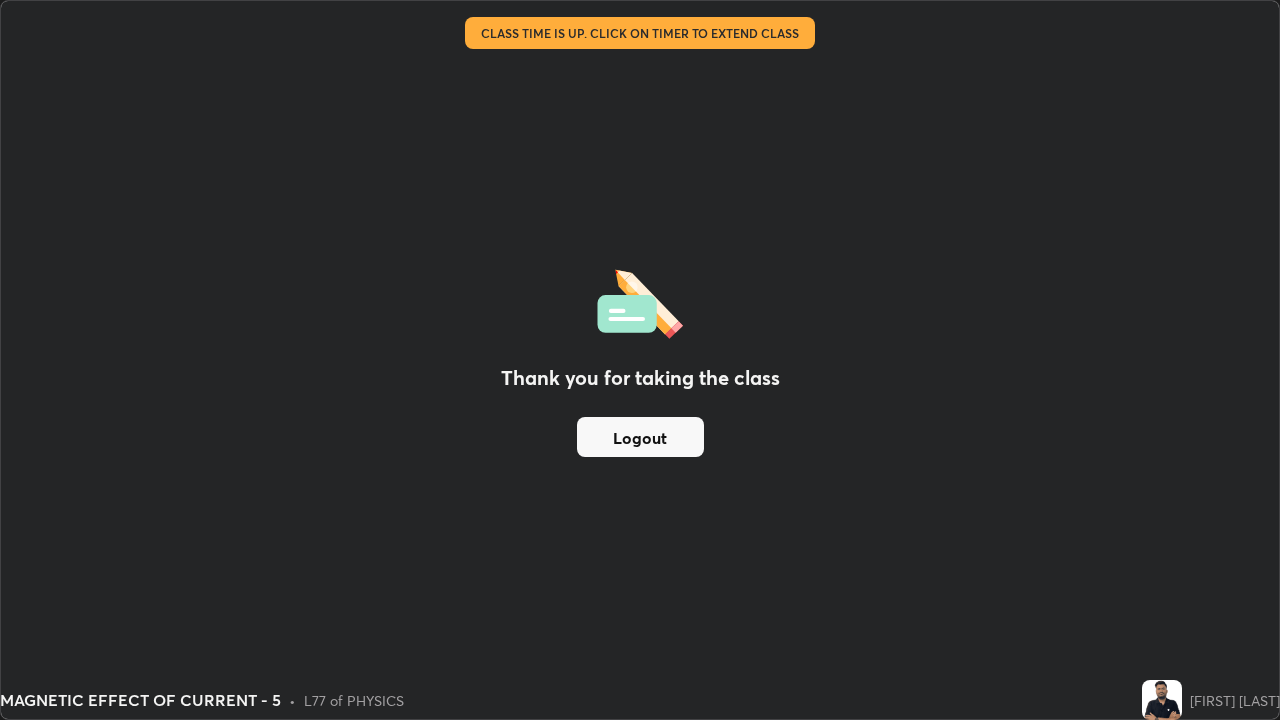 click on "Logout" at bounding box center (640, 437) 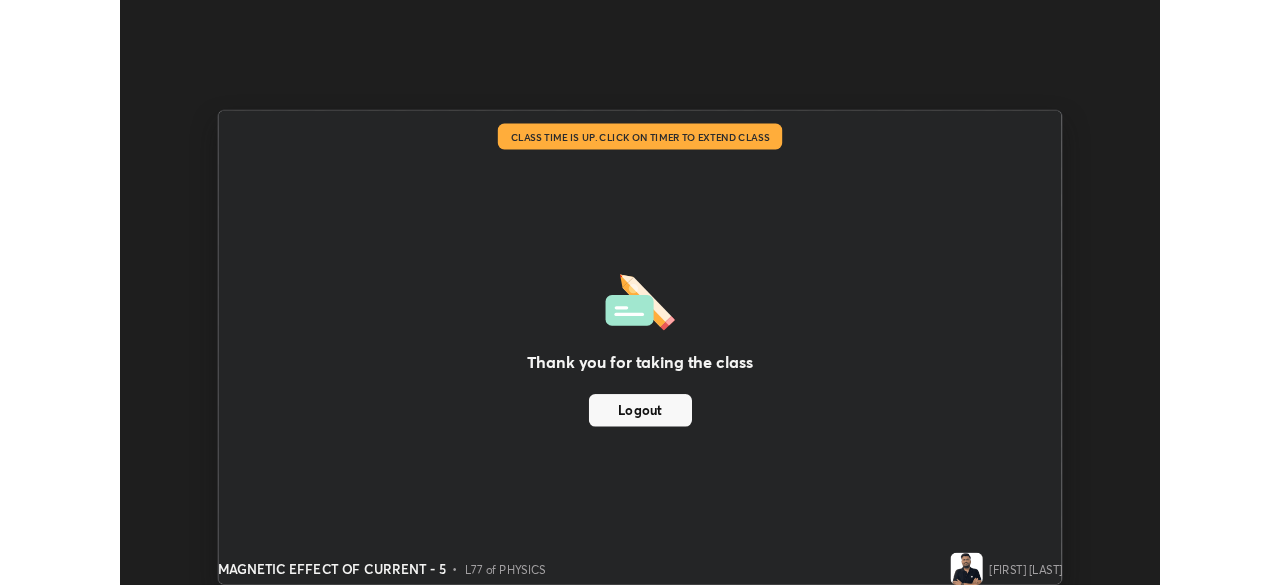 scroll, scrollTop: 585, scrollLeft: 1280, axis: both 